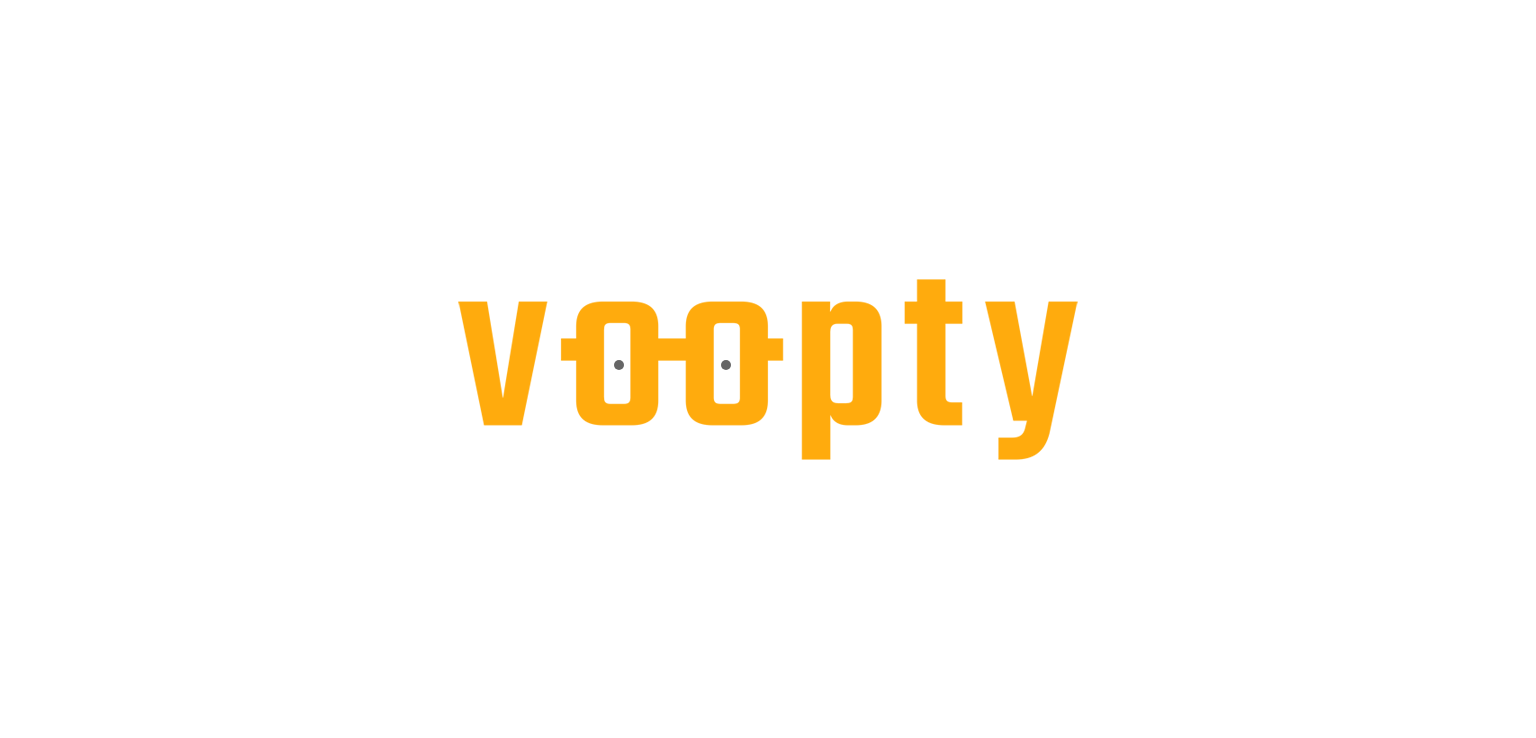 scroll, scrollTop: 0, scrollLeft: 0, axis: both 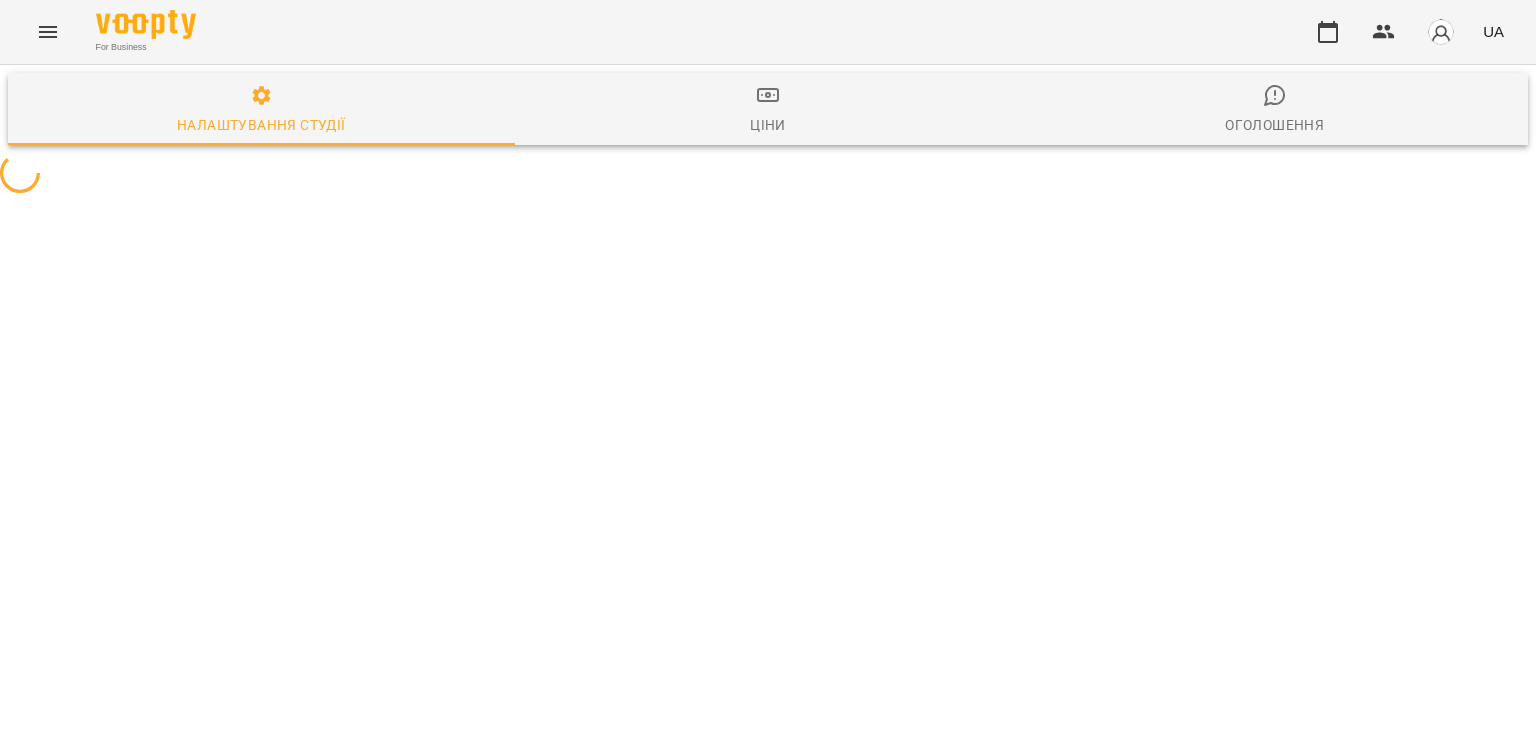 select on "**" 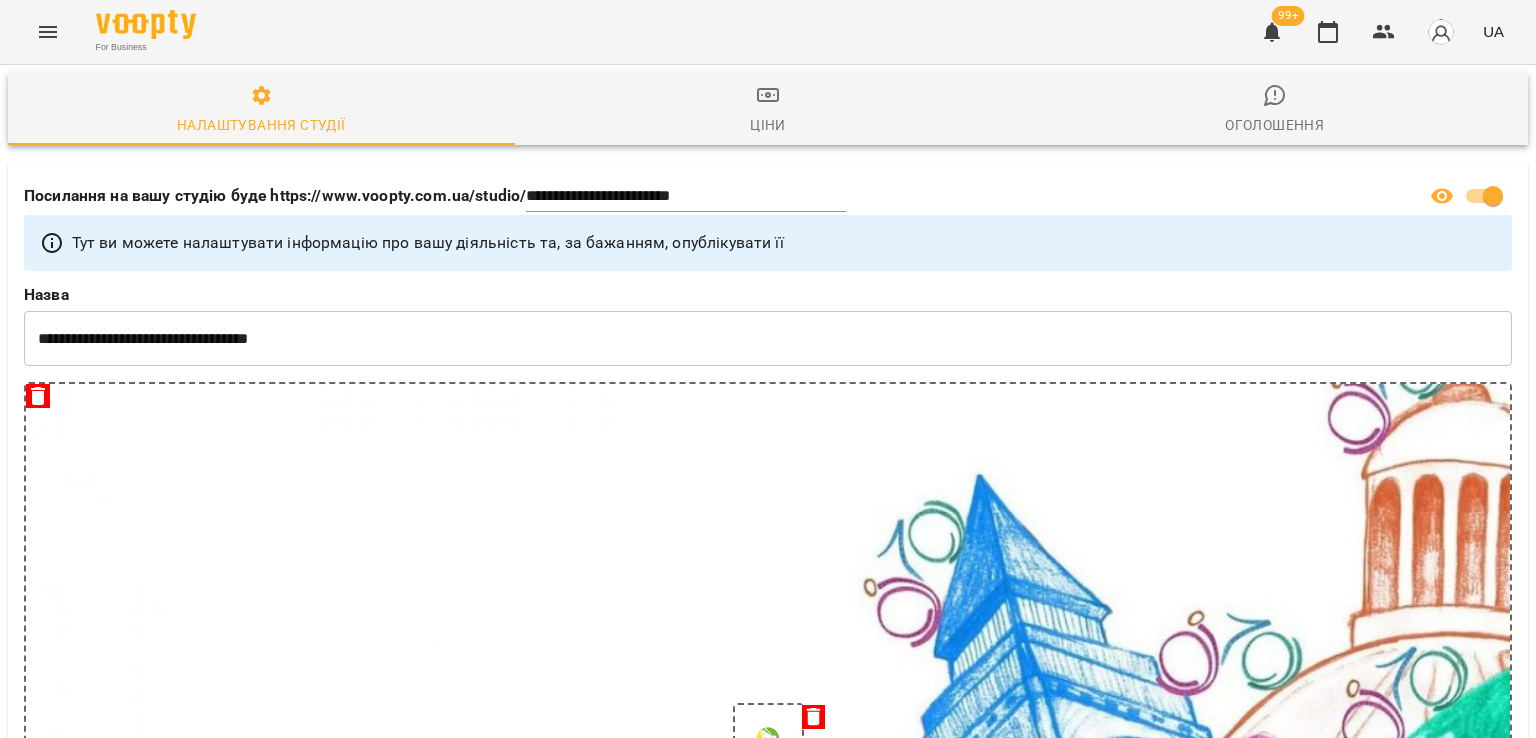 click 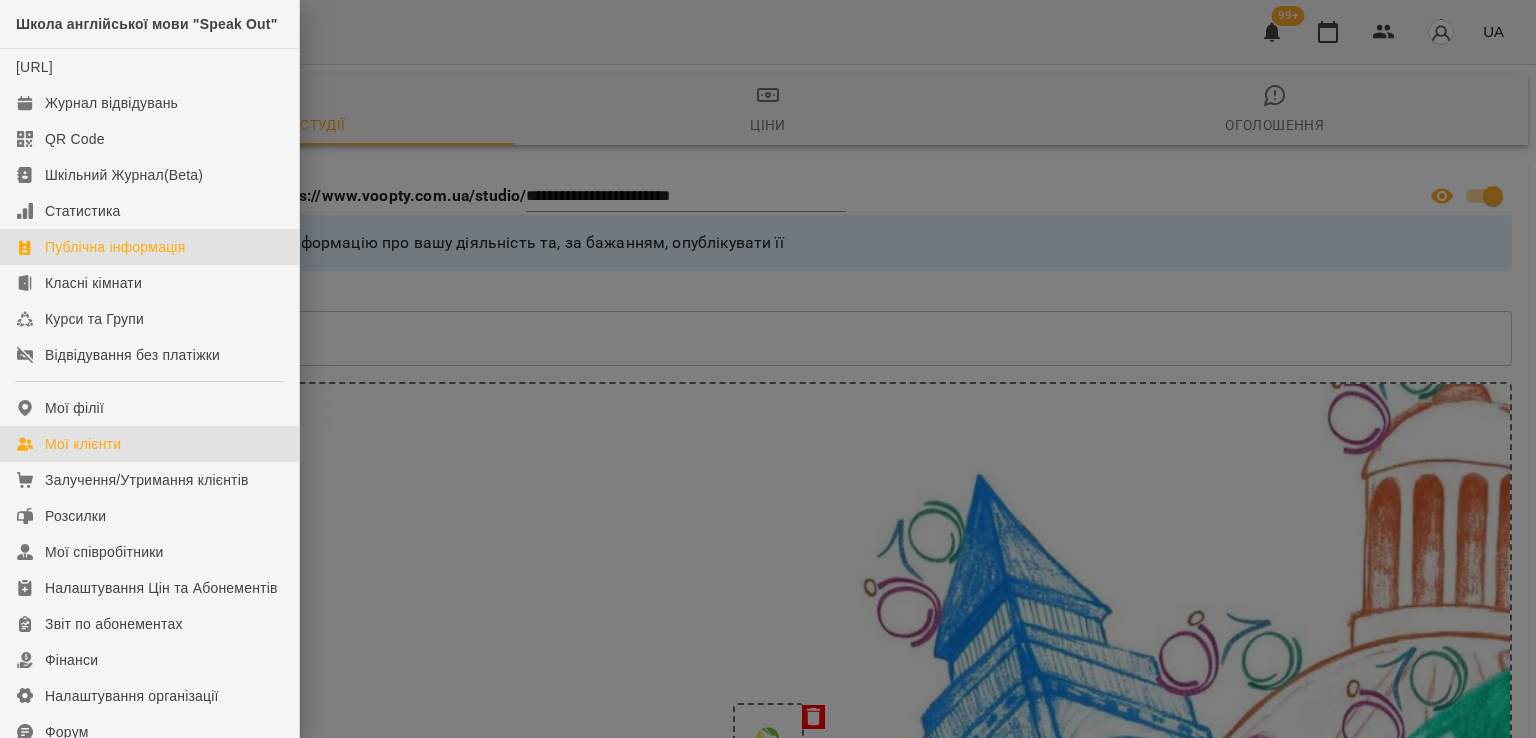 click on "Мої клієнти" at bounding box center [83, 444] 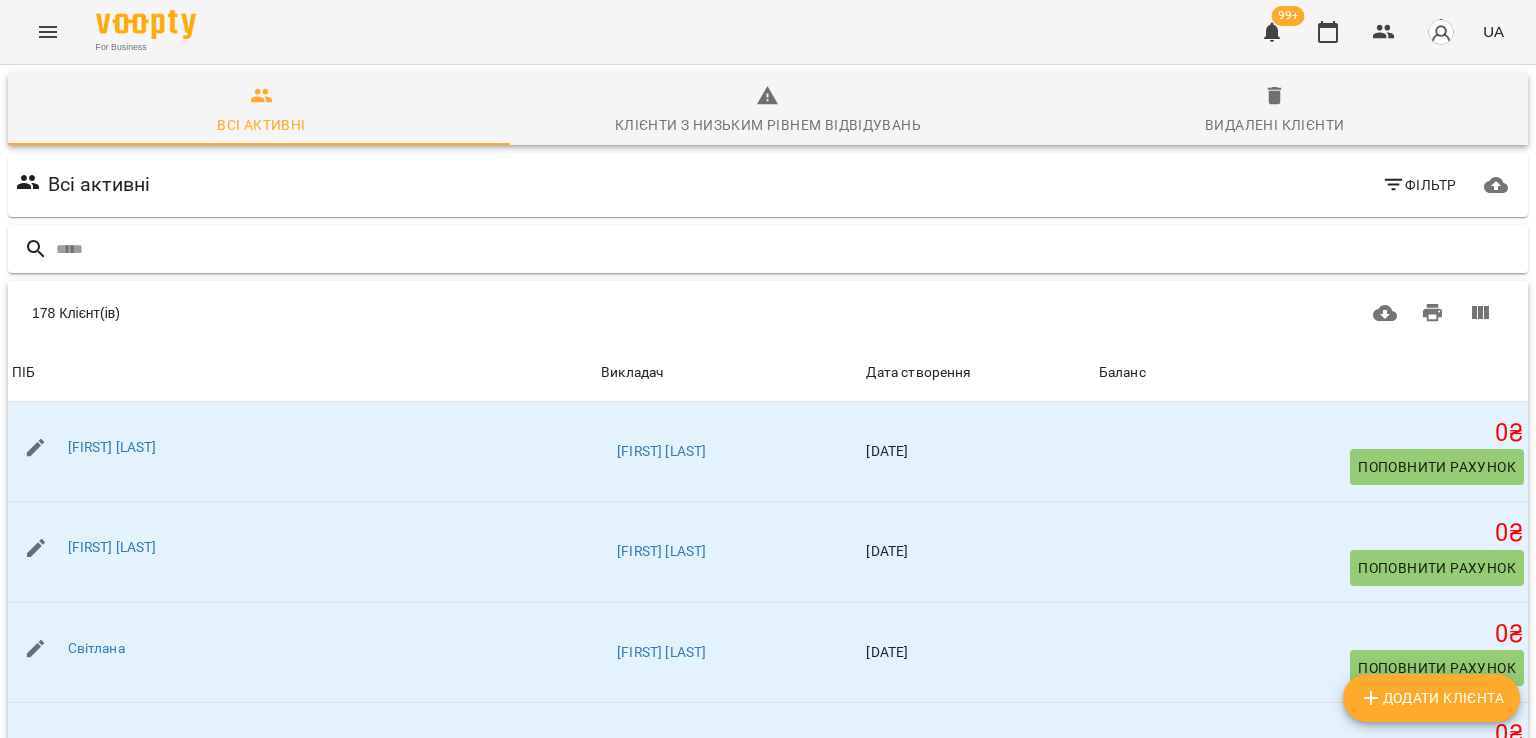 click at bounding box center [788, 249] 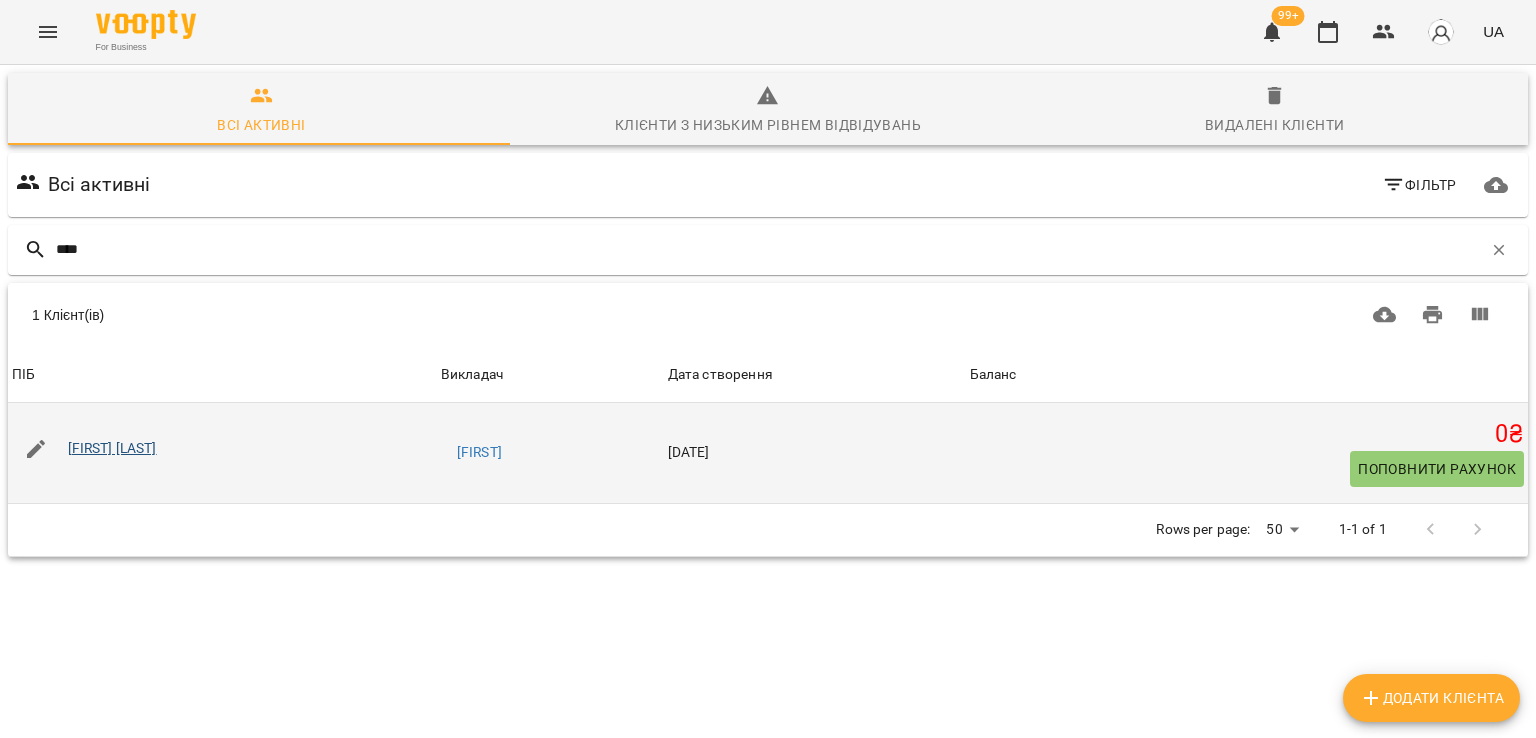 type on "****" 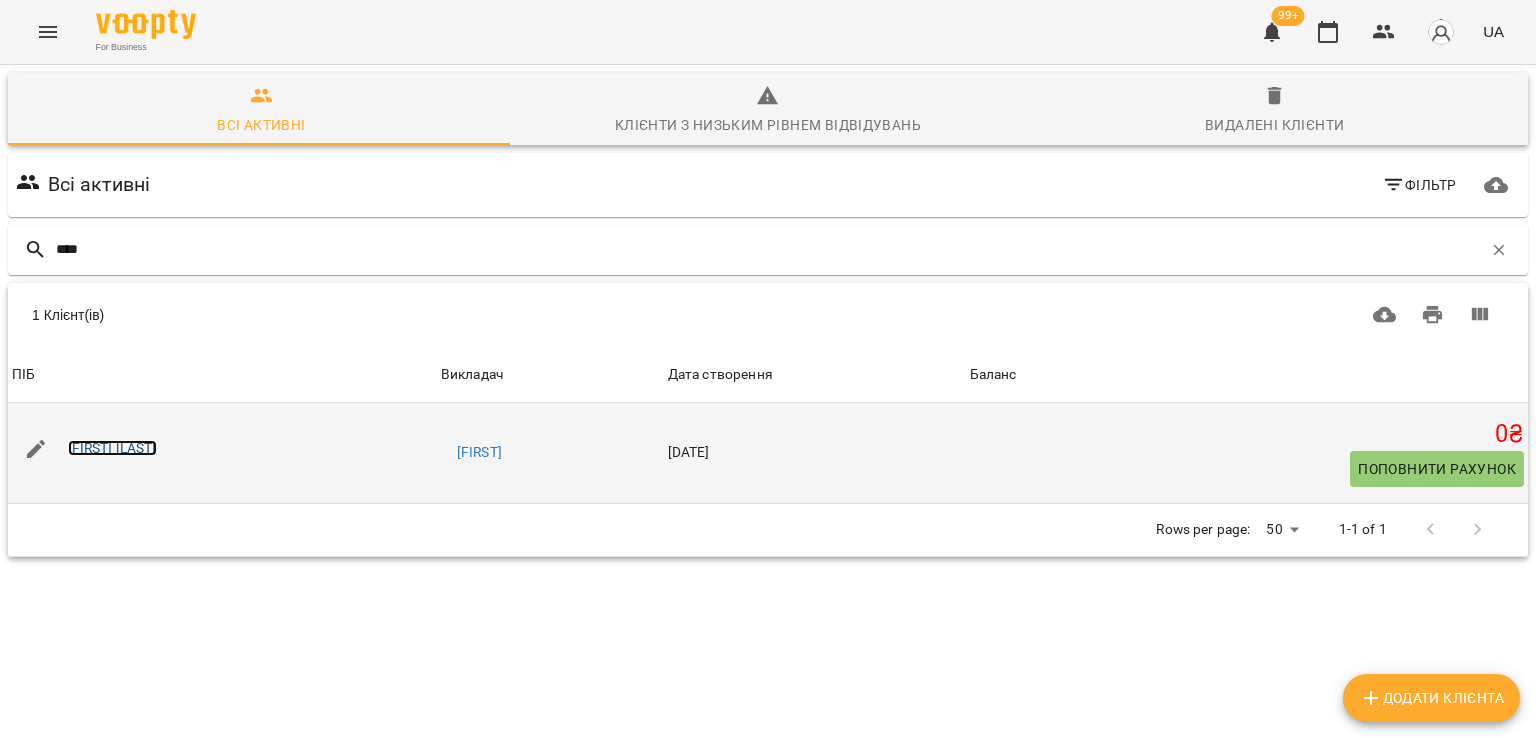 click on "[FIRST] [LAST]" at bounding box center (112, 448) 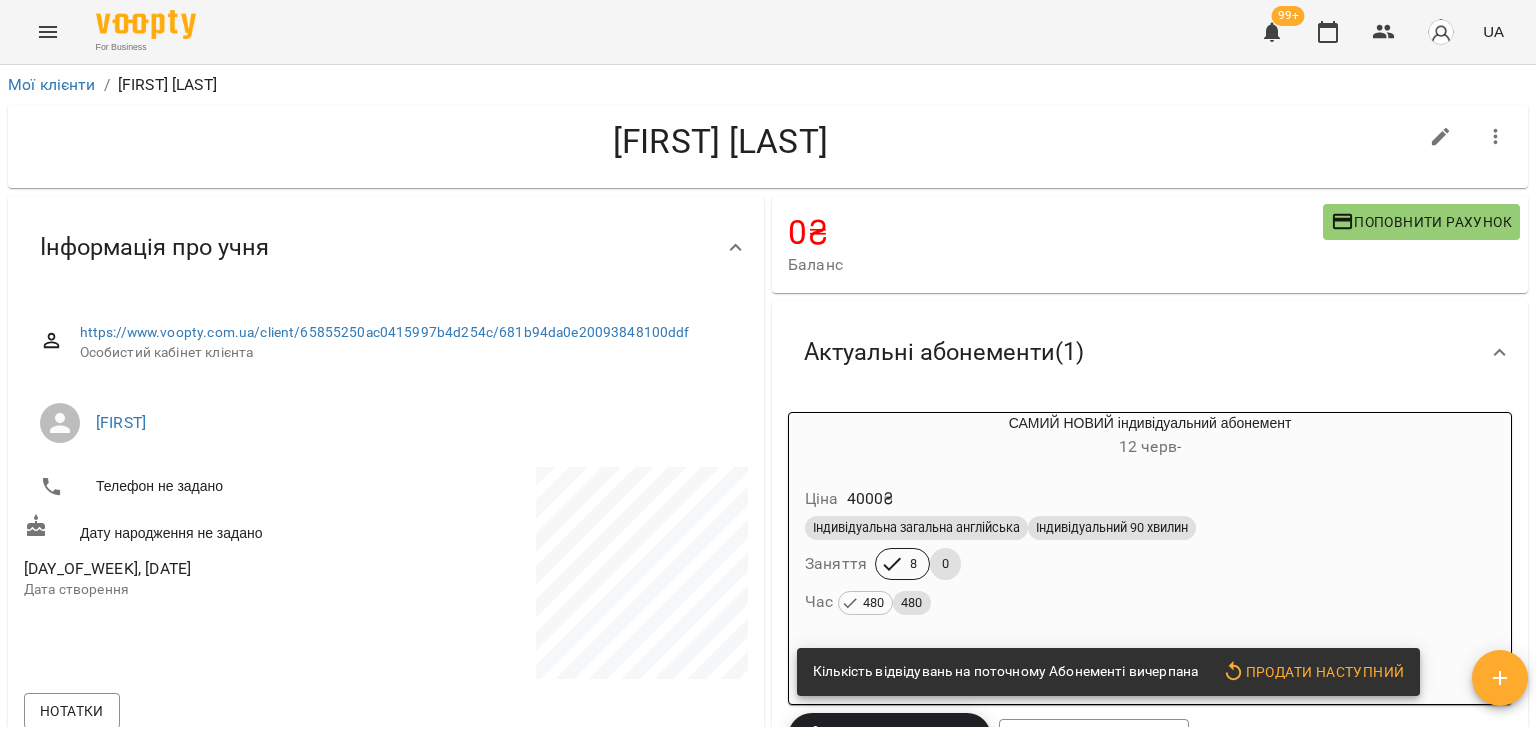 click on "Ціна 4000 ₴" at bounding box center (1150, 499) 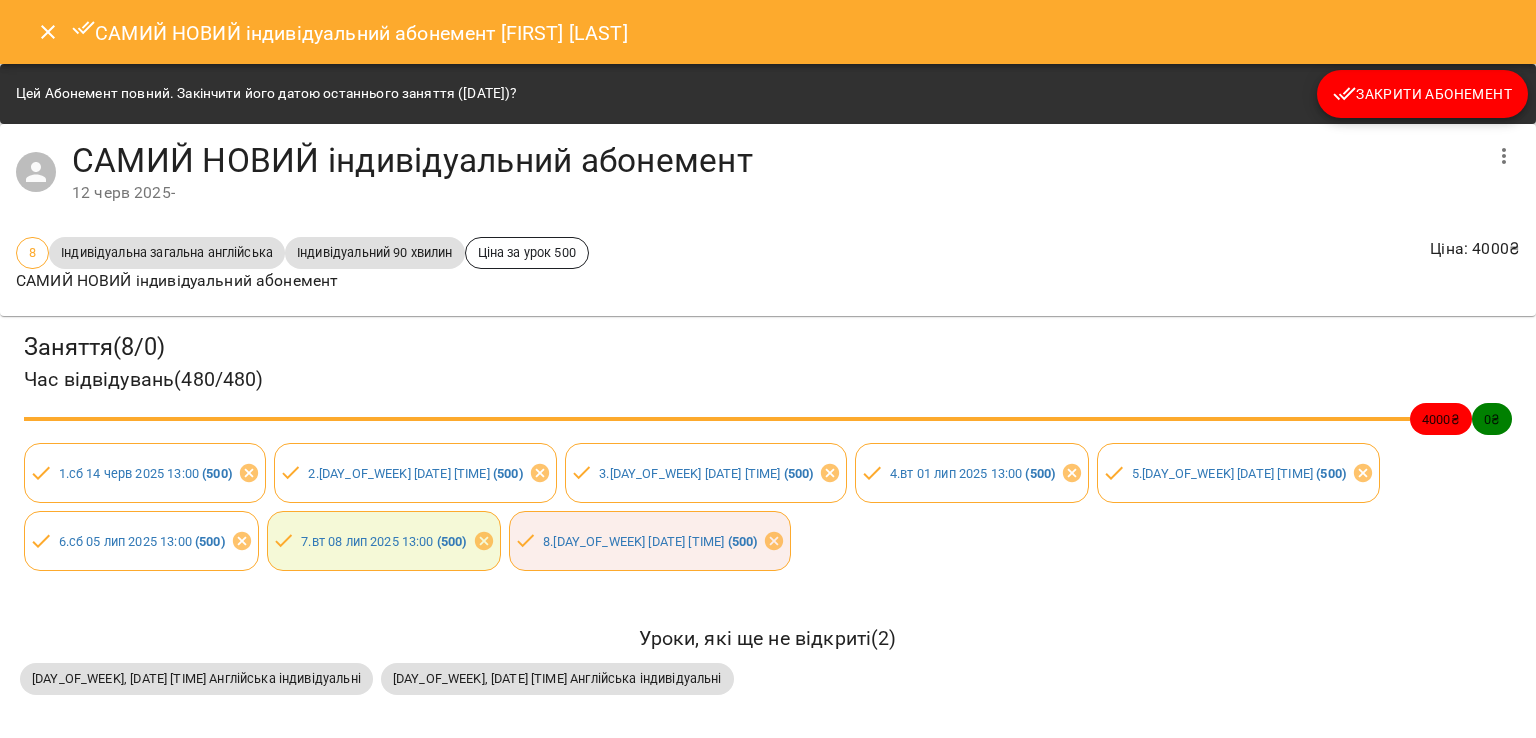 click on "Закрити Абонемент" at bounding box center (1422, 94) 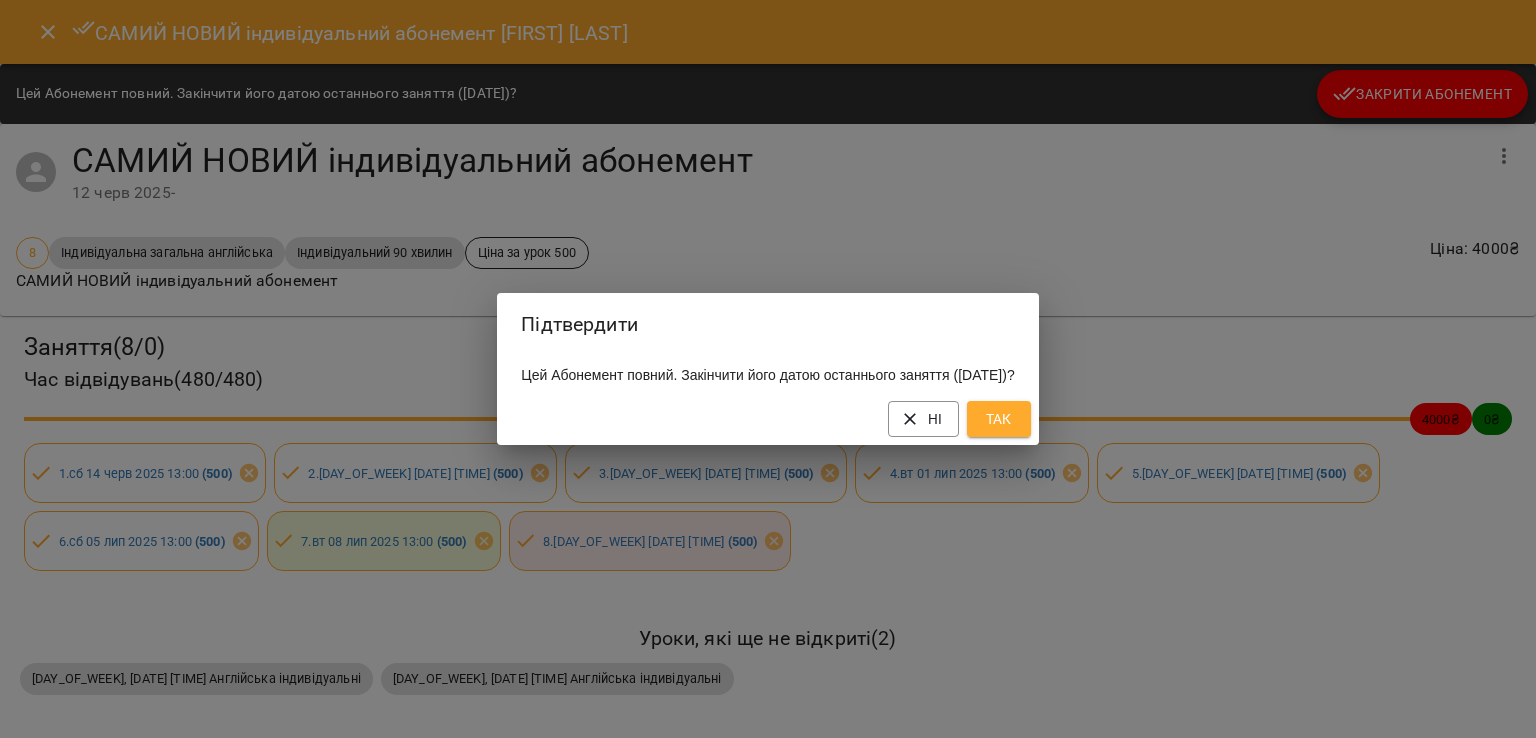 click on "Так" at bounding box center [999, 419] 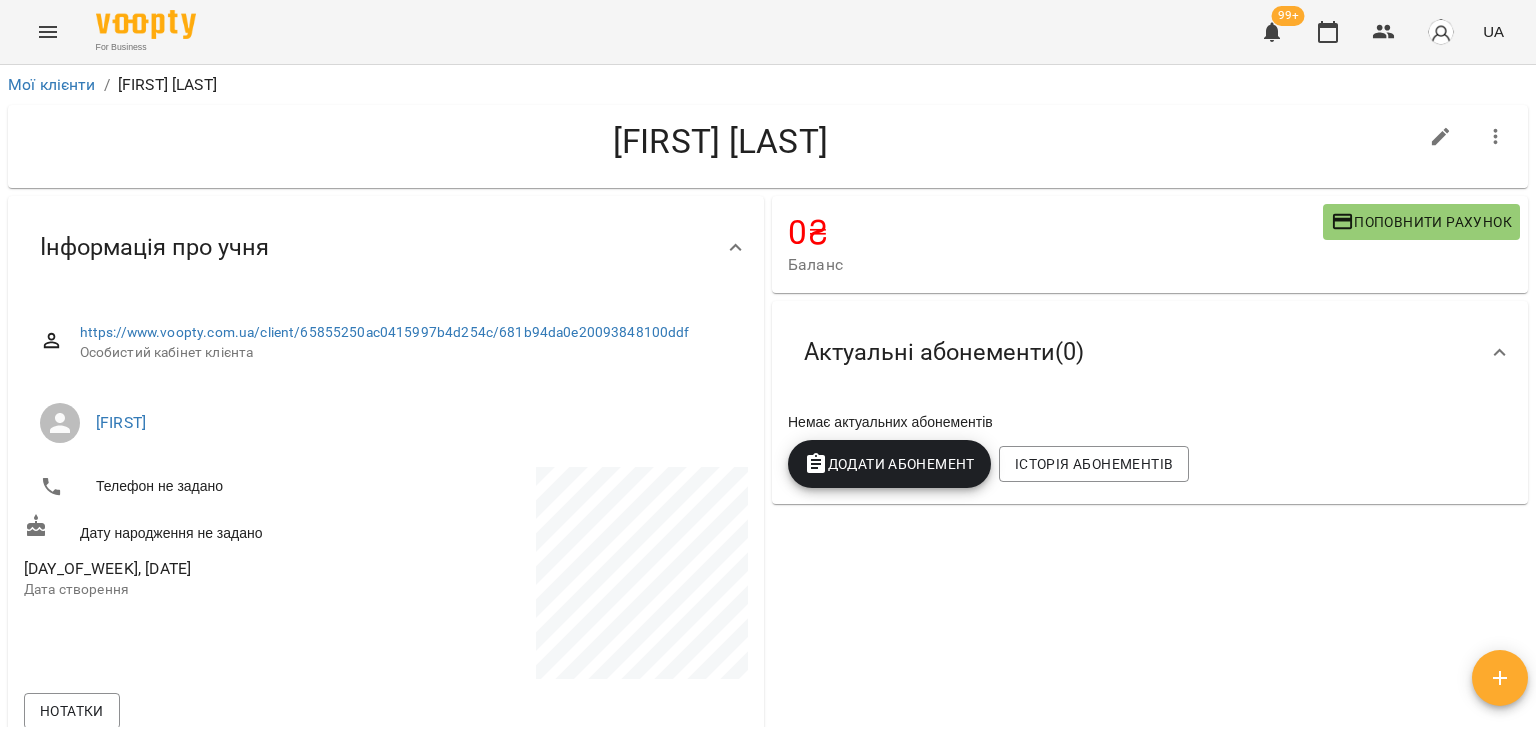 click on "Додати Абонемент" at bounding box center (889, 464) 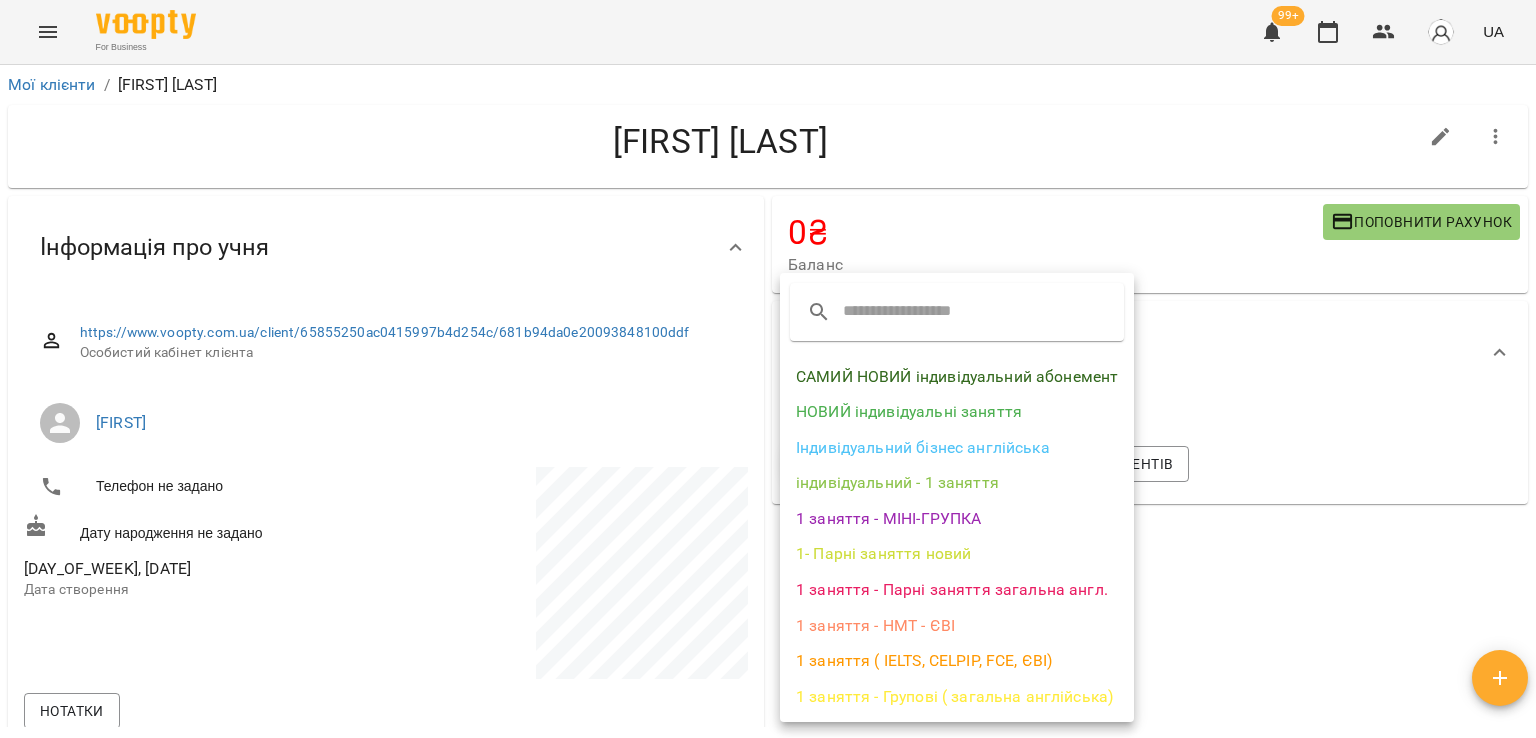 click on "САМИЙ НОВИЙ  індивідуальний абонемент" at bounding box center (957, 377) 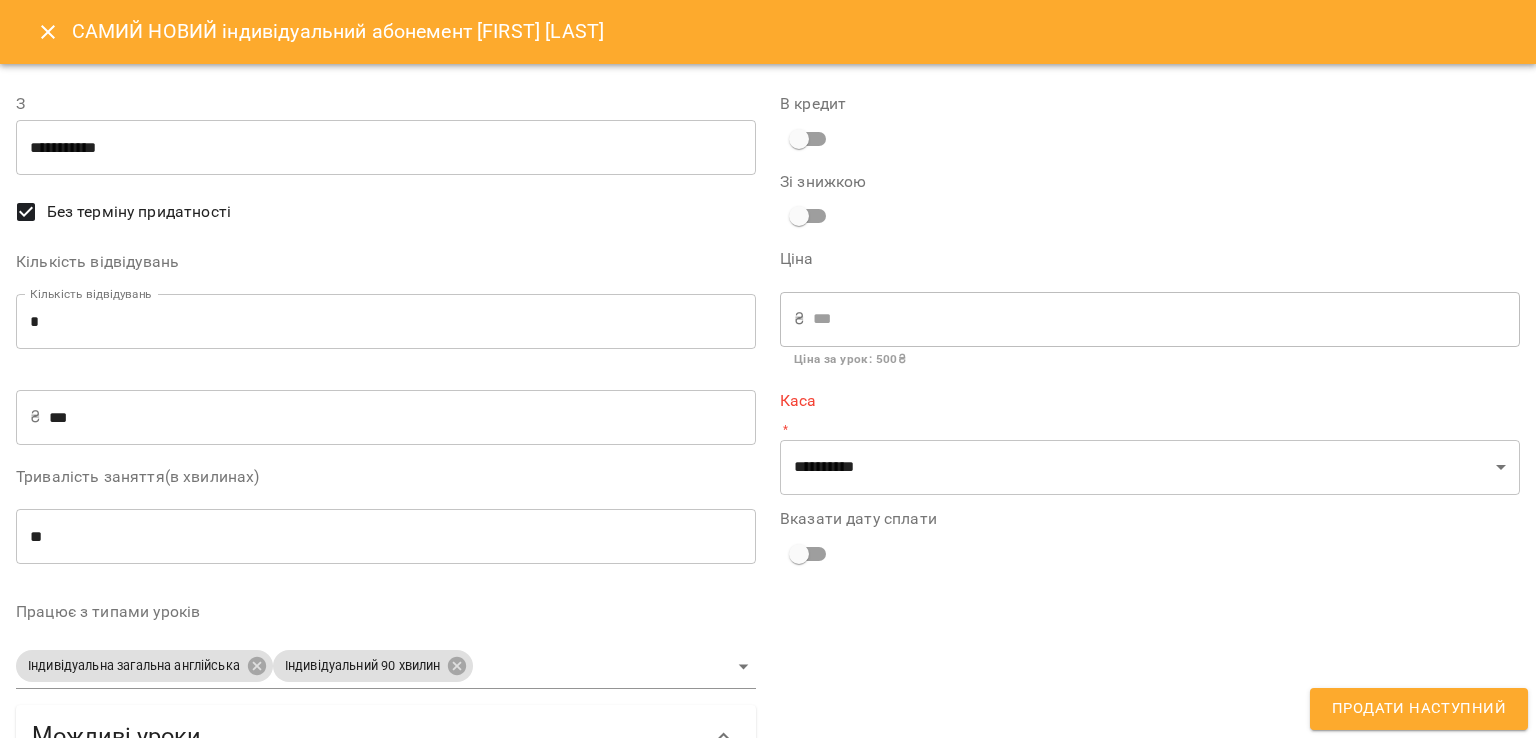 click on "*" at bounding box center (386, 322) 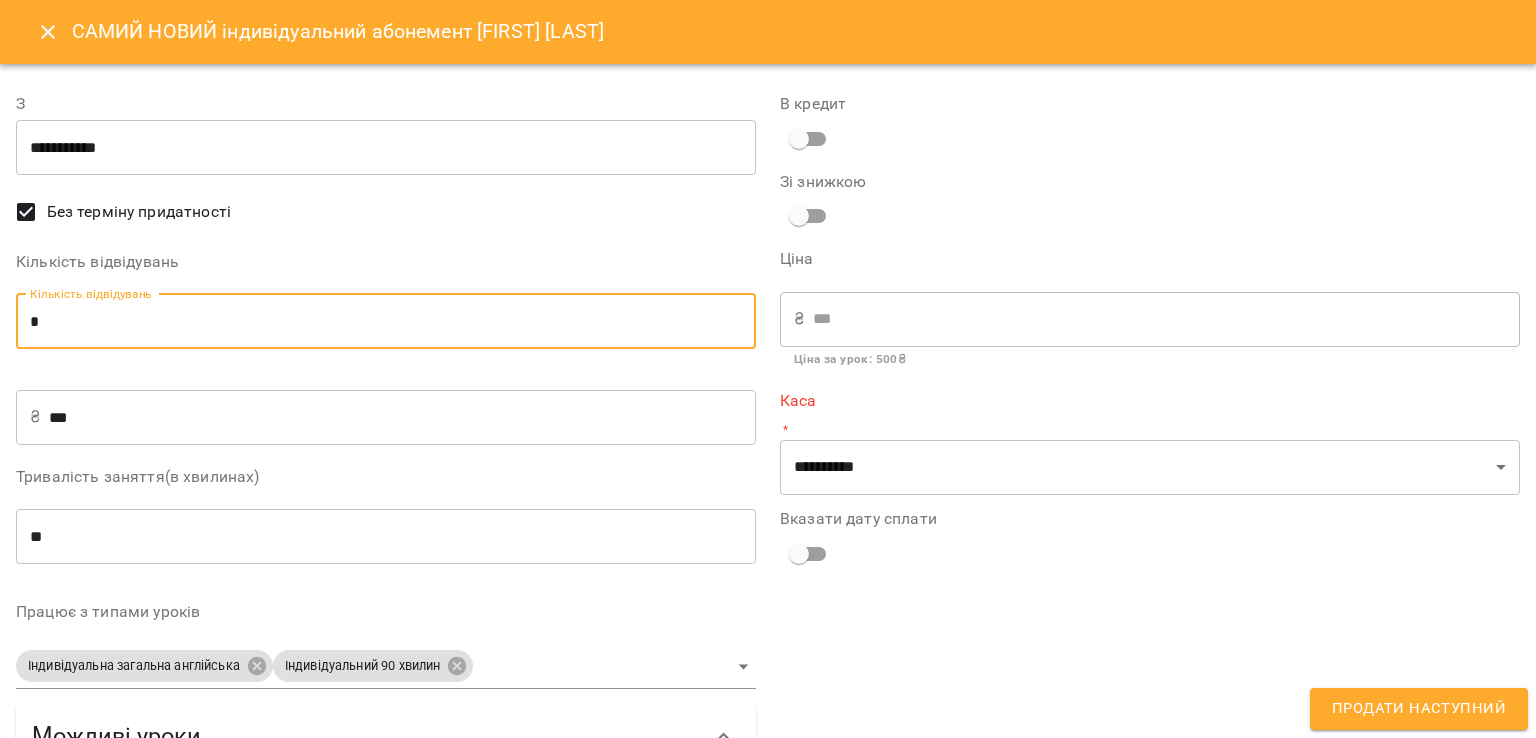 click on "*" at bounding box center [386, 322] 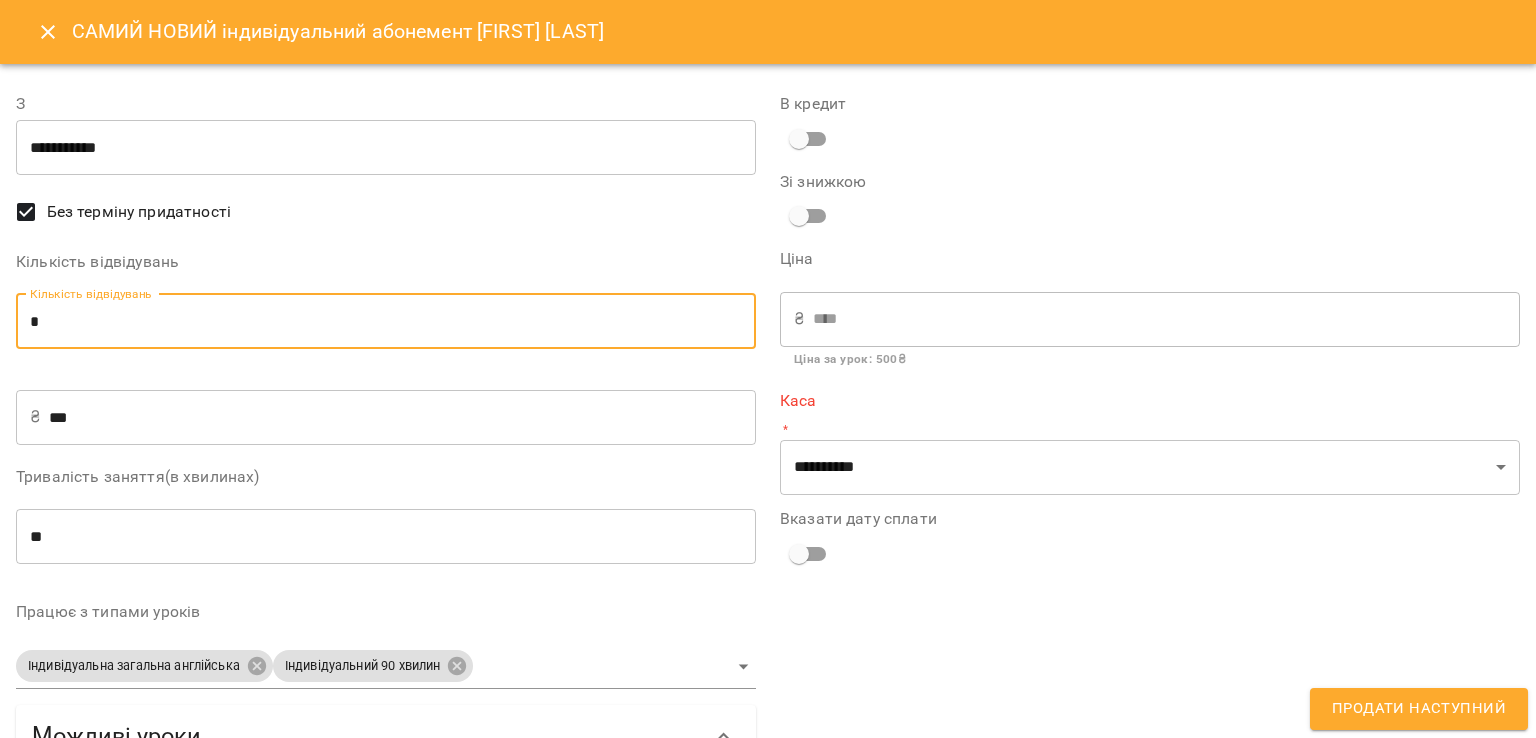 type on "*" 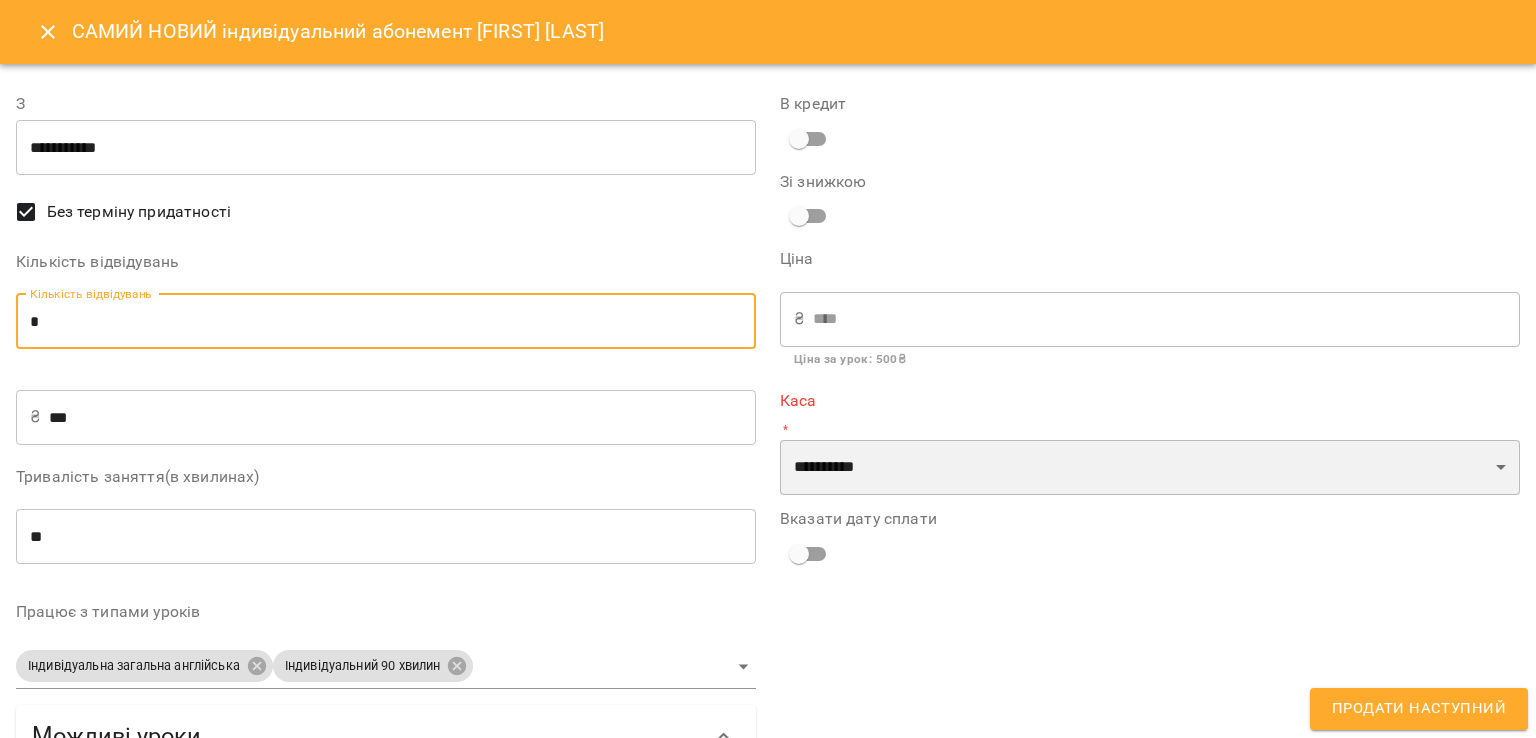 click on "**********" at bounding box center [1150, 468] 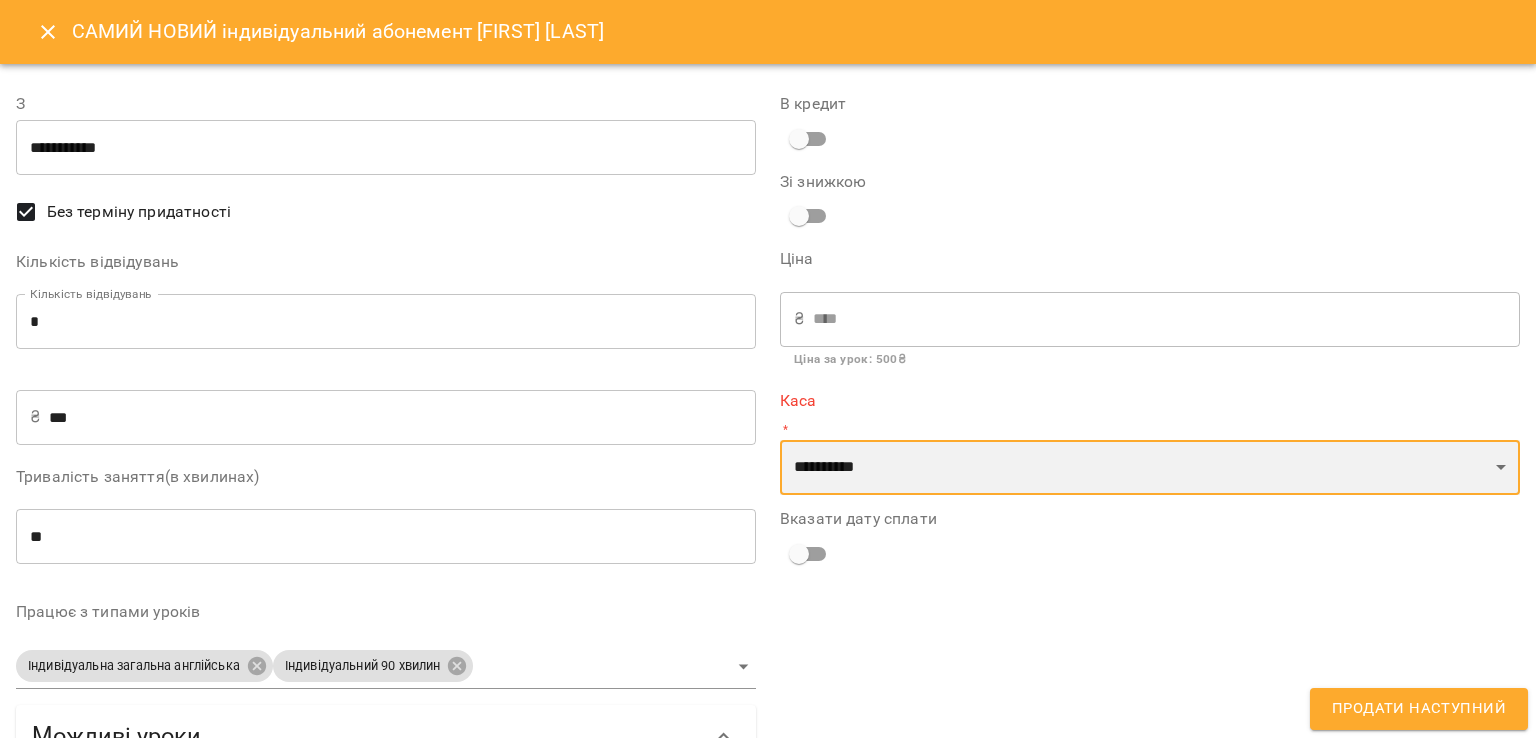 select on "****" 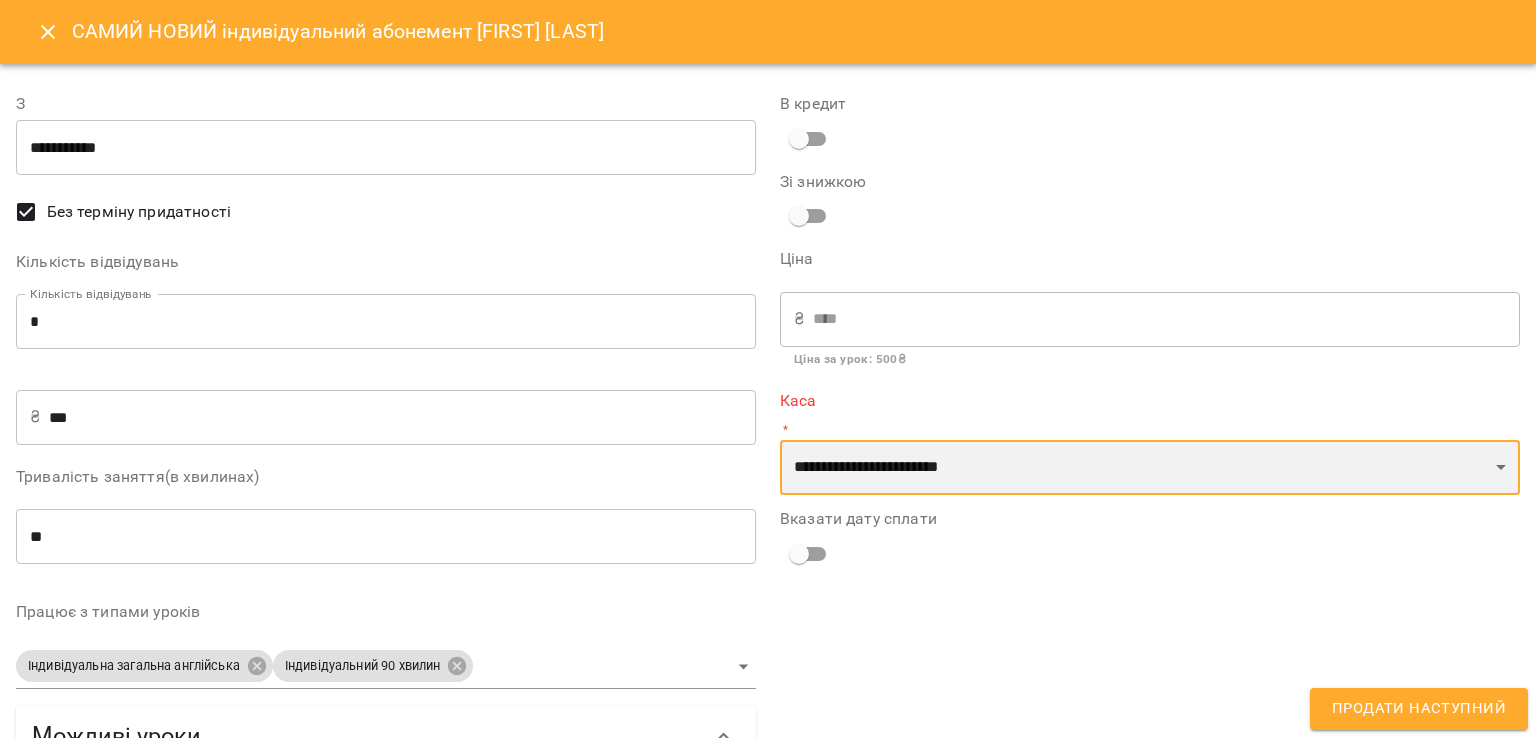 click on "**********" at bounding box center [1150, 468] 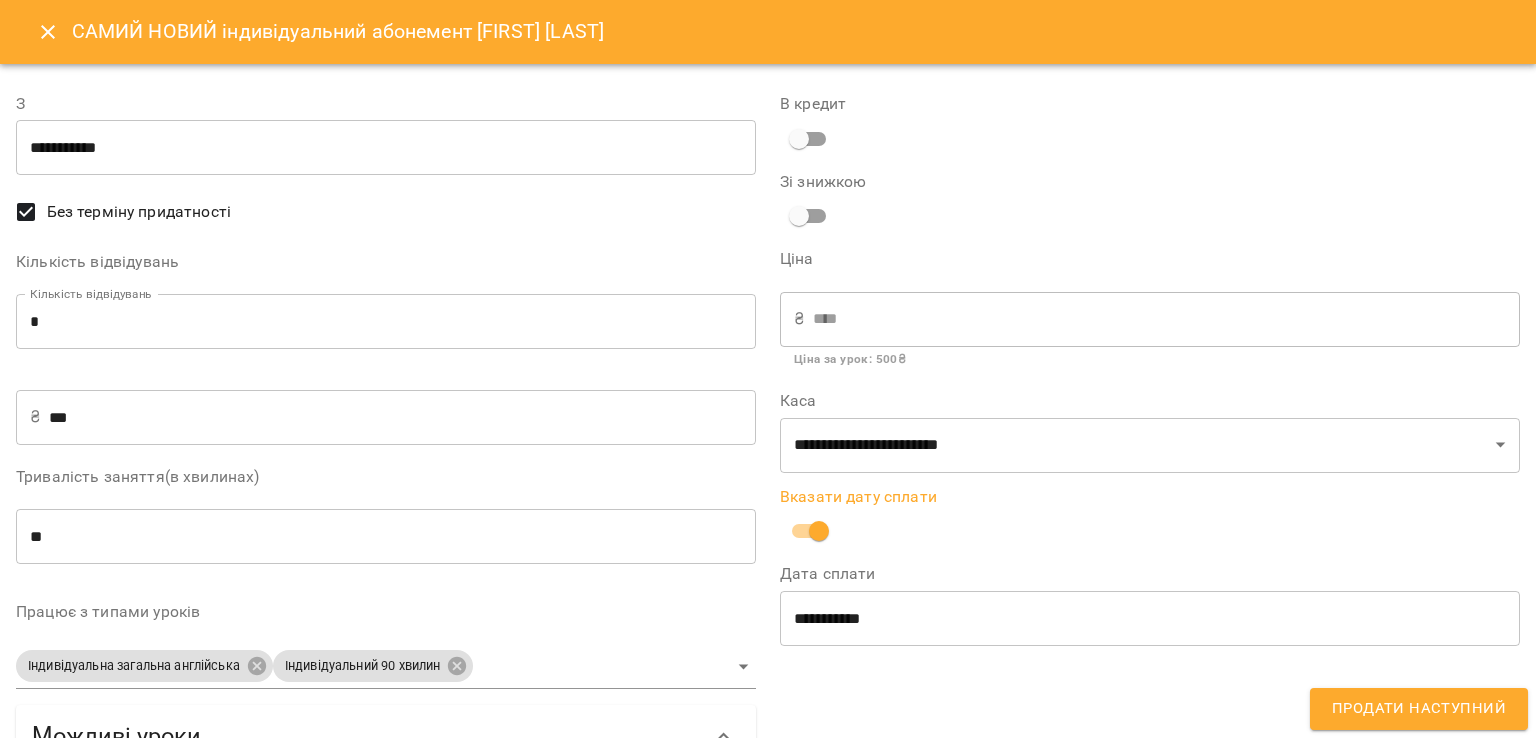 click on "Продати наступний" at bounding box center [1419, 709] 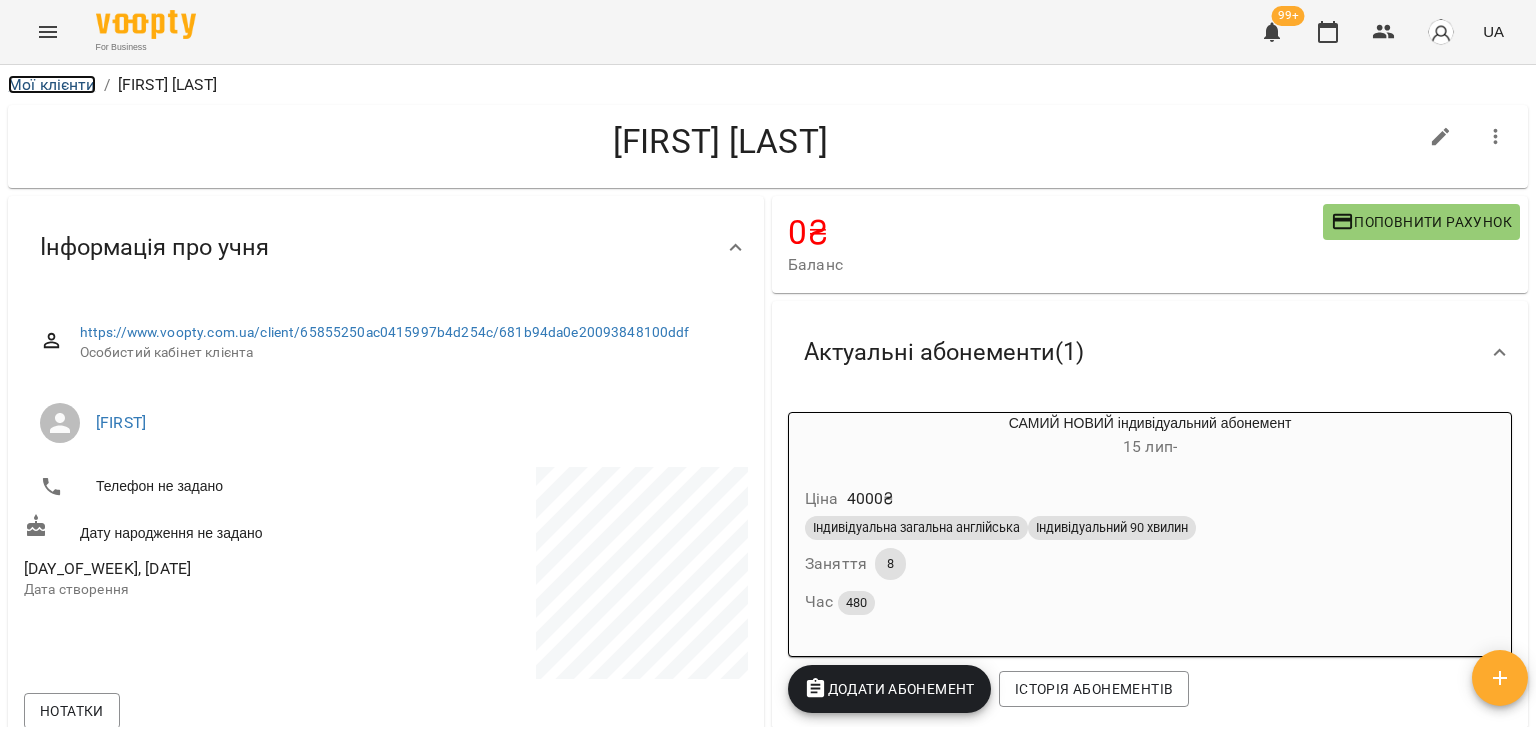 click on "Мої клієнти" at bounding box center (52, 84) 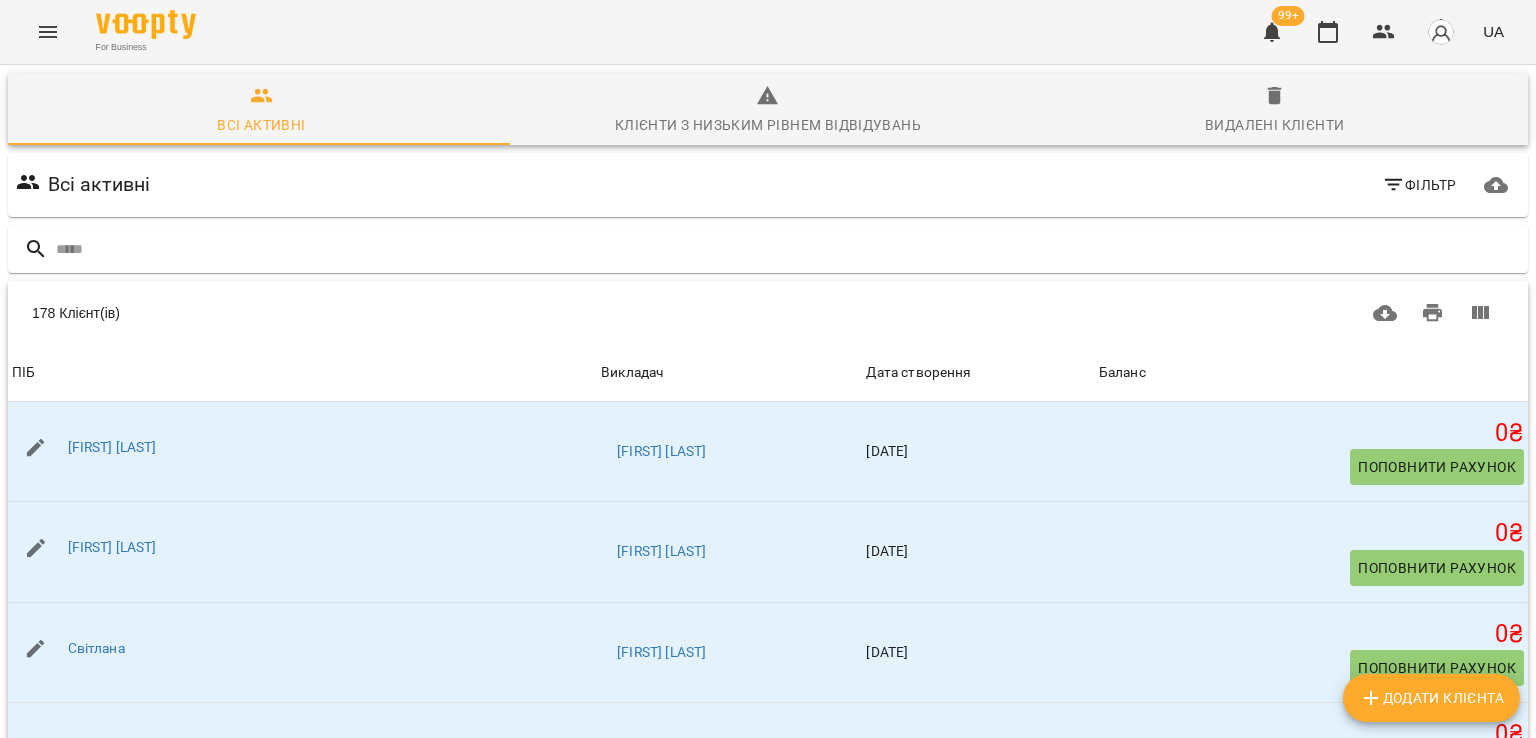 click on "Додати клієнта" at bounding box center (1431, 698) 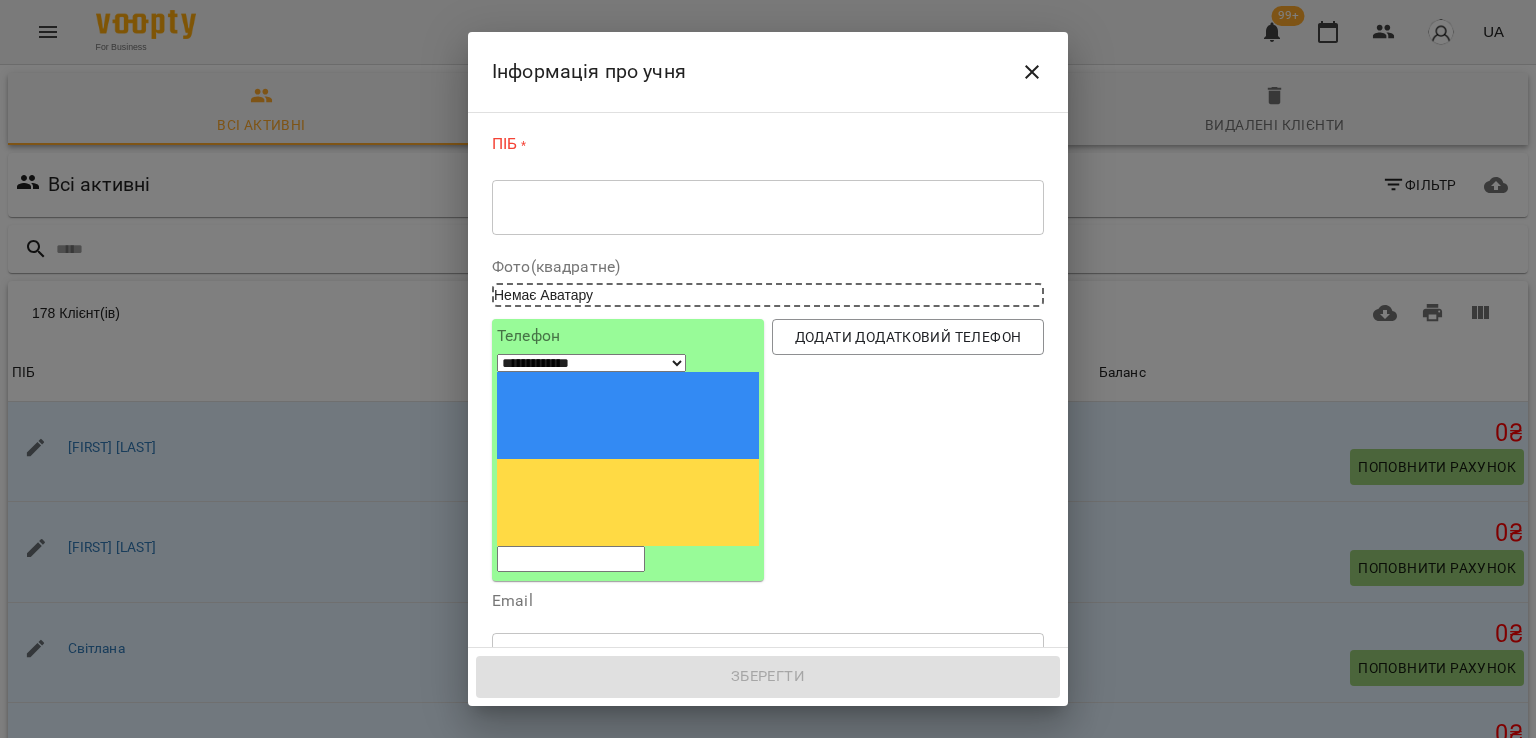 click on "* ​" at bounding box center [768, 207] 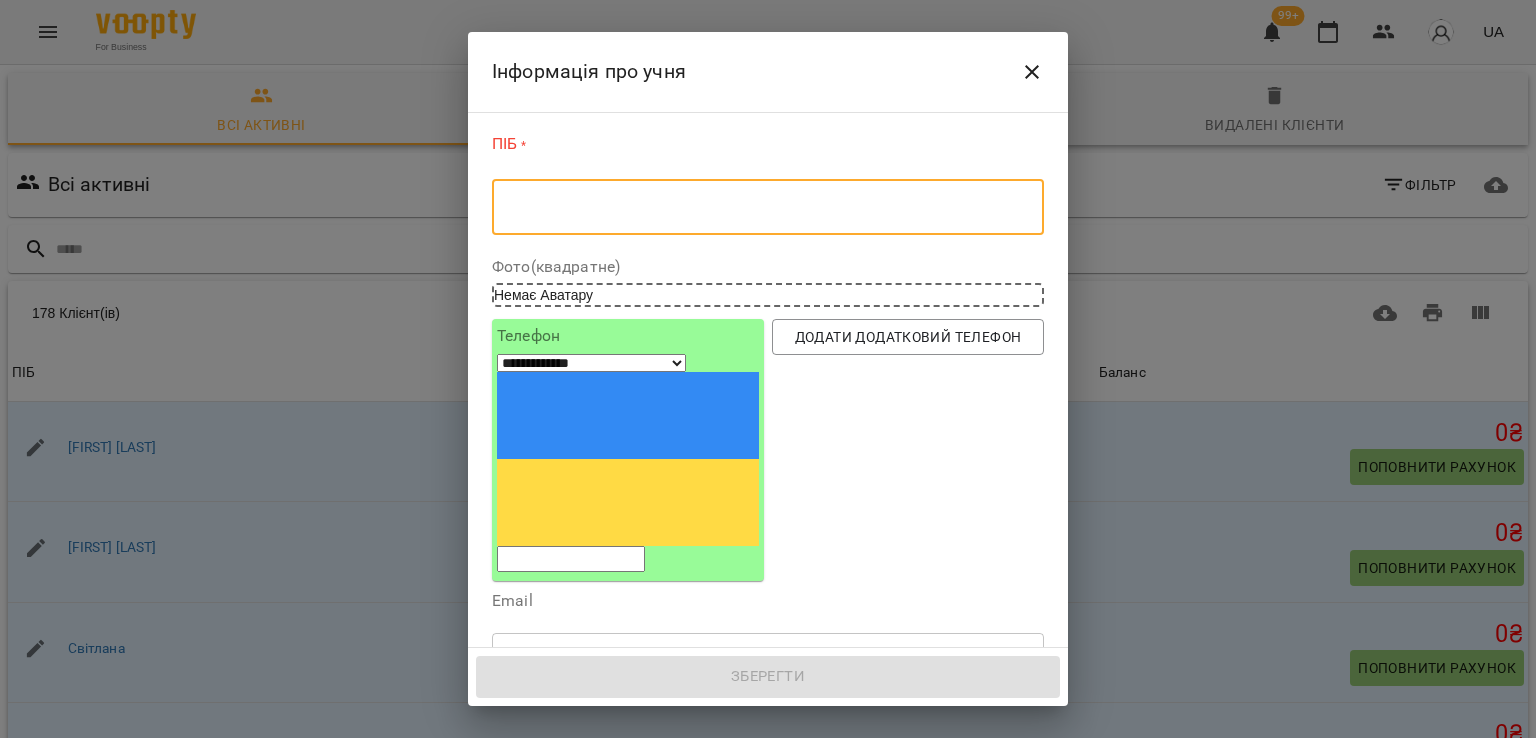 click 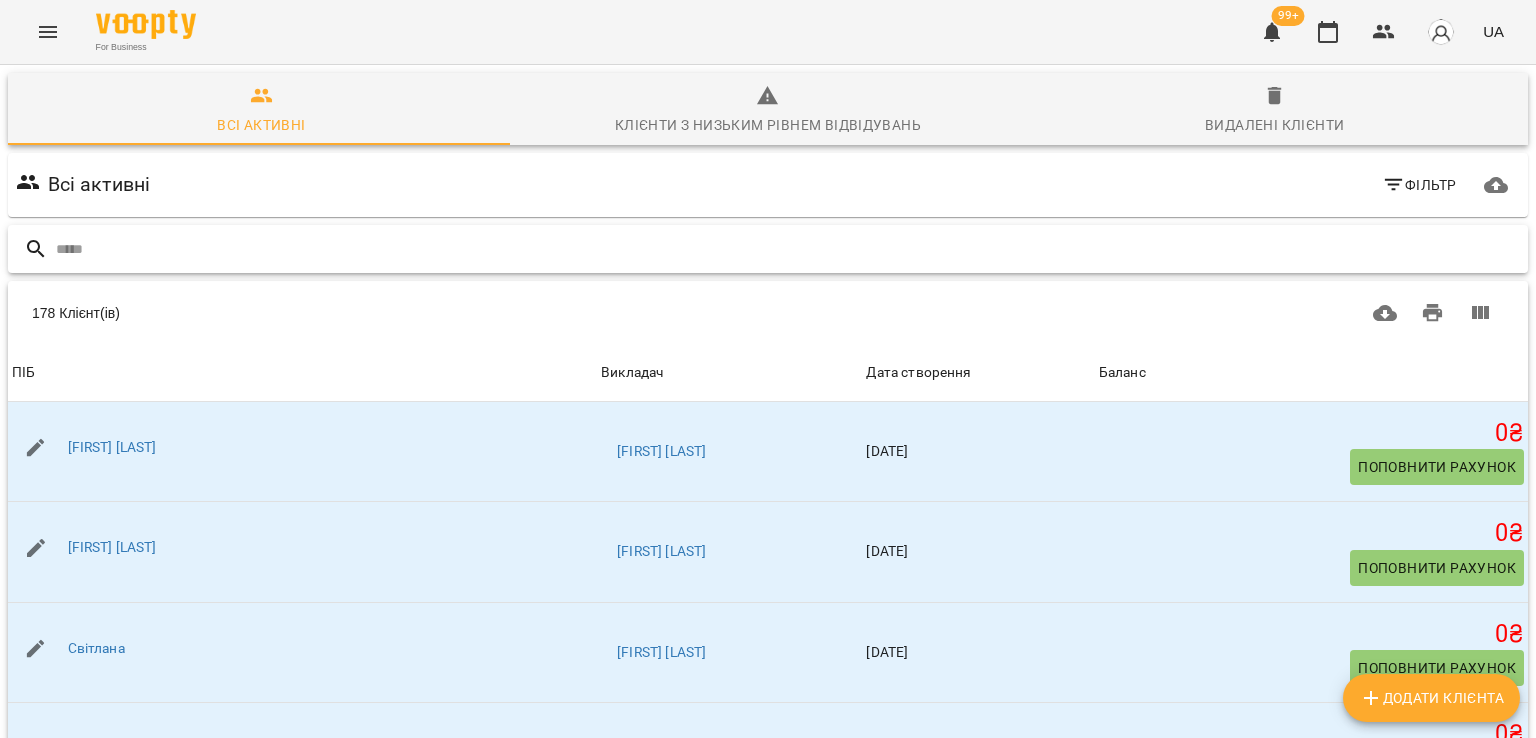 click at bounding box center (788, 249) 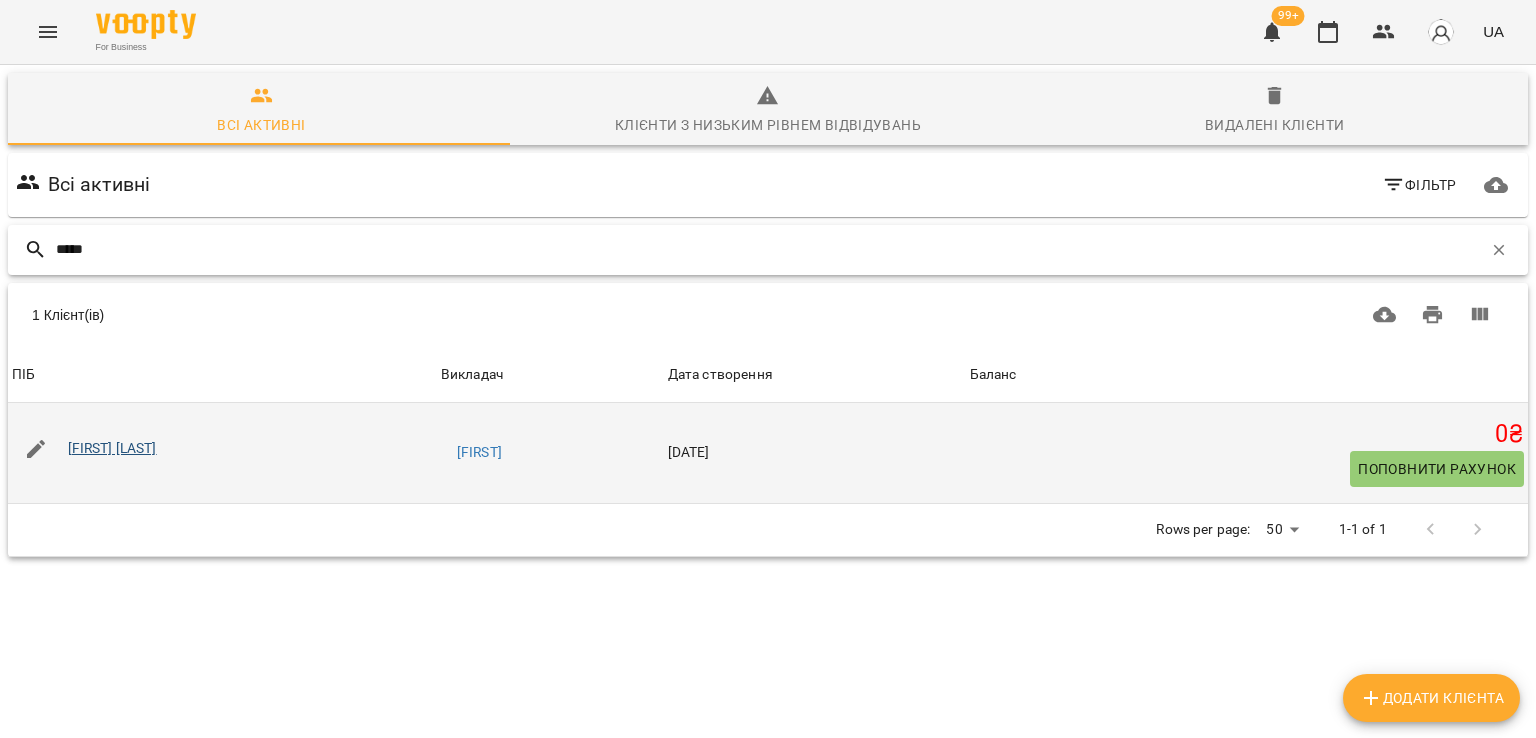 type on "*****" 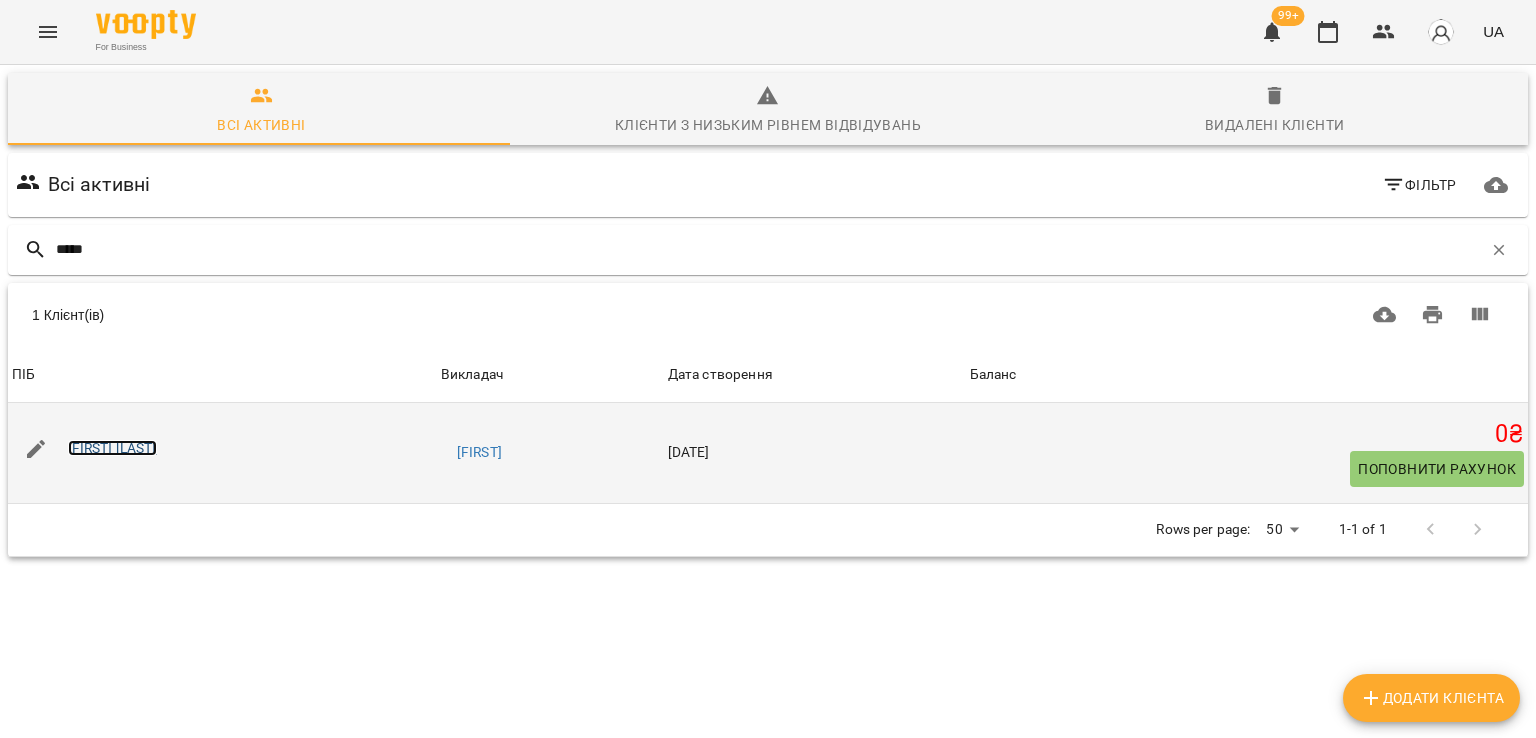 click on "[FIRST] [LAST]" at bounding box center [112, 448] 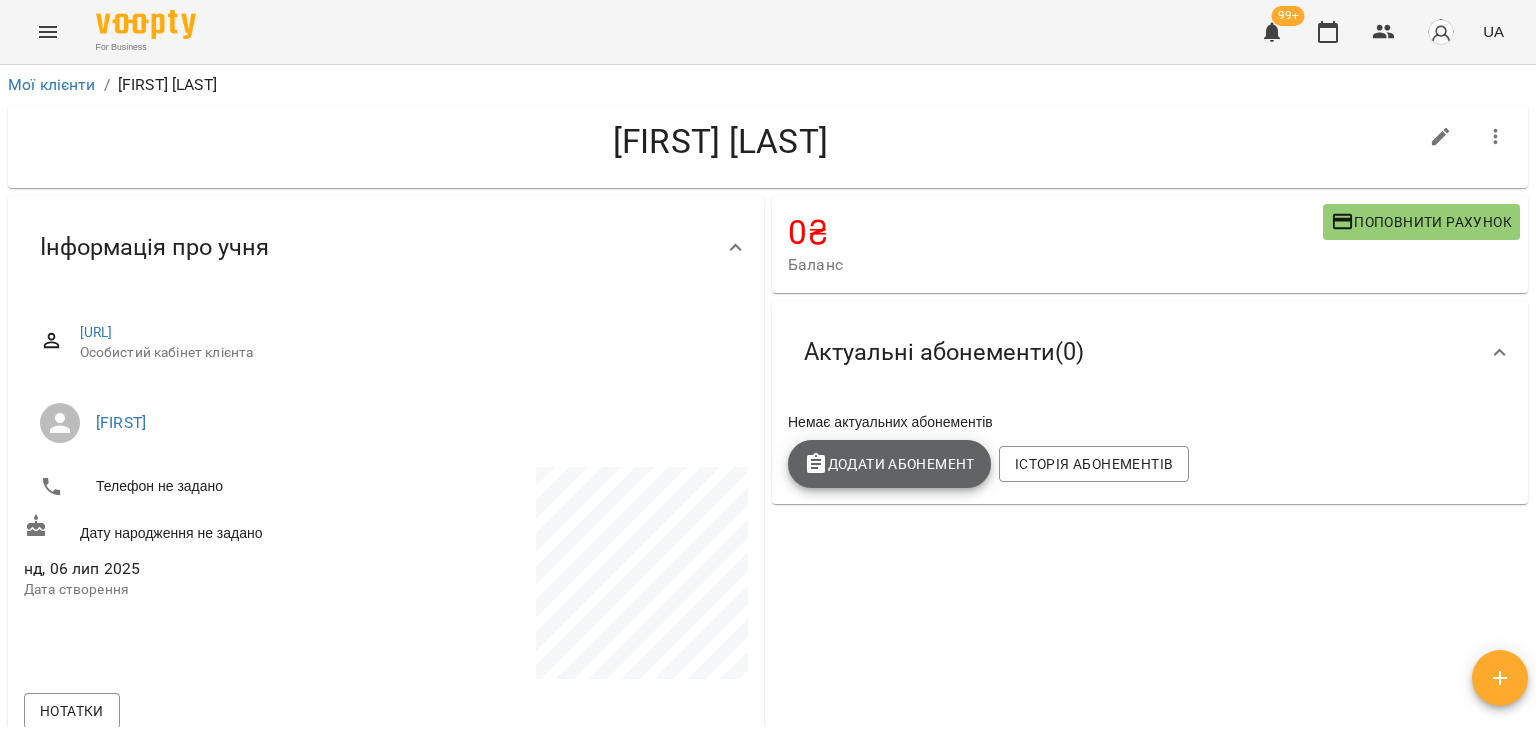 click on "Додати Абонемент" at bounding box center (889, 464) 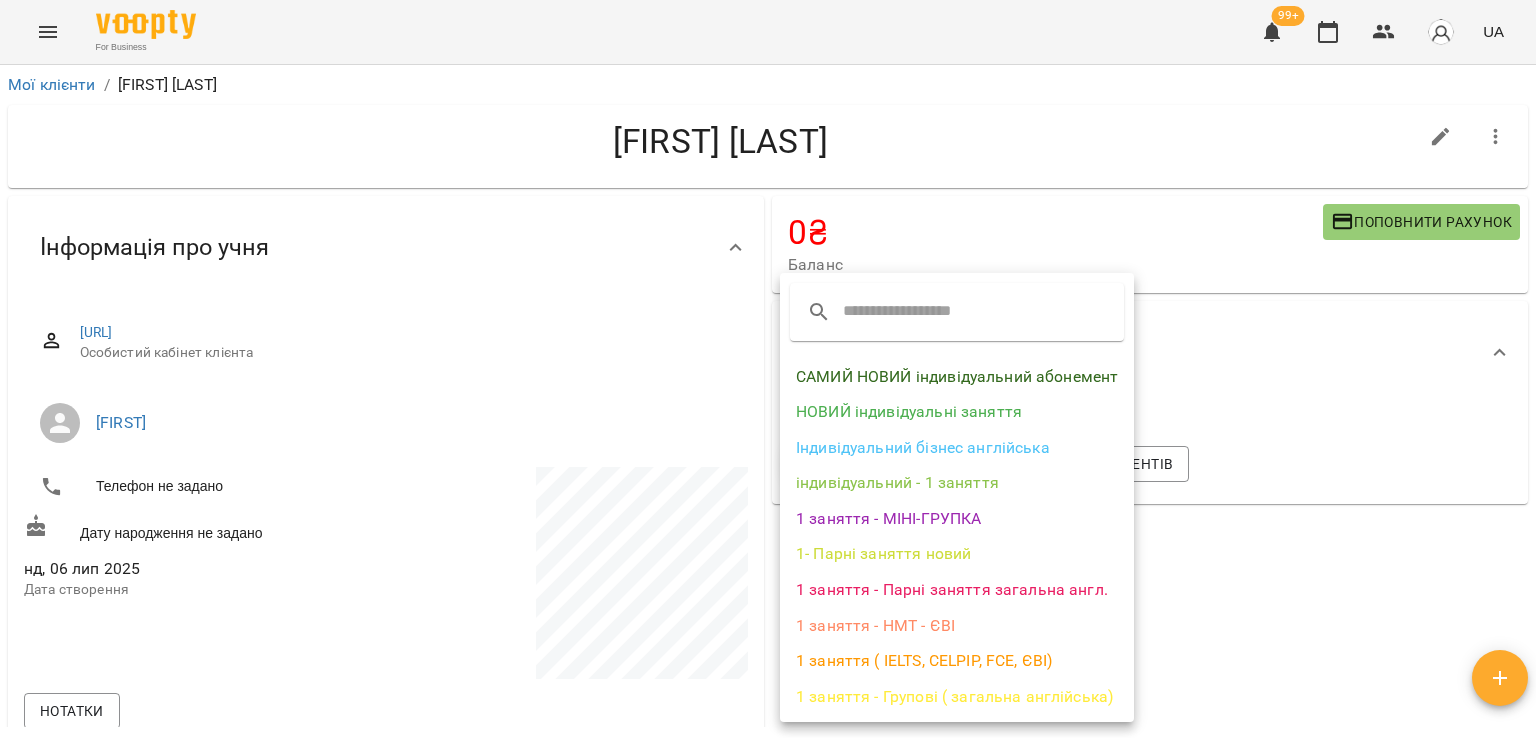 click on "САМИЙ НОВИЙ  індивідуальний абонемент" at bounding box center (957, 377) 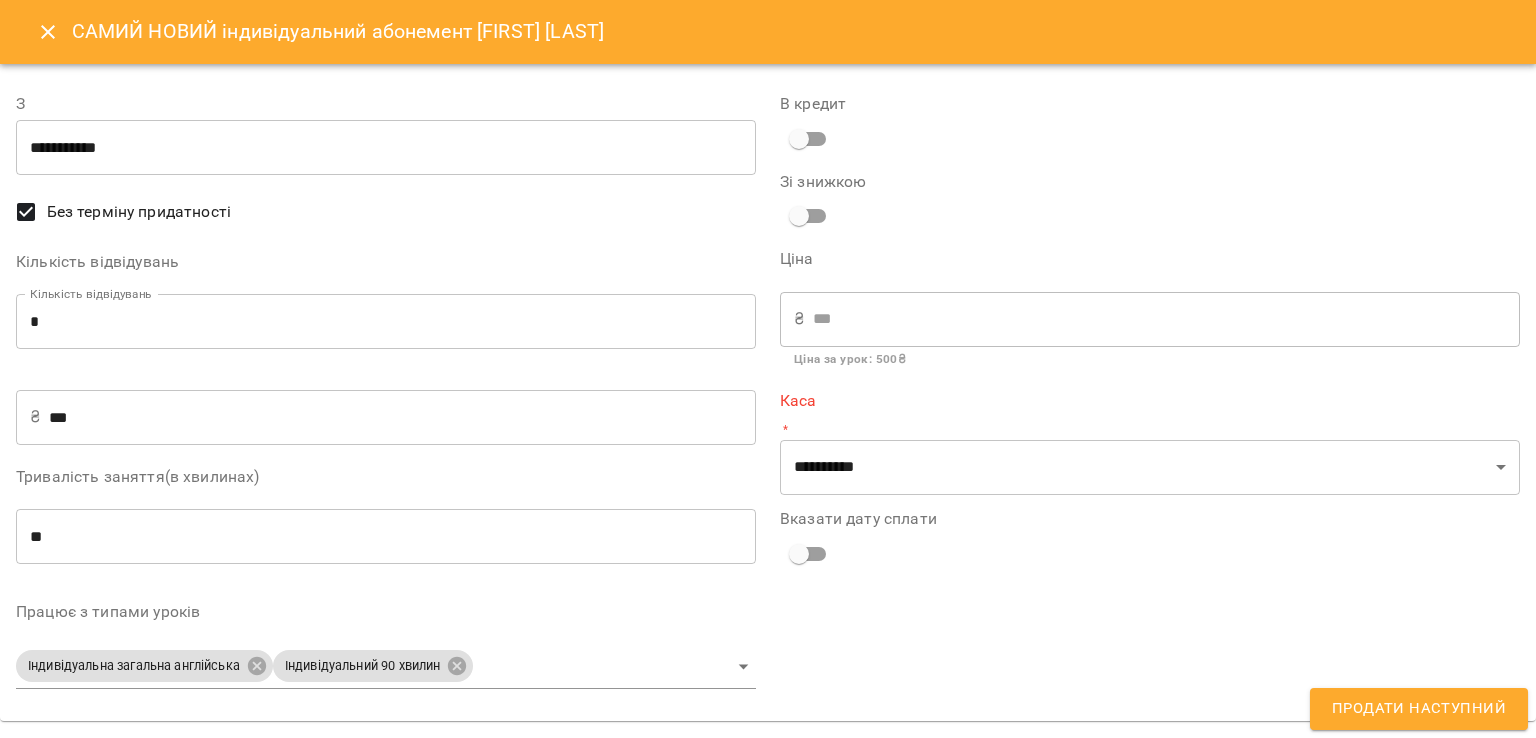 click on "*" at bounding box center (386, 322) 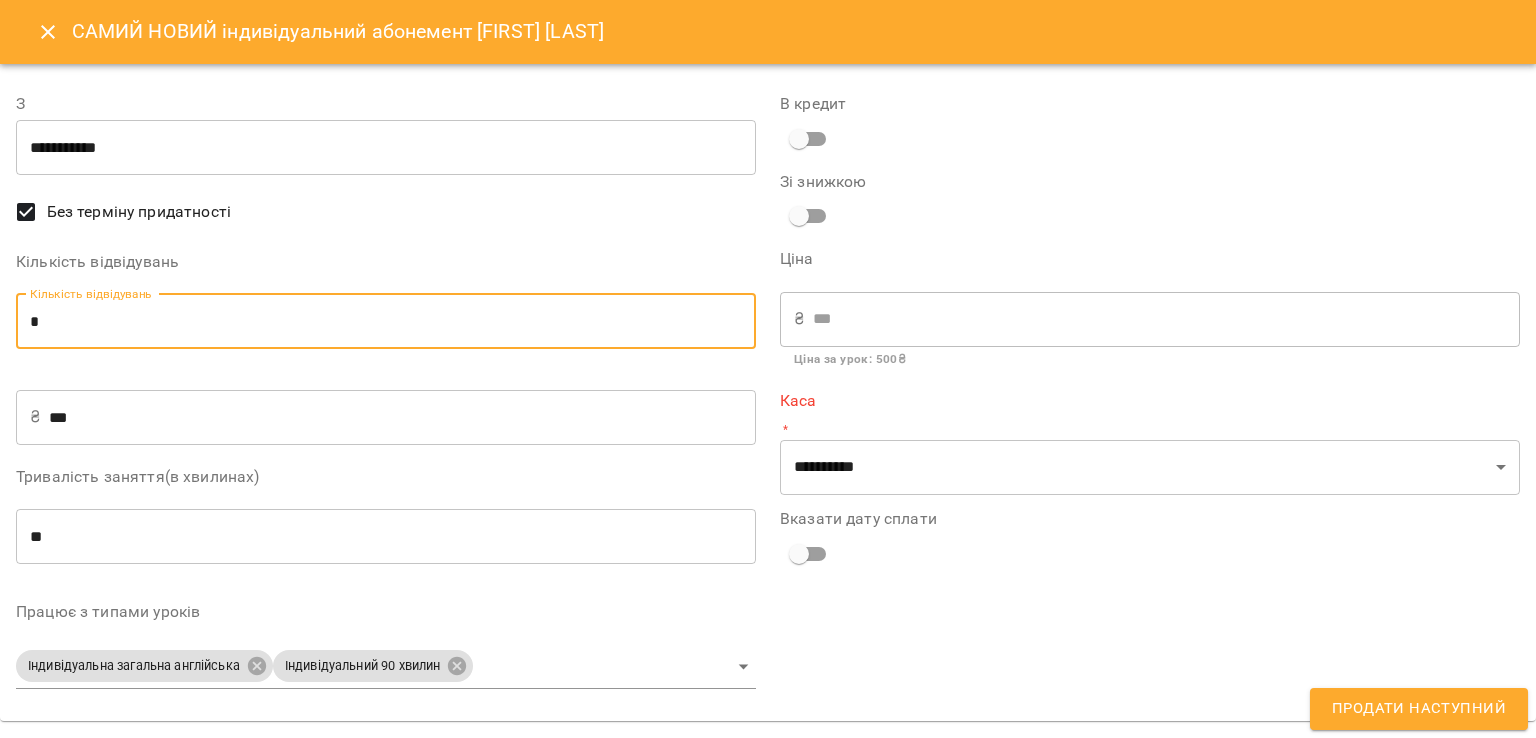type on "*" 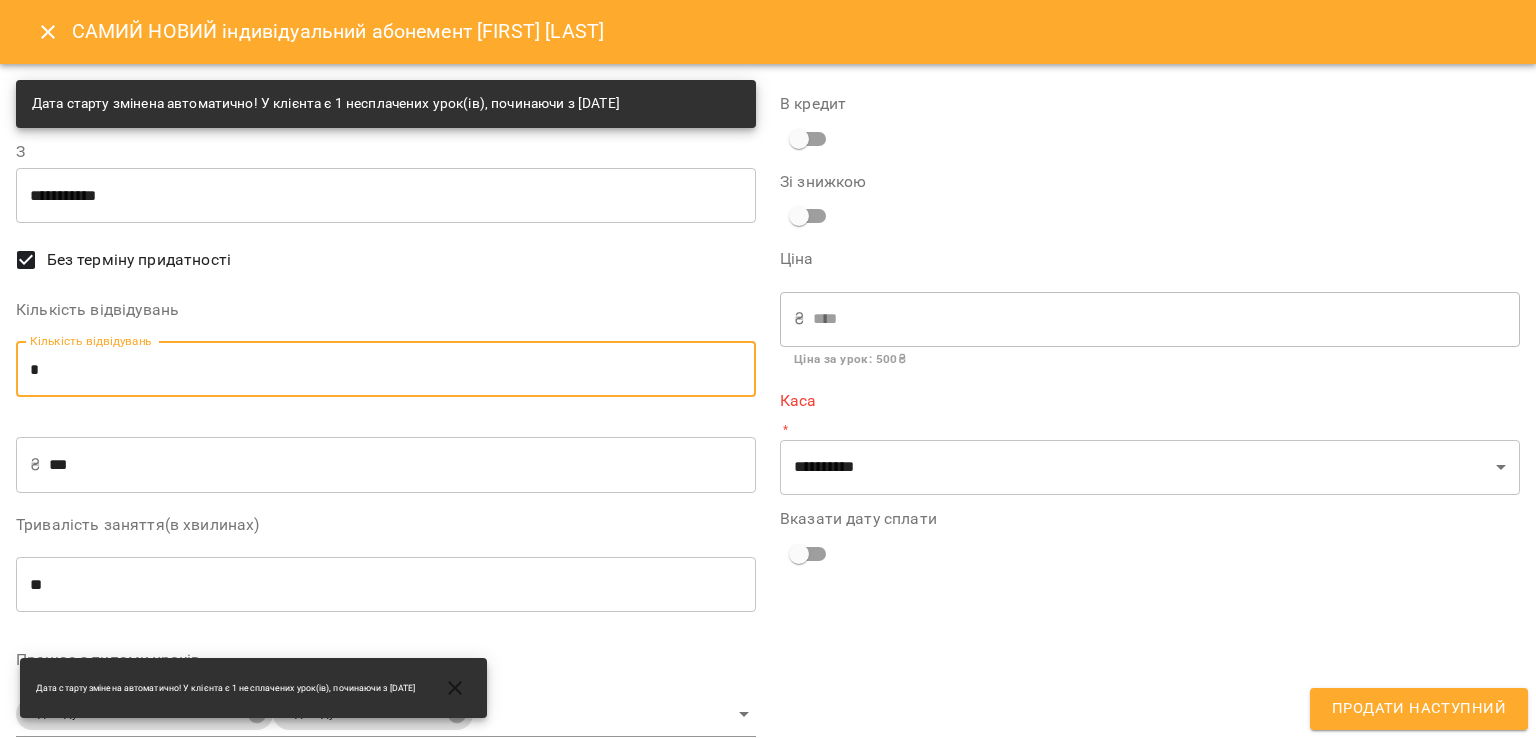type on "*" 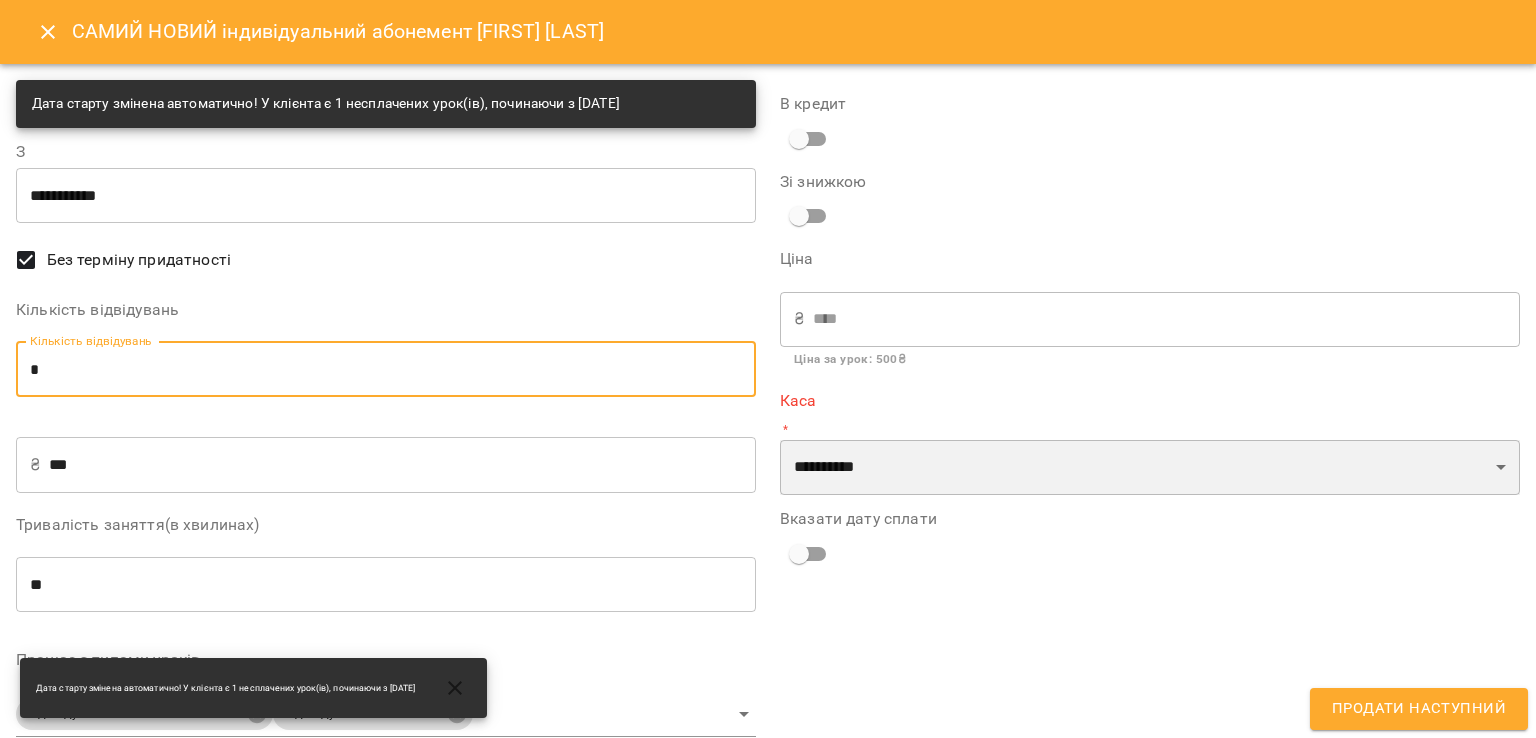 click on "**********" at bounding box center (1150, 468) 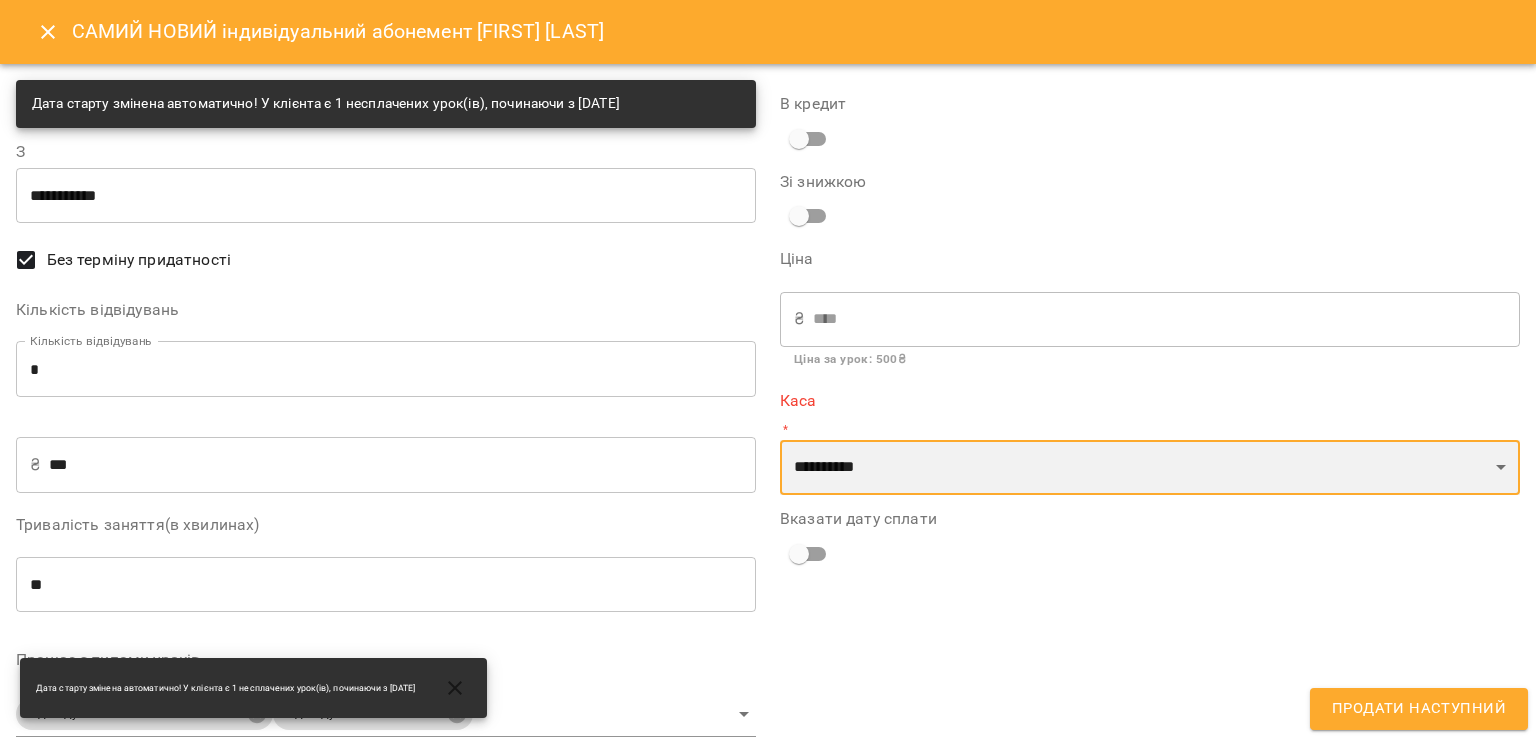 select on "****" 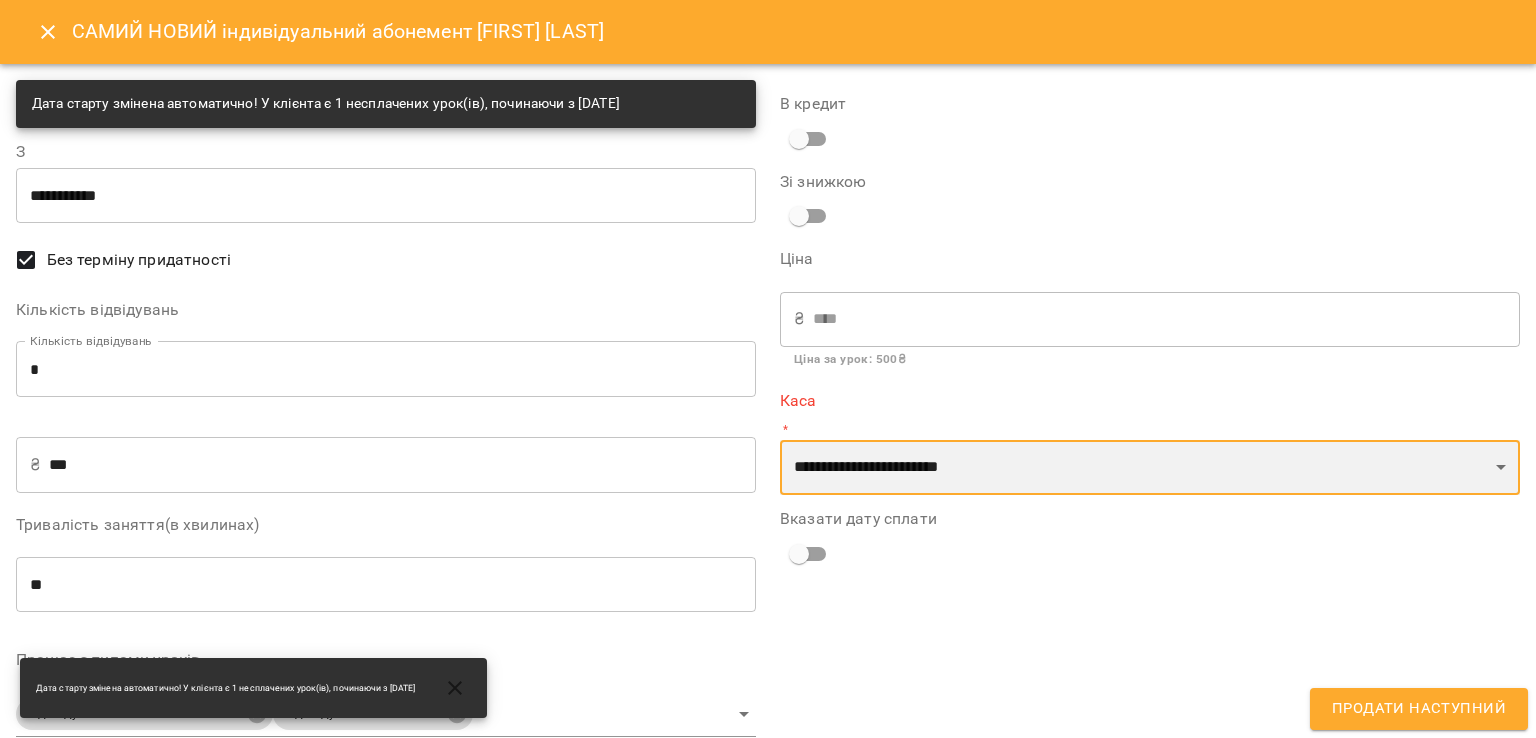 click on "**********" at bounding box center (1150, 468) 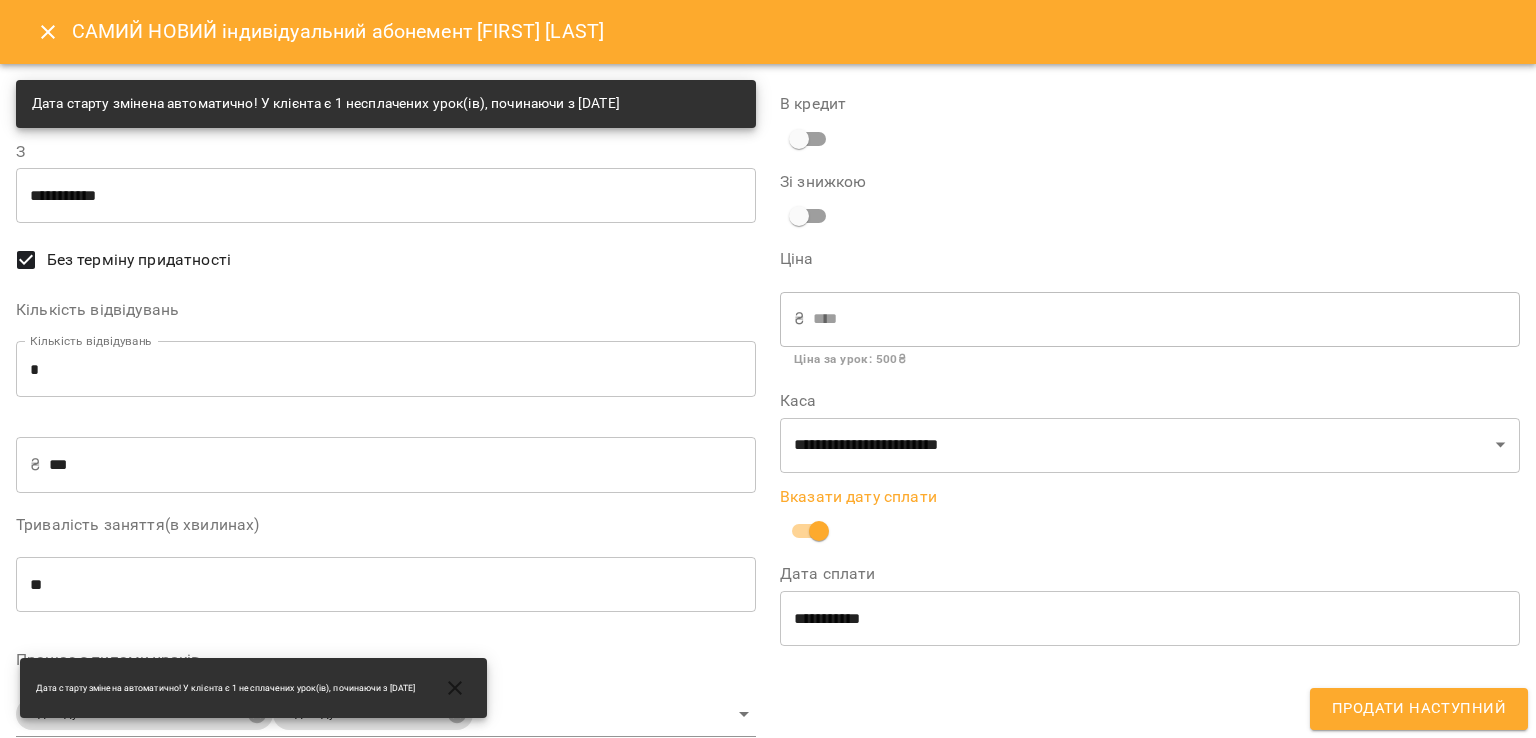 click on "Продати наступний" at bounding box center (1419, 709) 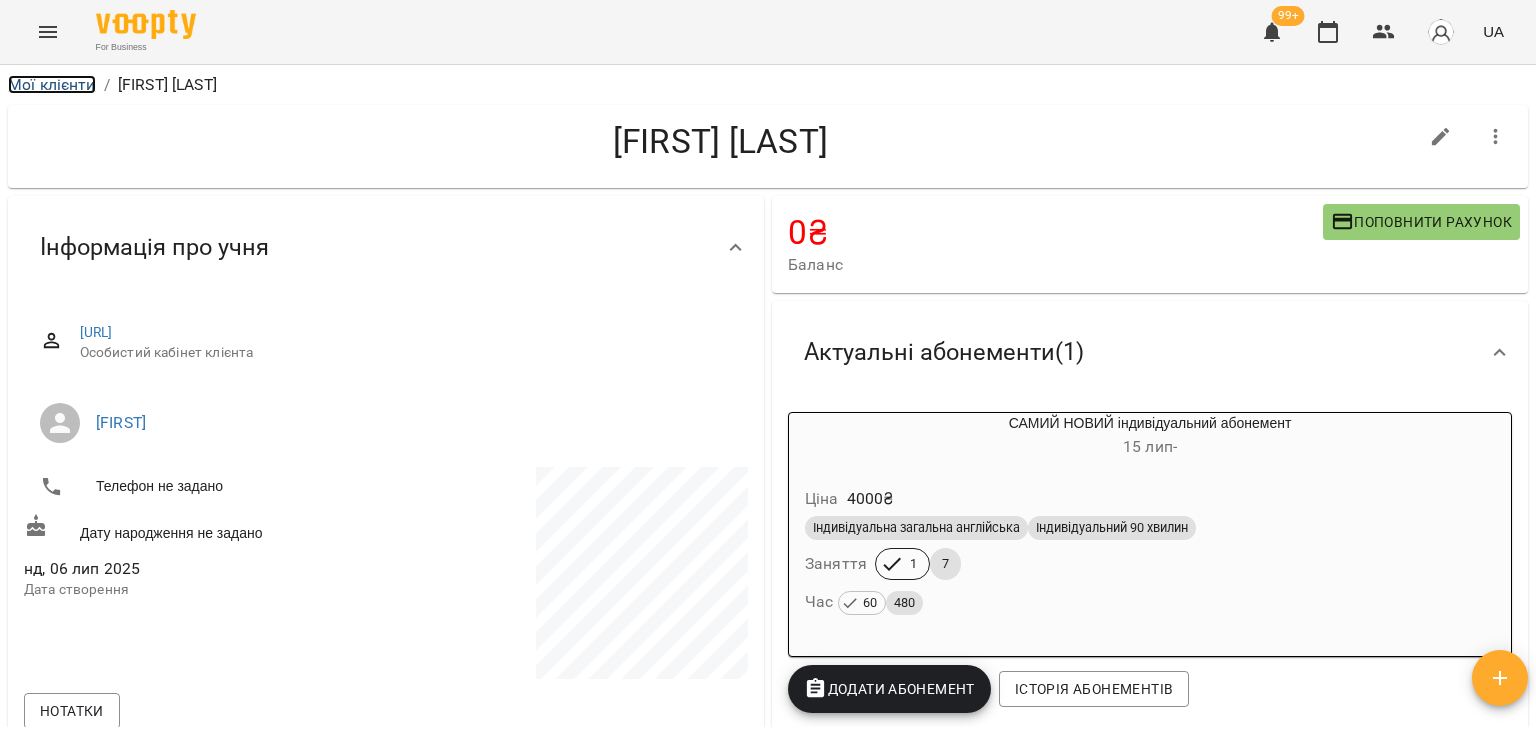 click on "Мої клієнти" at bounding box center [52, 84] 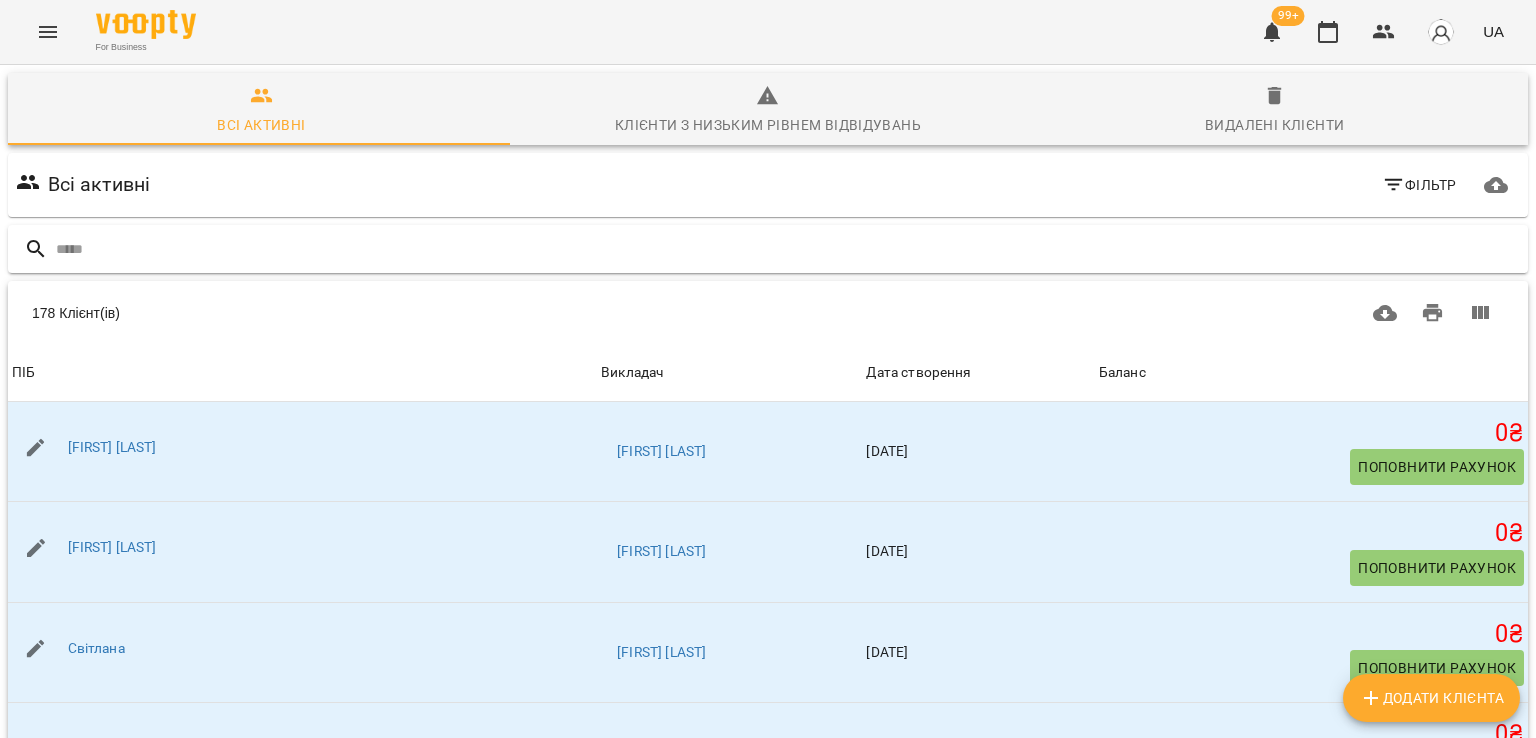 click at bounding box center (788, 249) 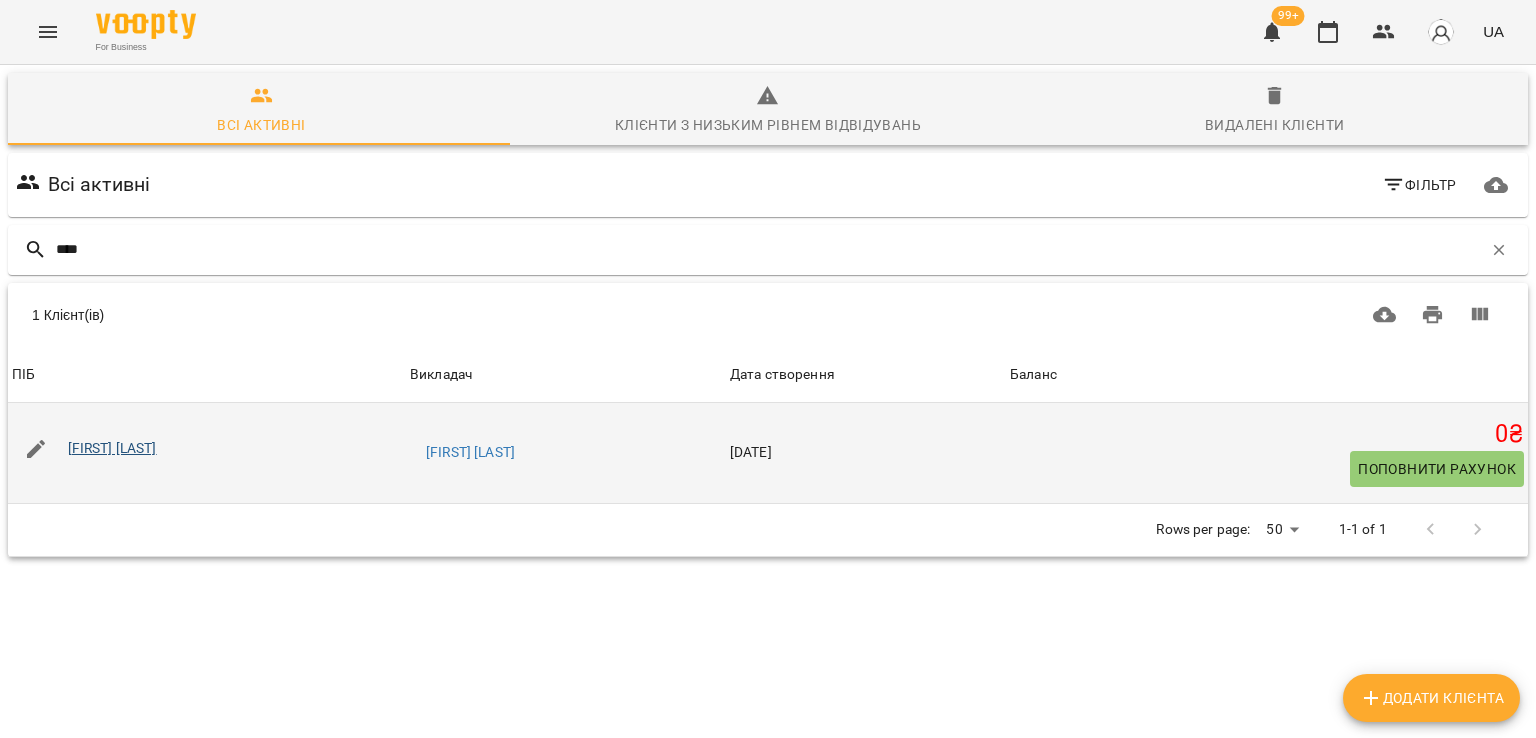 type on "****" 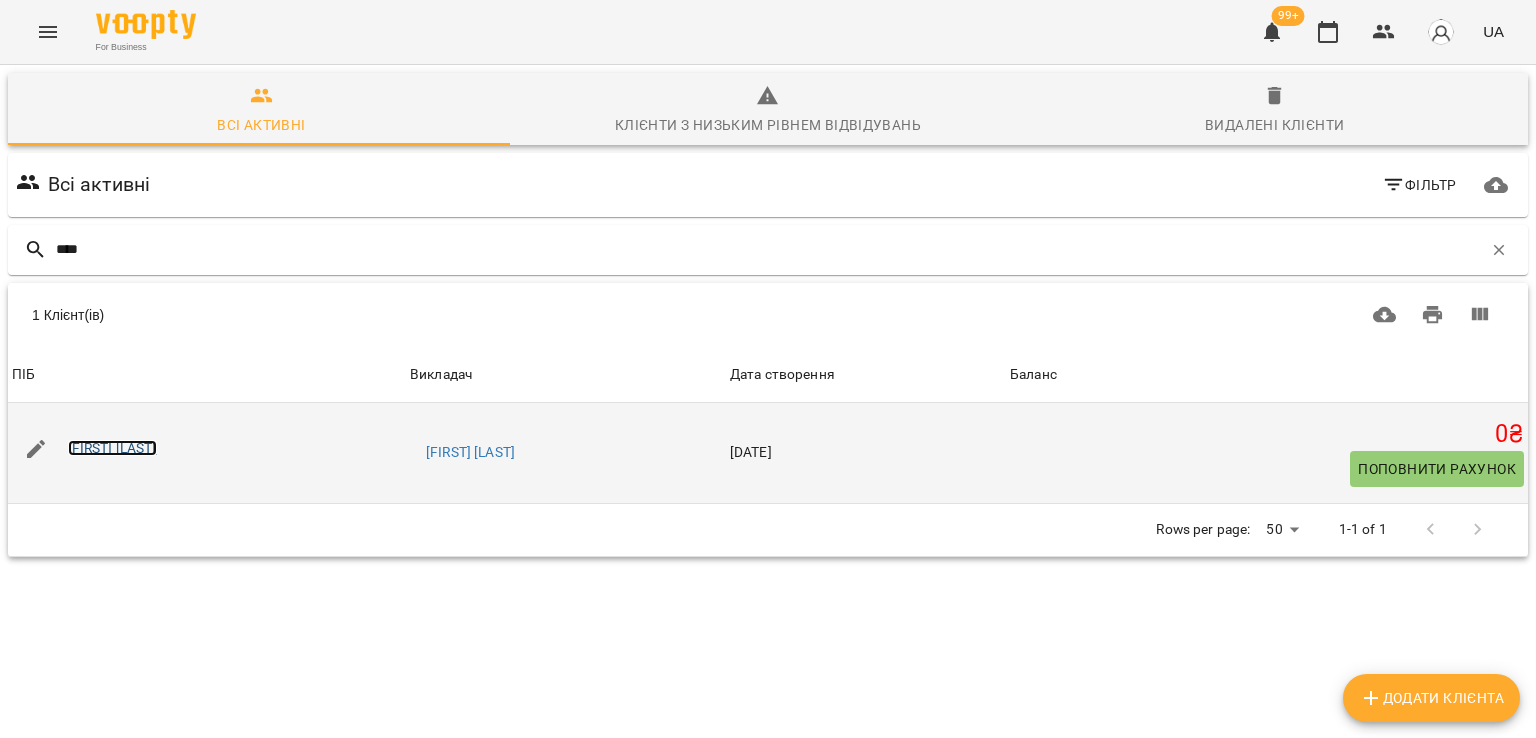 click on "[FIRST] [LAST]" at bounding box center (112, 448) 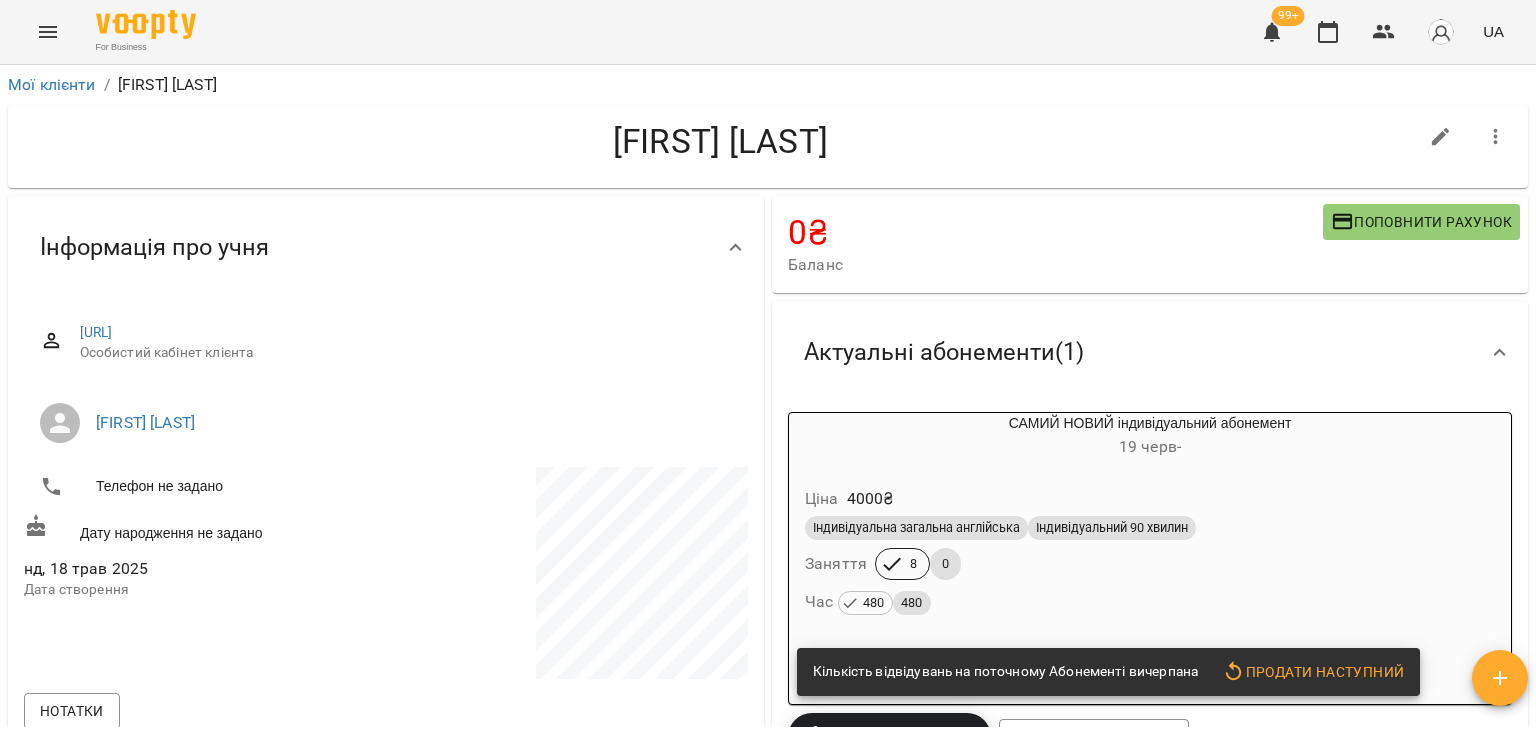 click on "Індивідуальна загальна англійська  Індивідуальний 90 хвилин" at bounding box center [1150, 528] 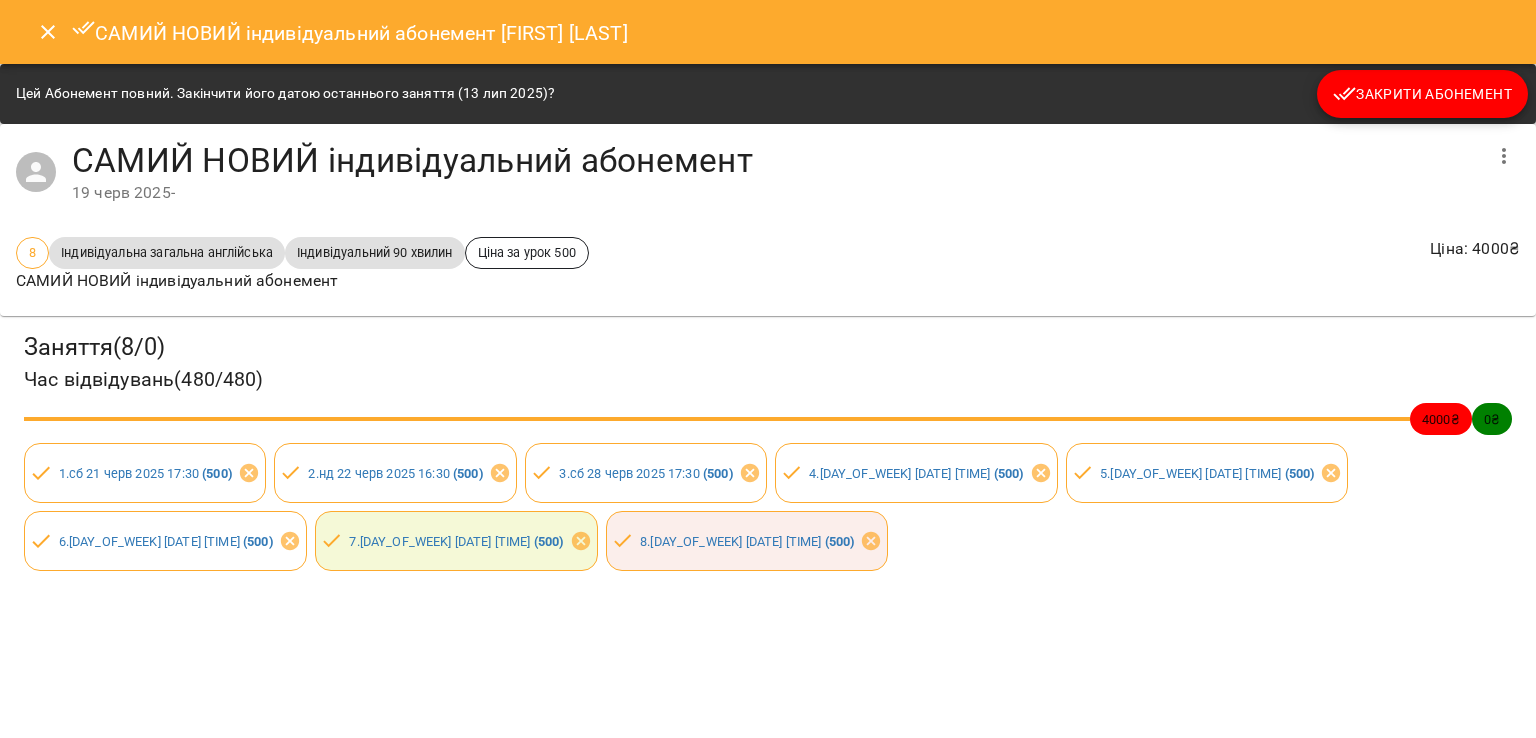 click on "Закрити Абонемент" at bounding box center [1422, 94] 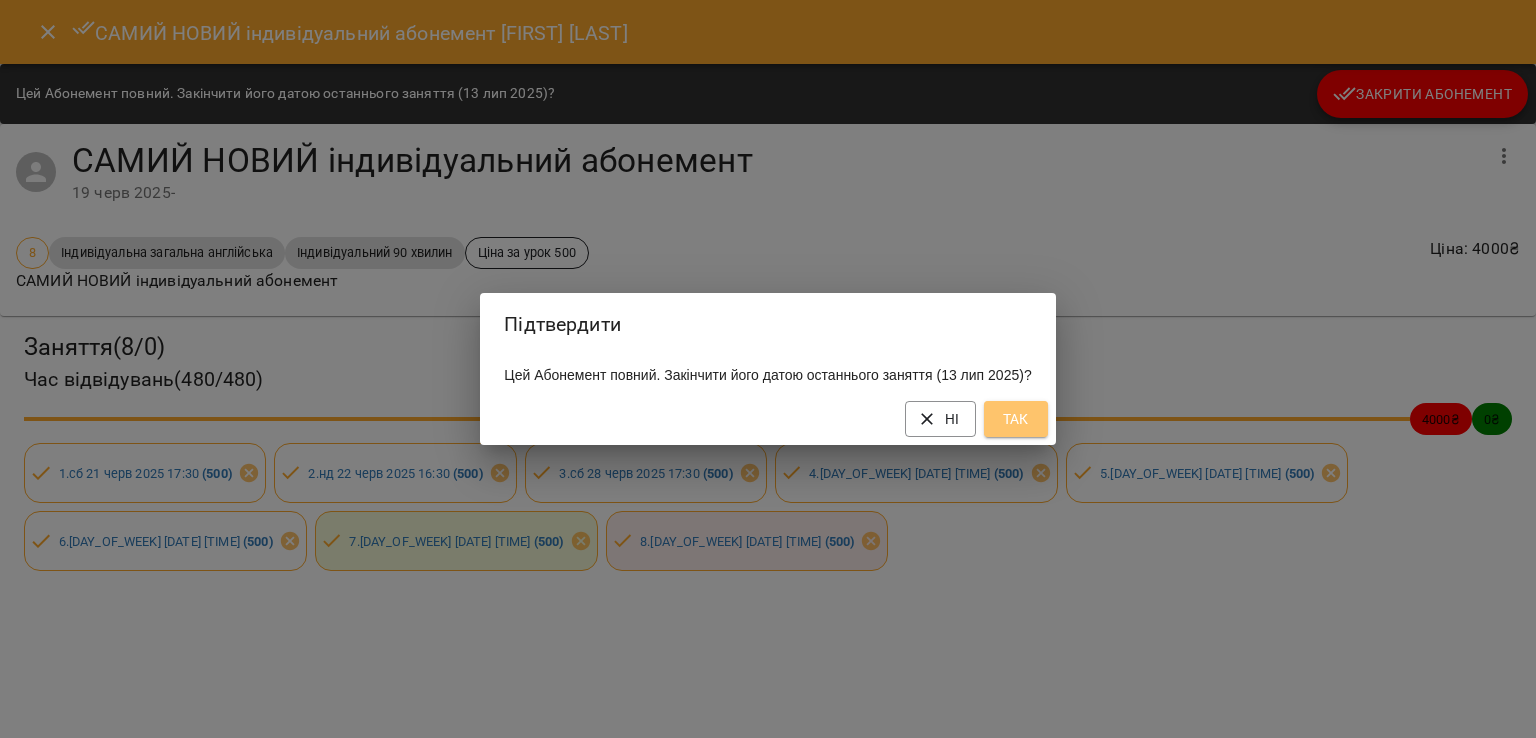 click on "Так" at bounding box center [1016, 419] 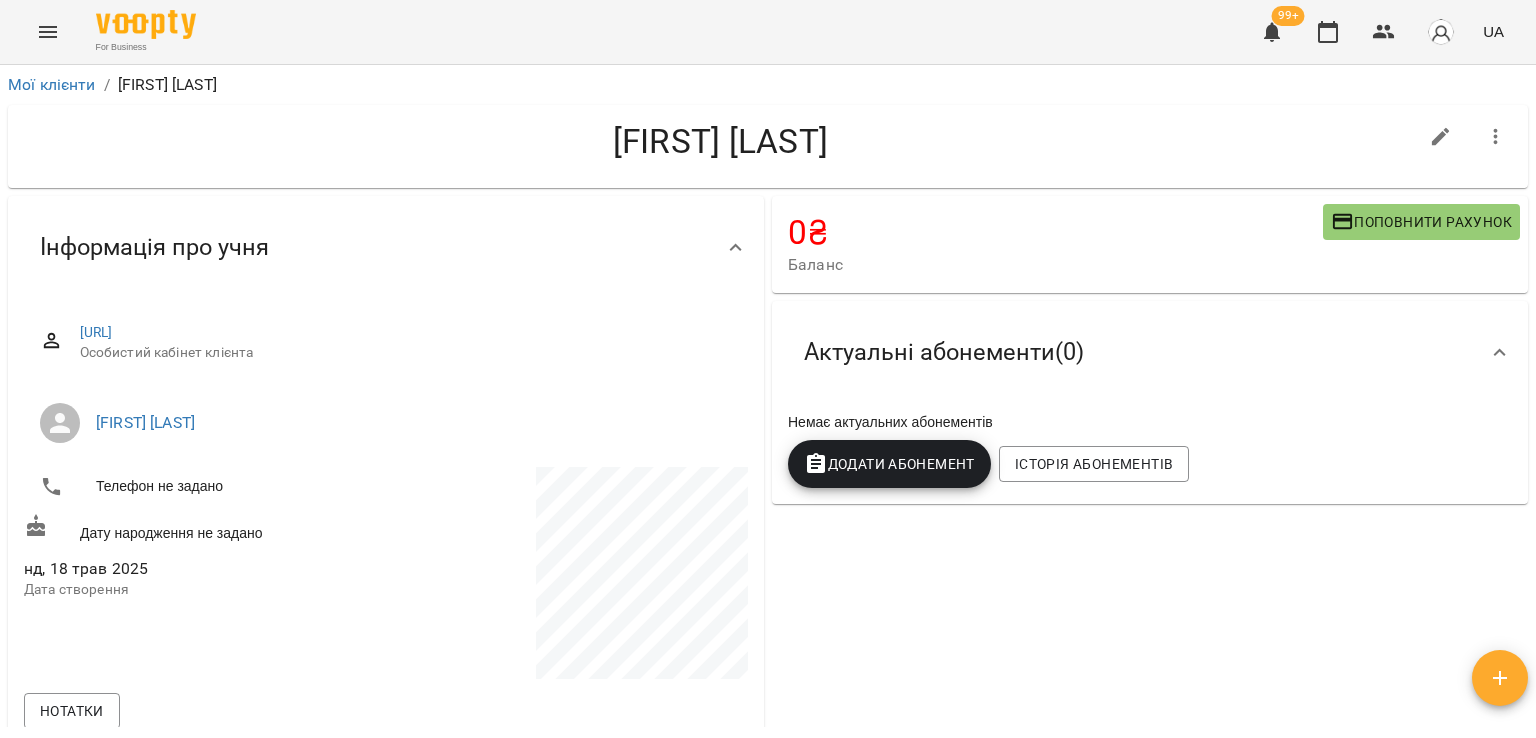 click on "Додати Абонемент" at bounding box center [889, 464] 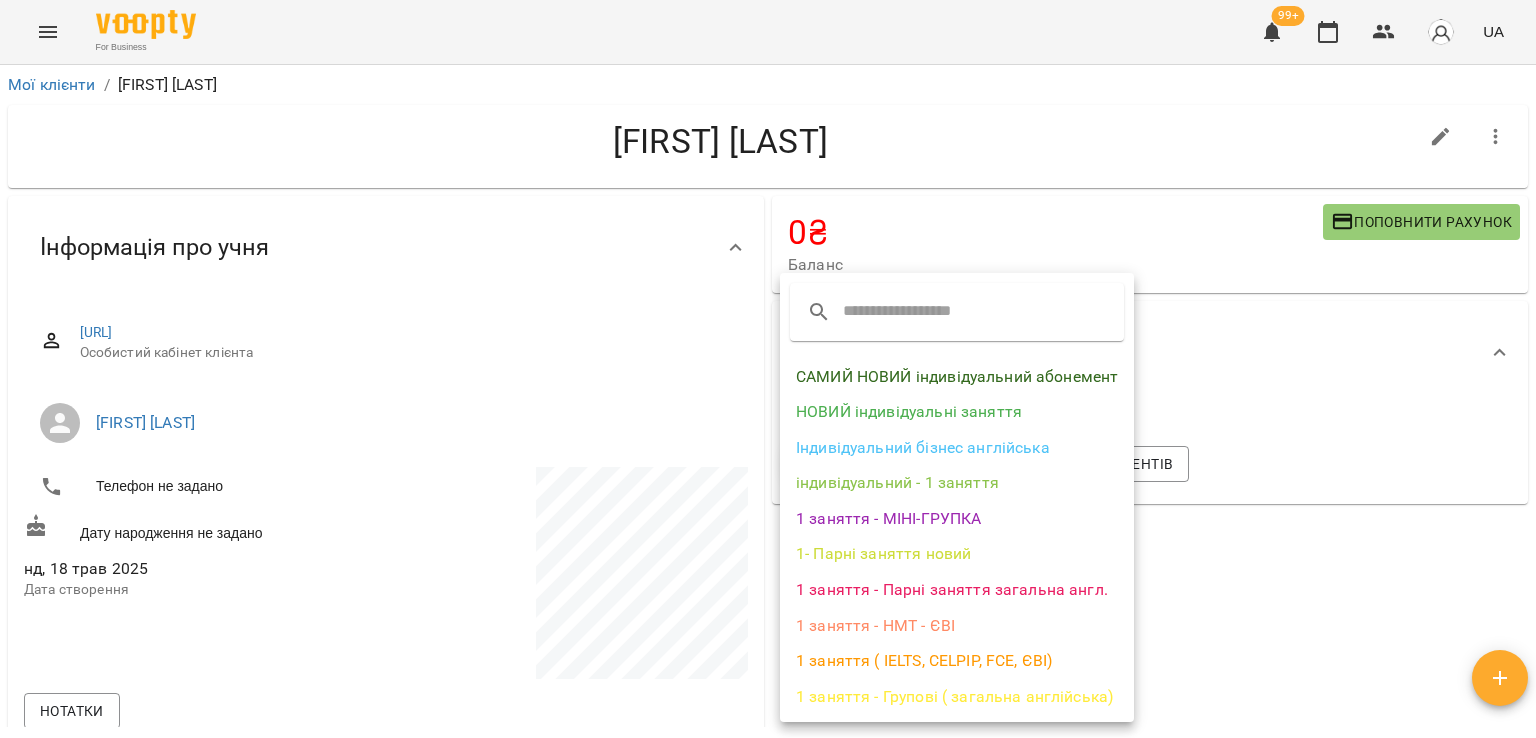 click on "САМИЙ НОВИЙ  індивідуальний абонемент" at bounding box center [957, 377] 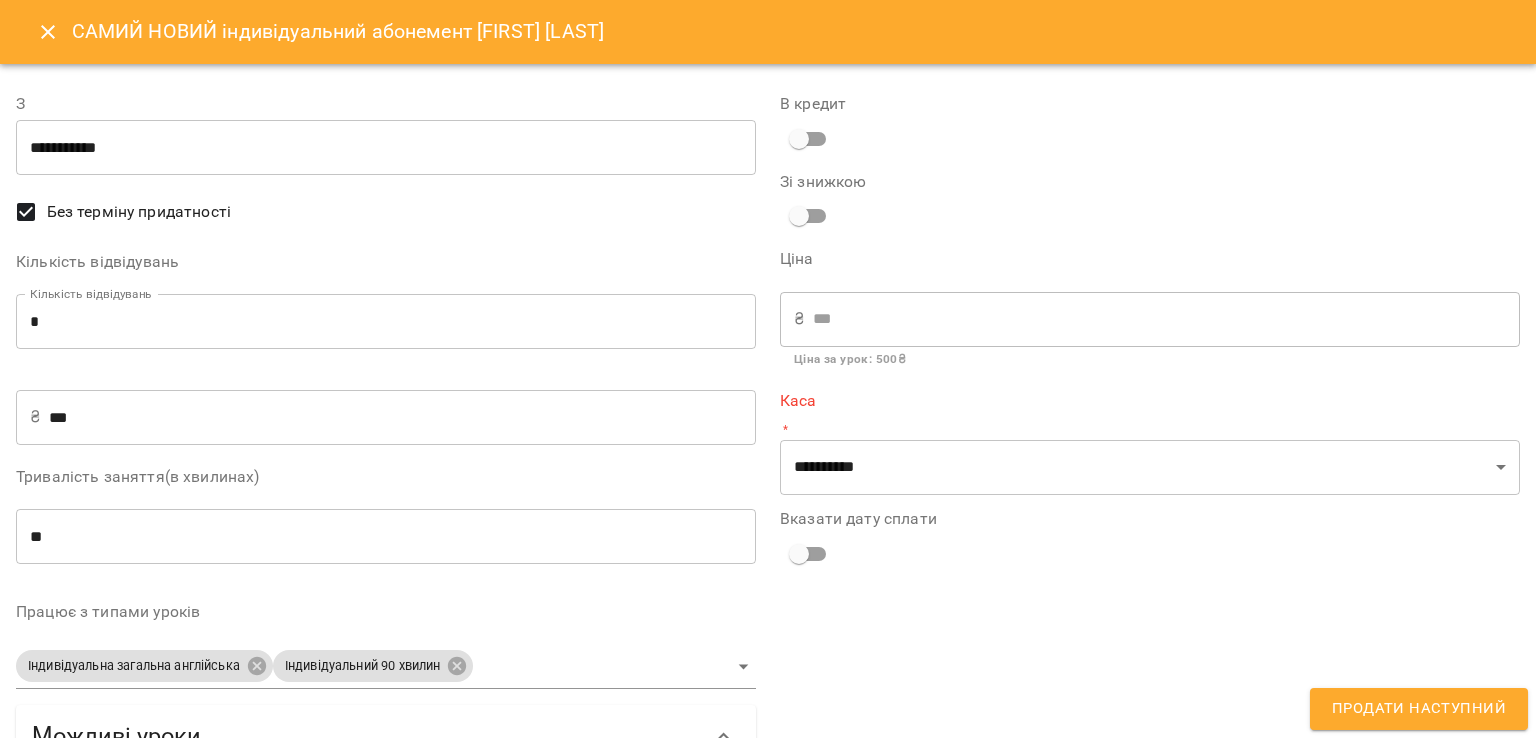 click on "*" at bounding box center [386, 322] 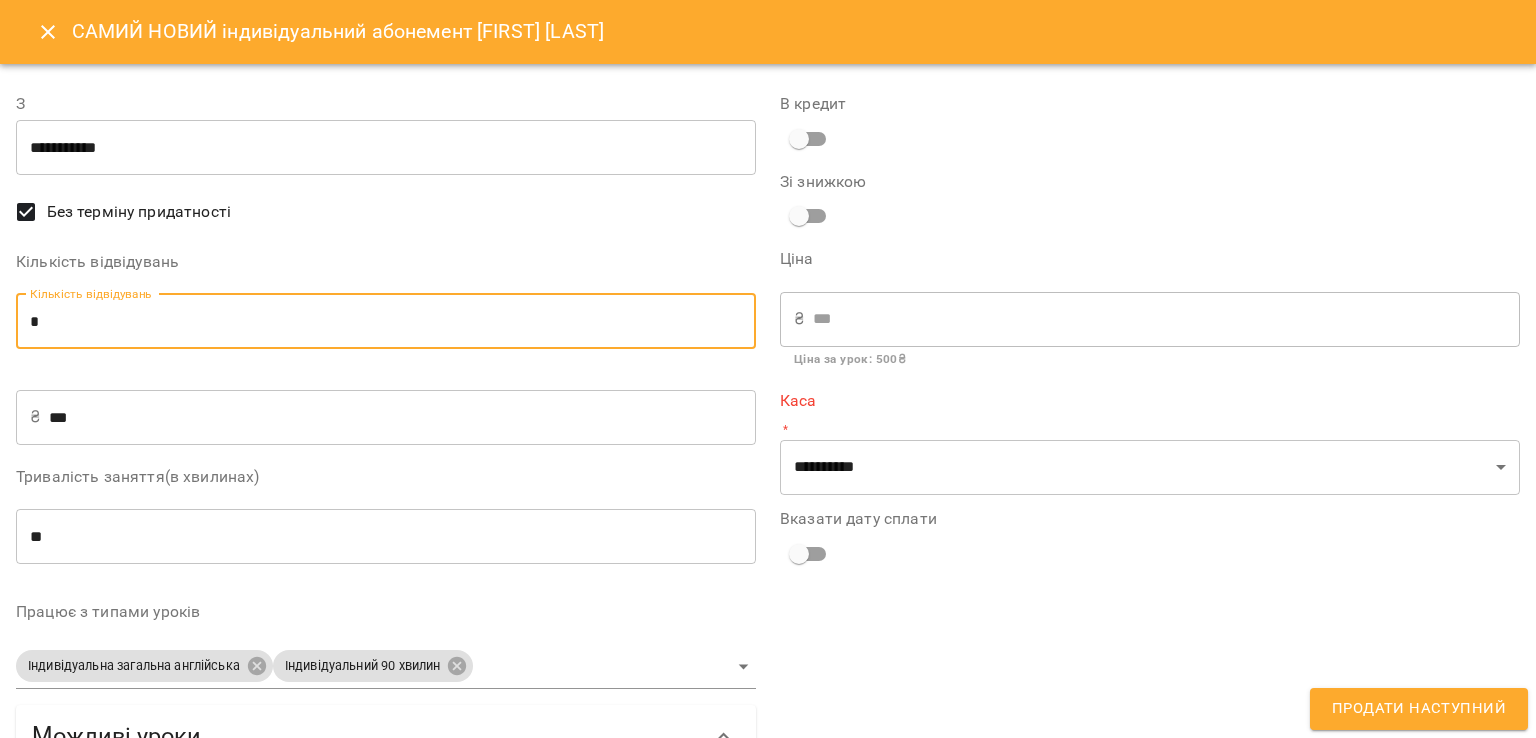 type on "*" 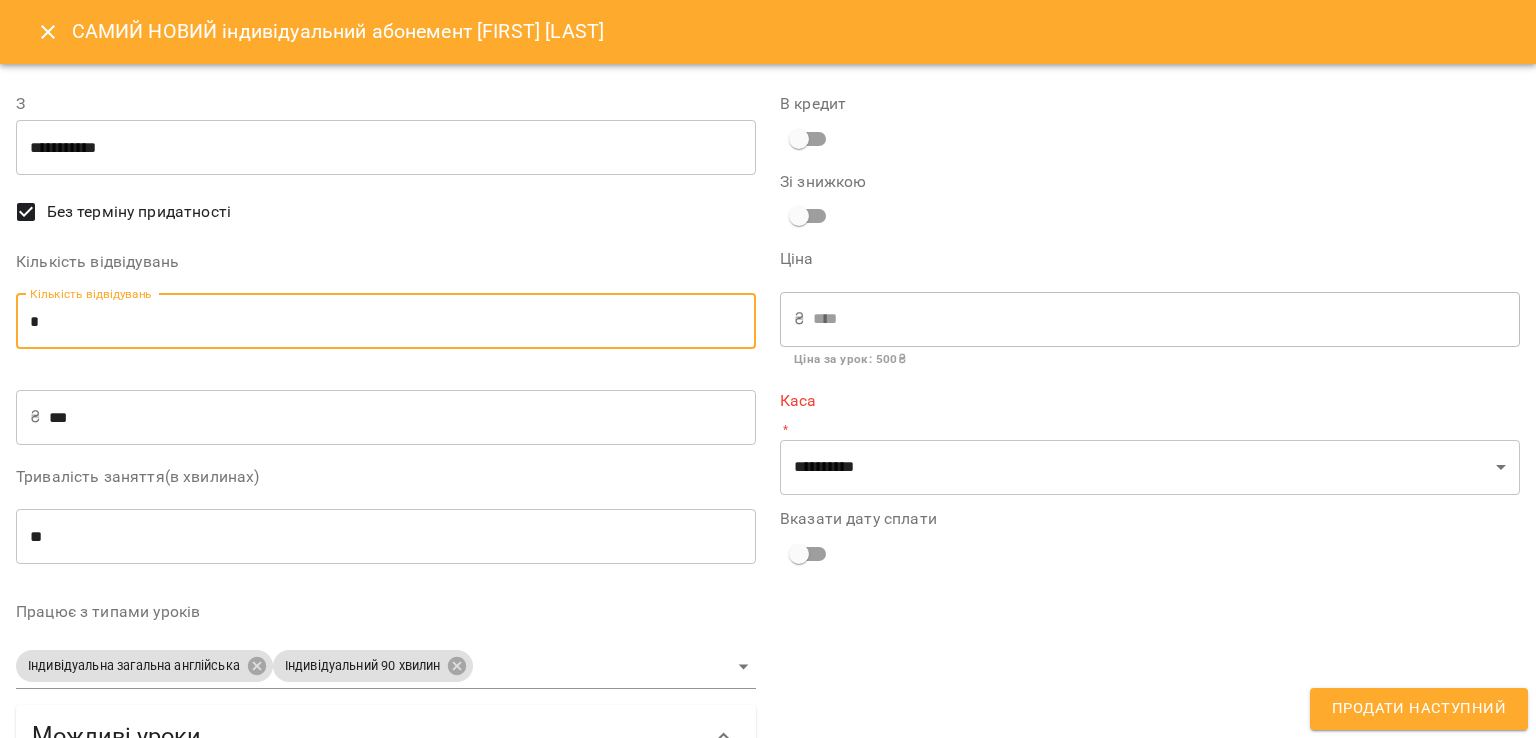 type on "*" 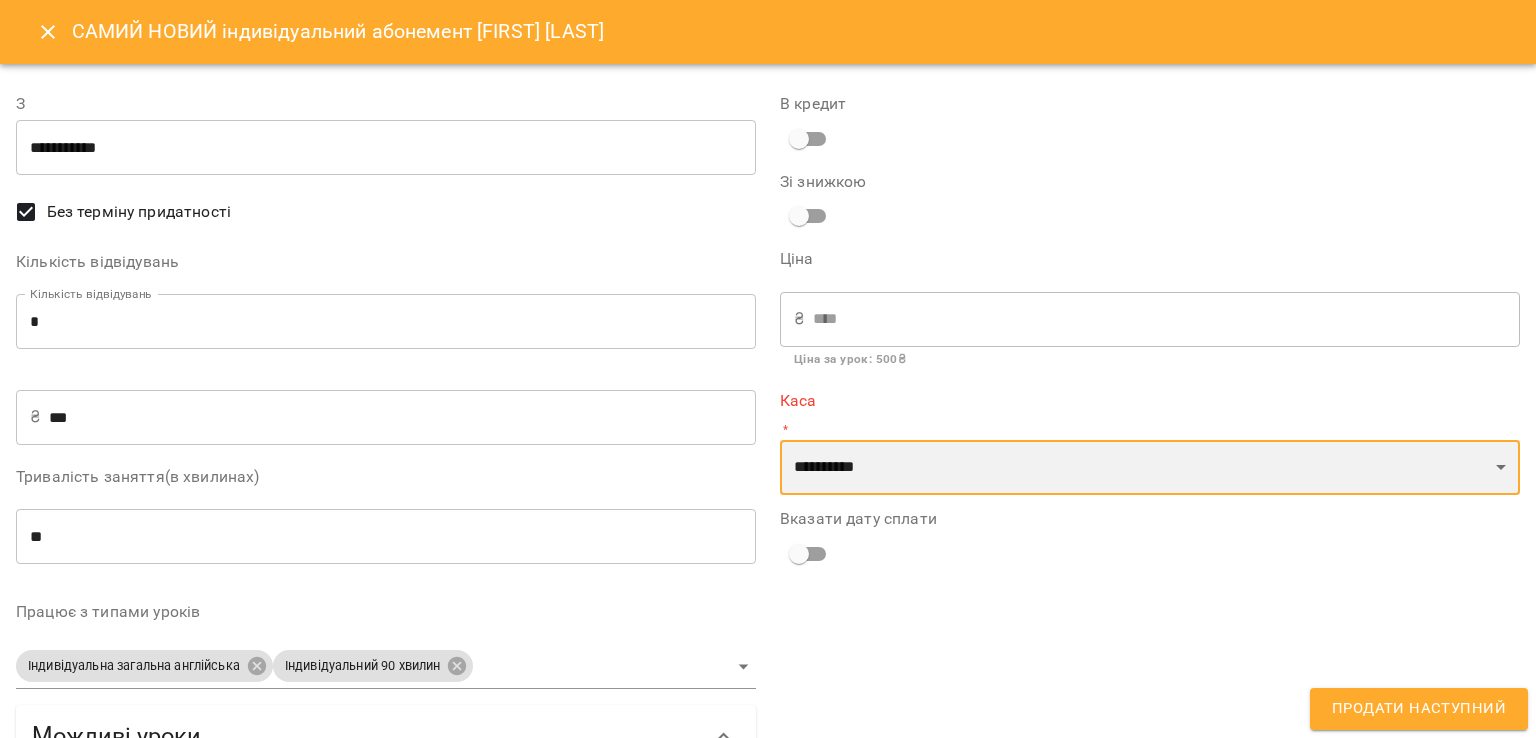 click on "**********" at bounding box center (1150, 468) 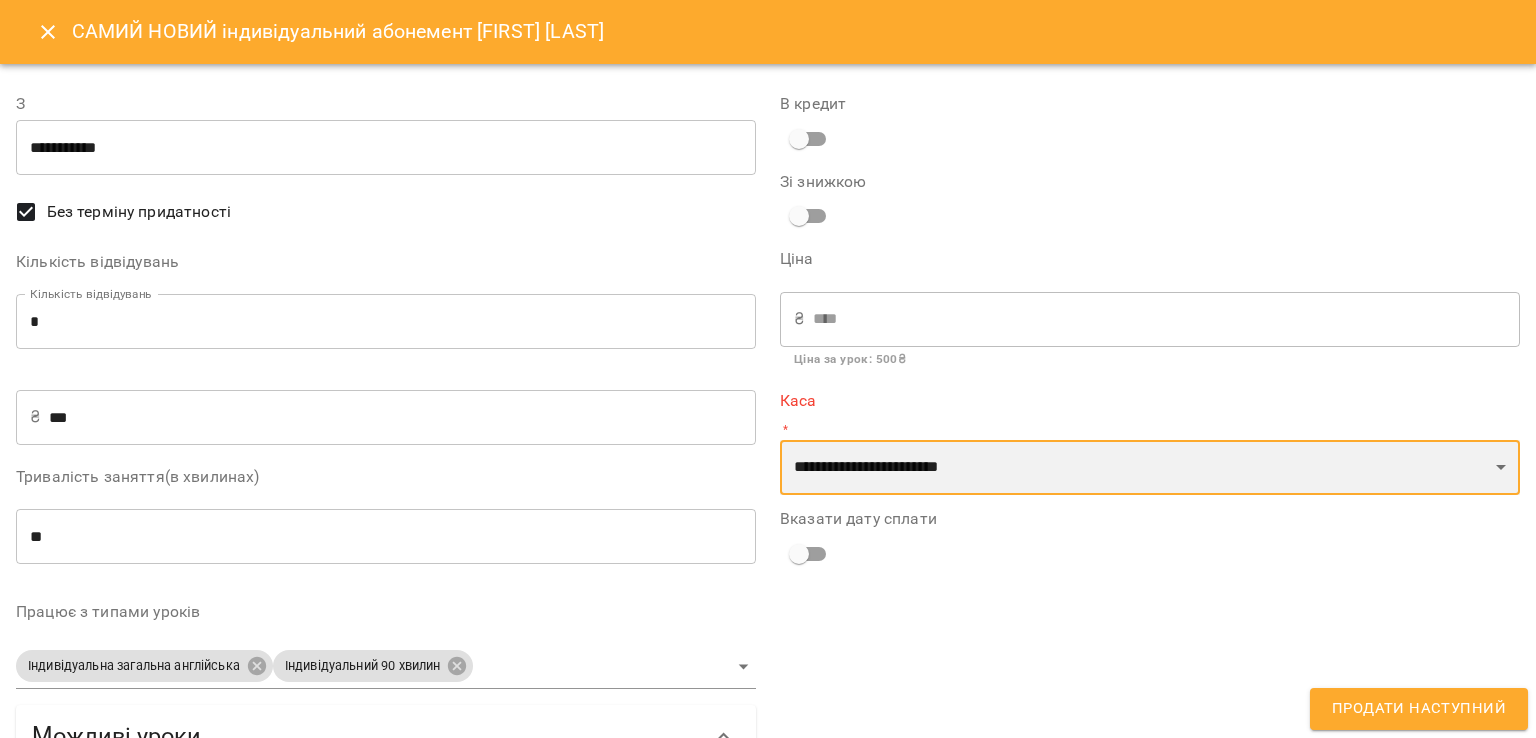 click on "**********" at bounding box center [1150, 468] 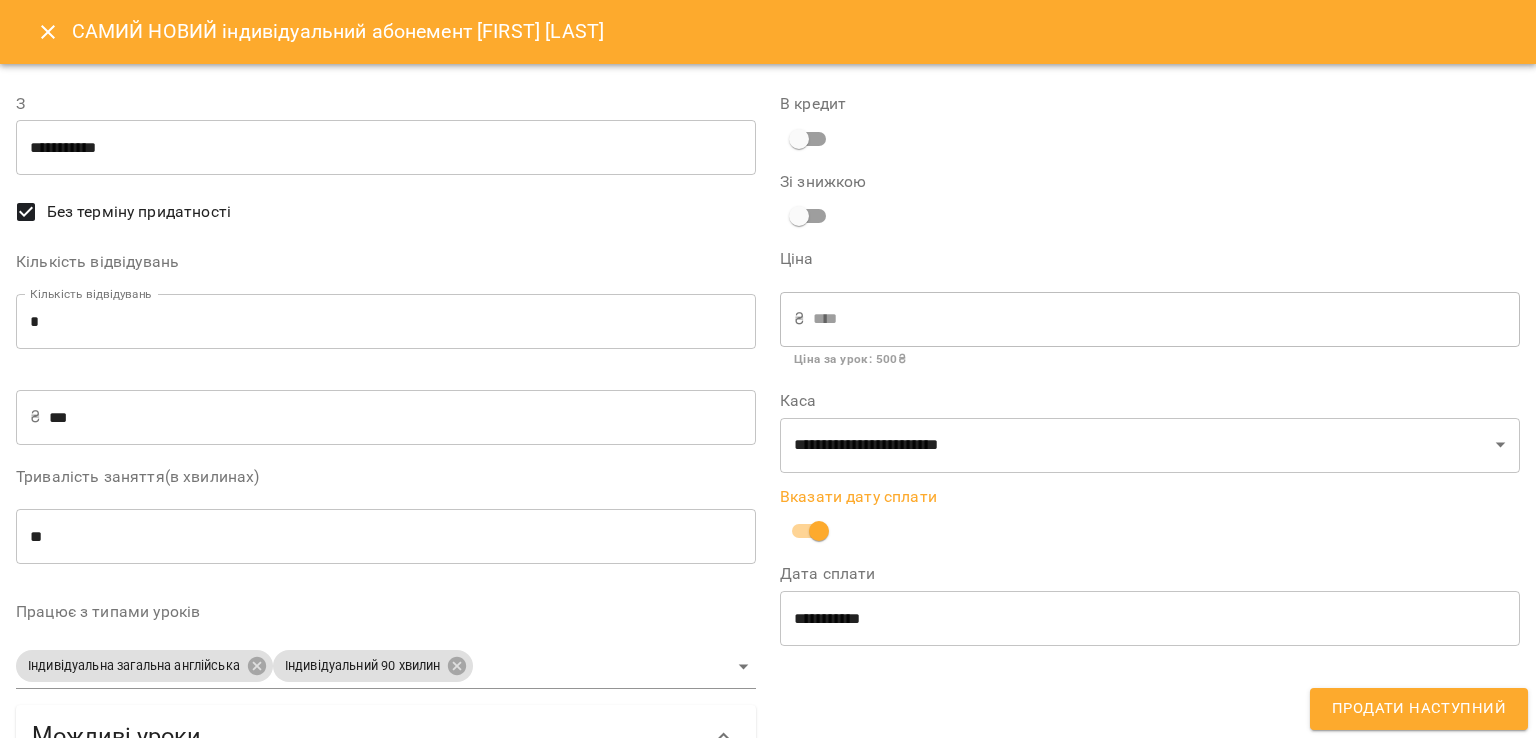 click on "Продати наступний" at bounding box center (1419, 709) 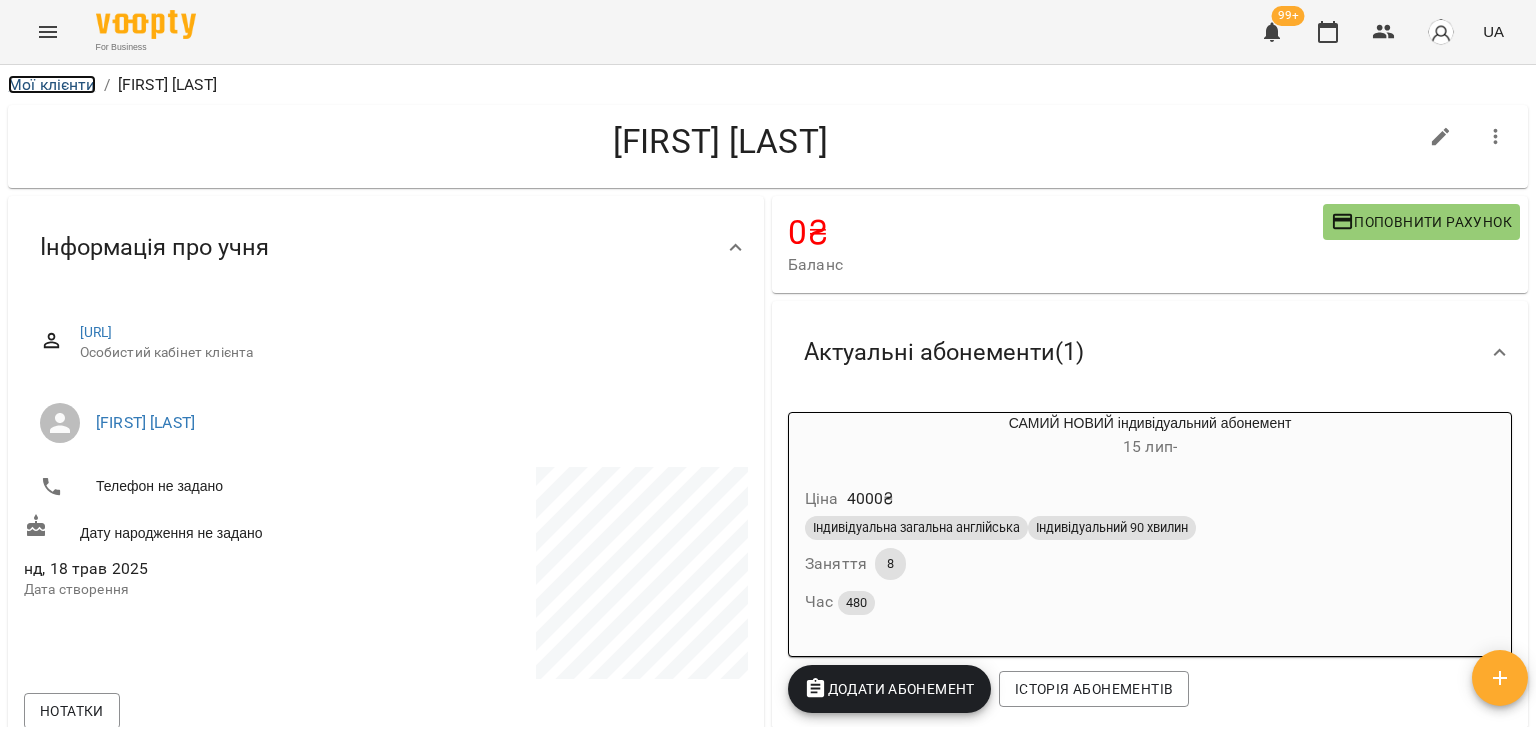 click on "Мої клієнти" at bounding box center [52, 84] 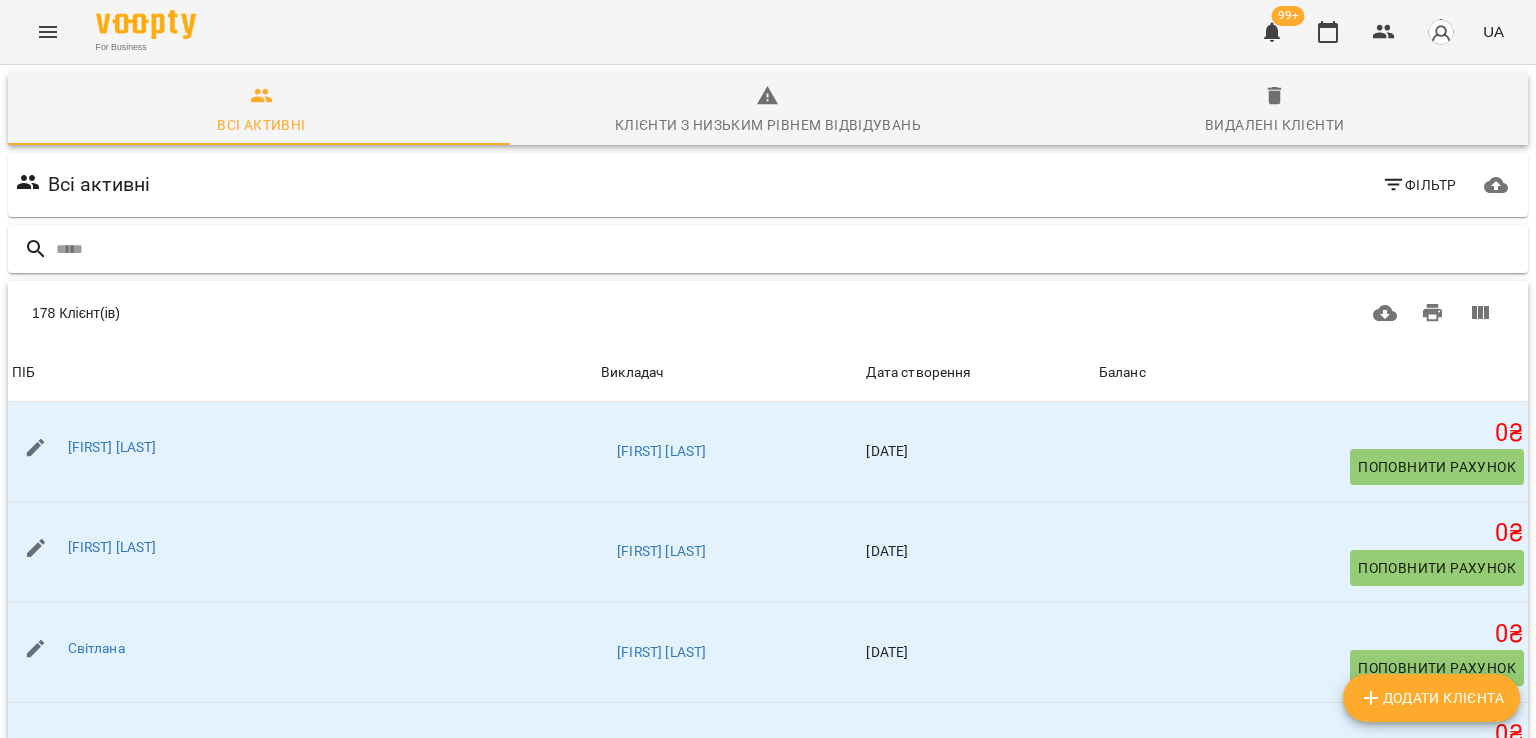 click at bounding box center (788, 249) 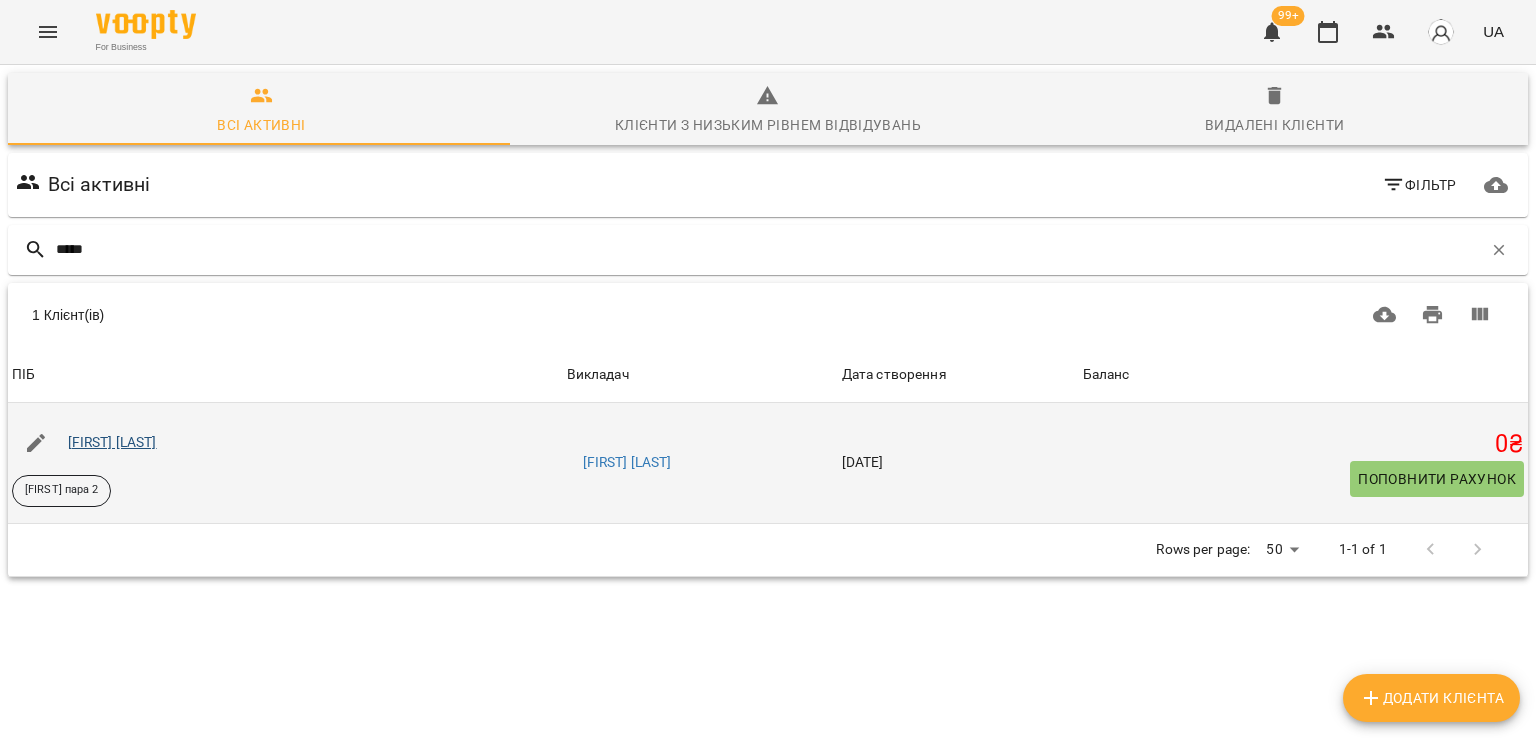 type on "*****" 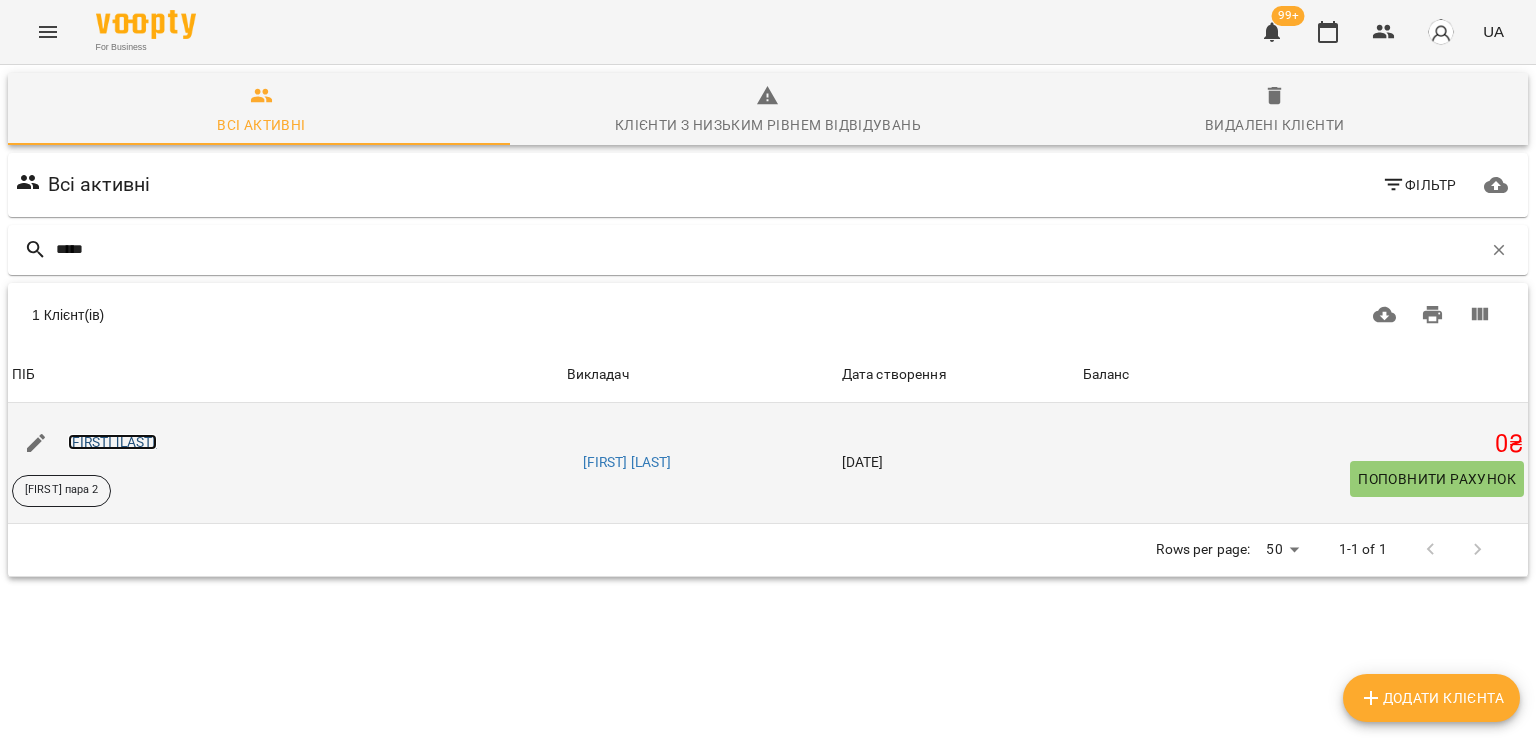 click on "[FIRST] [LAST]" at bounding box center [112, 442] 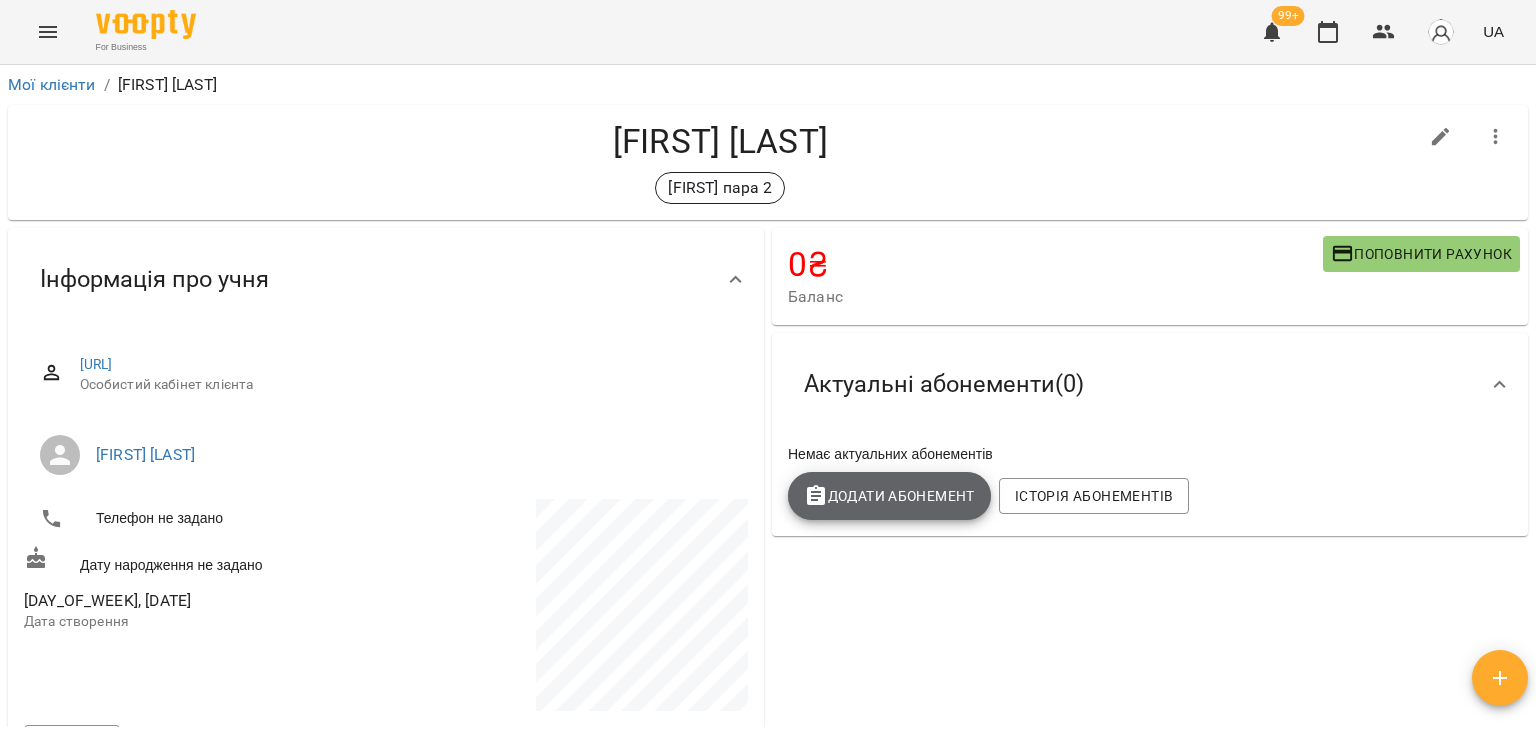click on "Додати Абонемент" at bounding box center [889, 496] 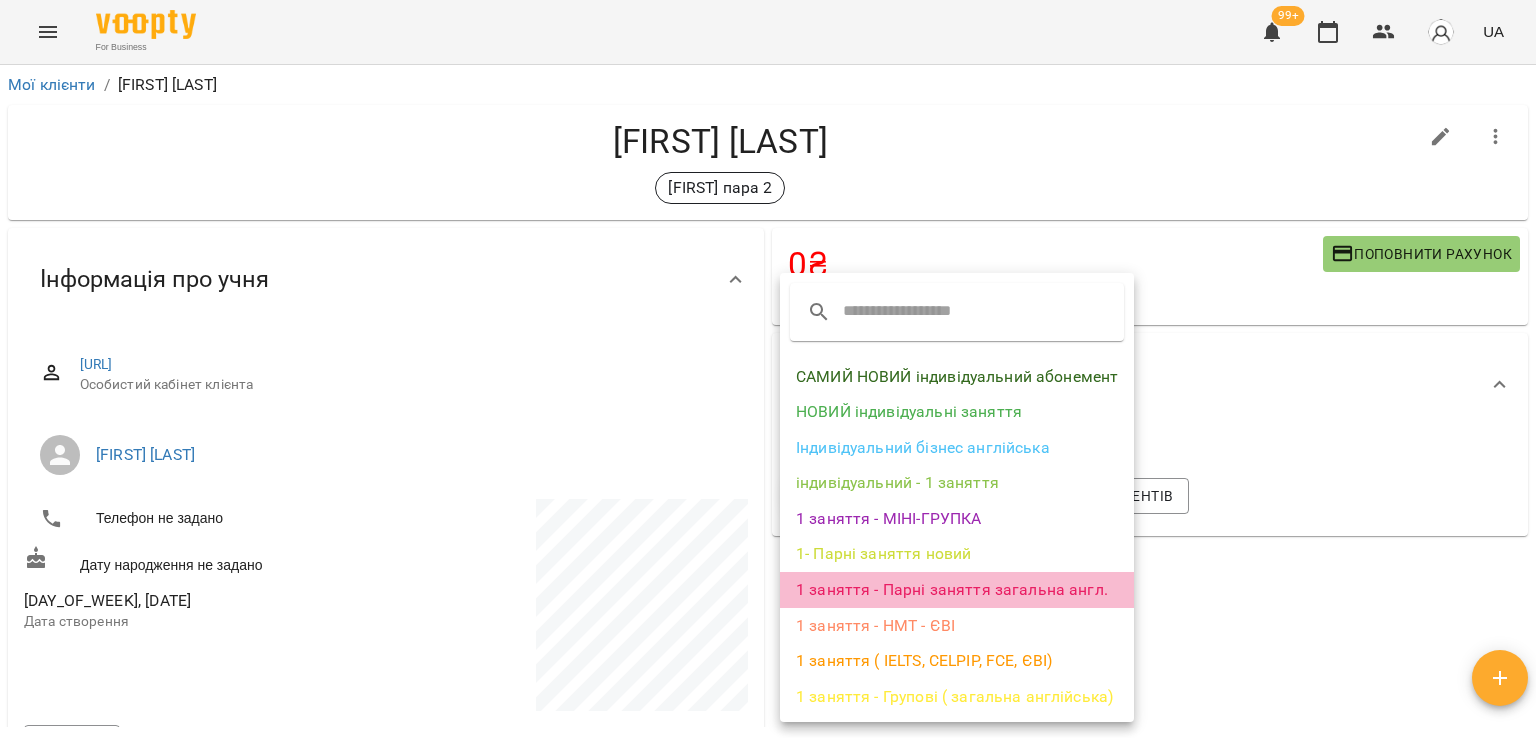 click on "1 заняття - Парні заняття загальна англ." at bounding box center (957, 590) 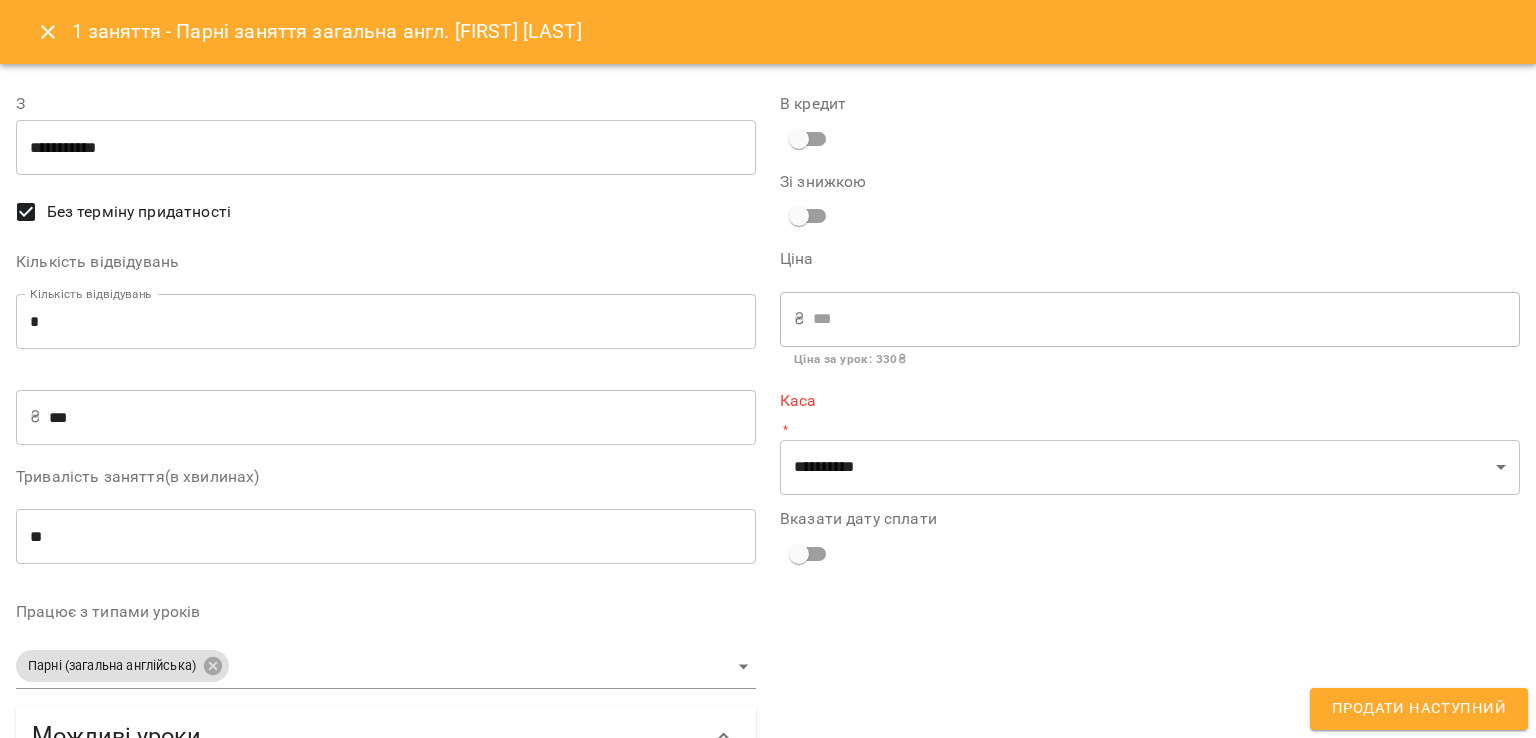 click on "*" at bounding box center [386, 322] 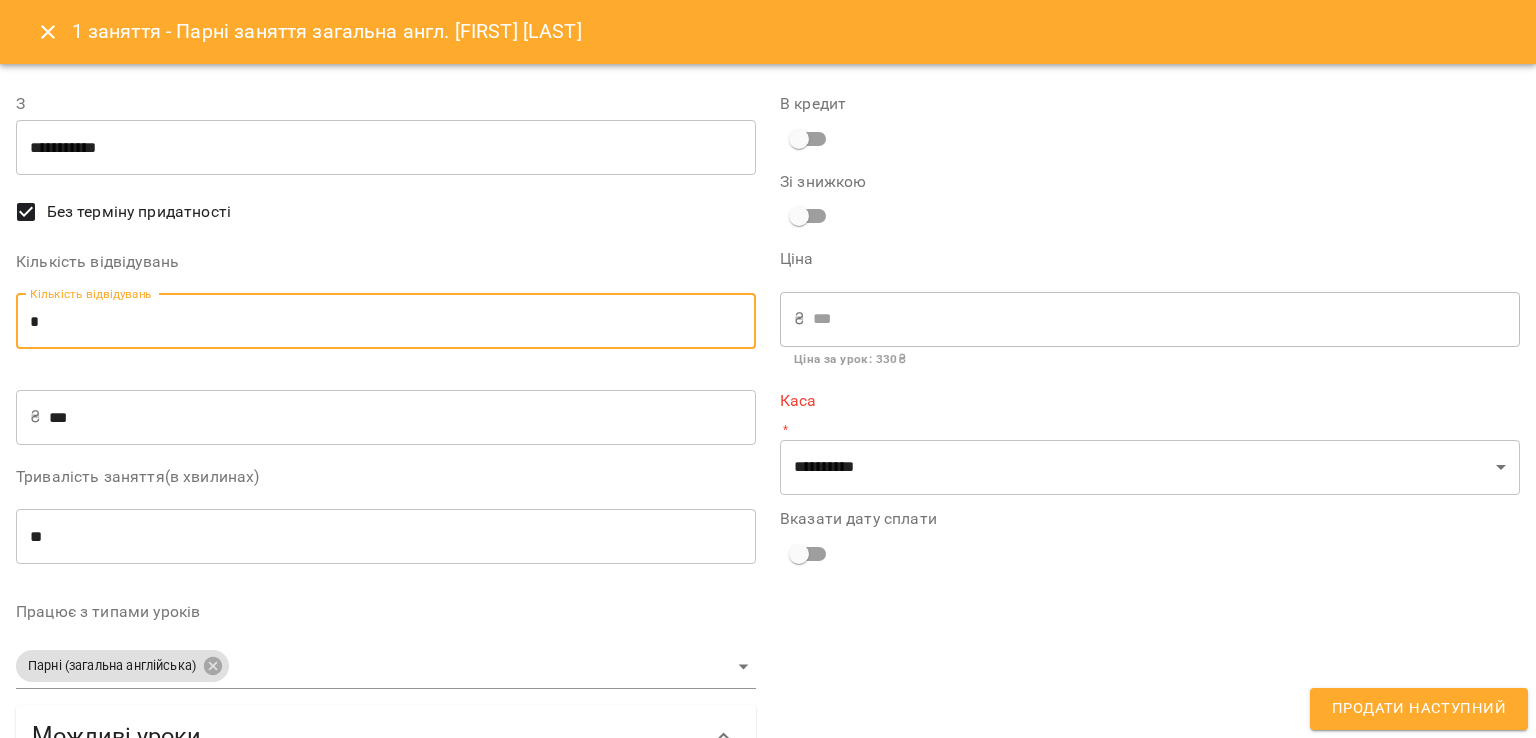 click on "*" at bounding box center (386, 322) 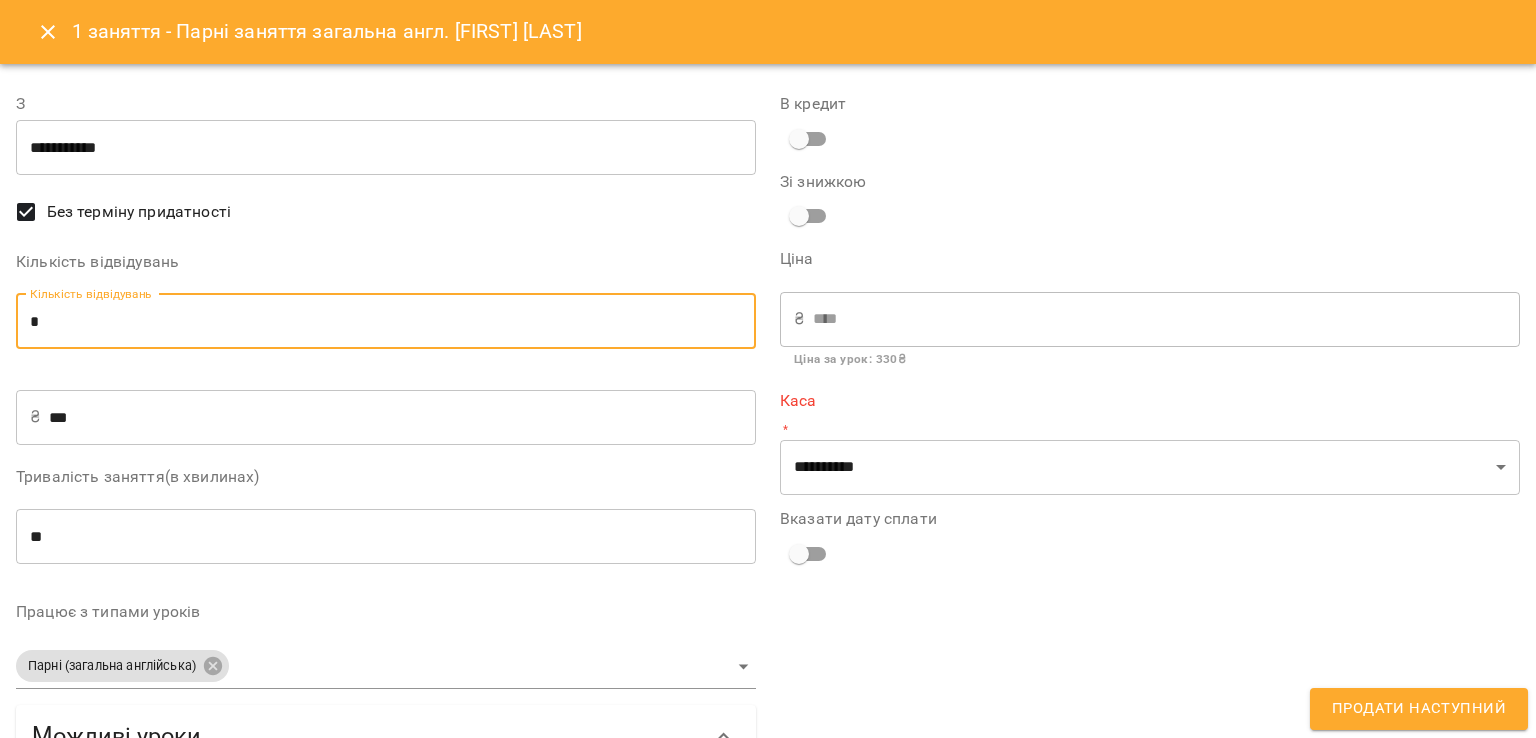 type on "*" 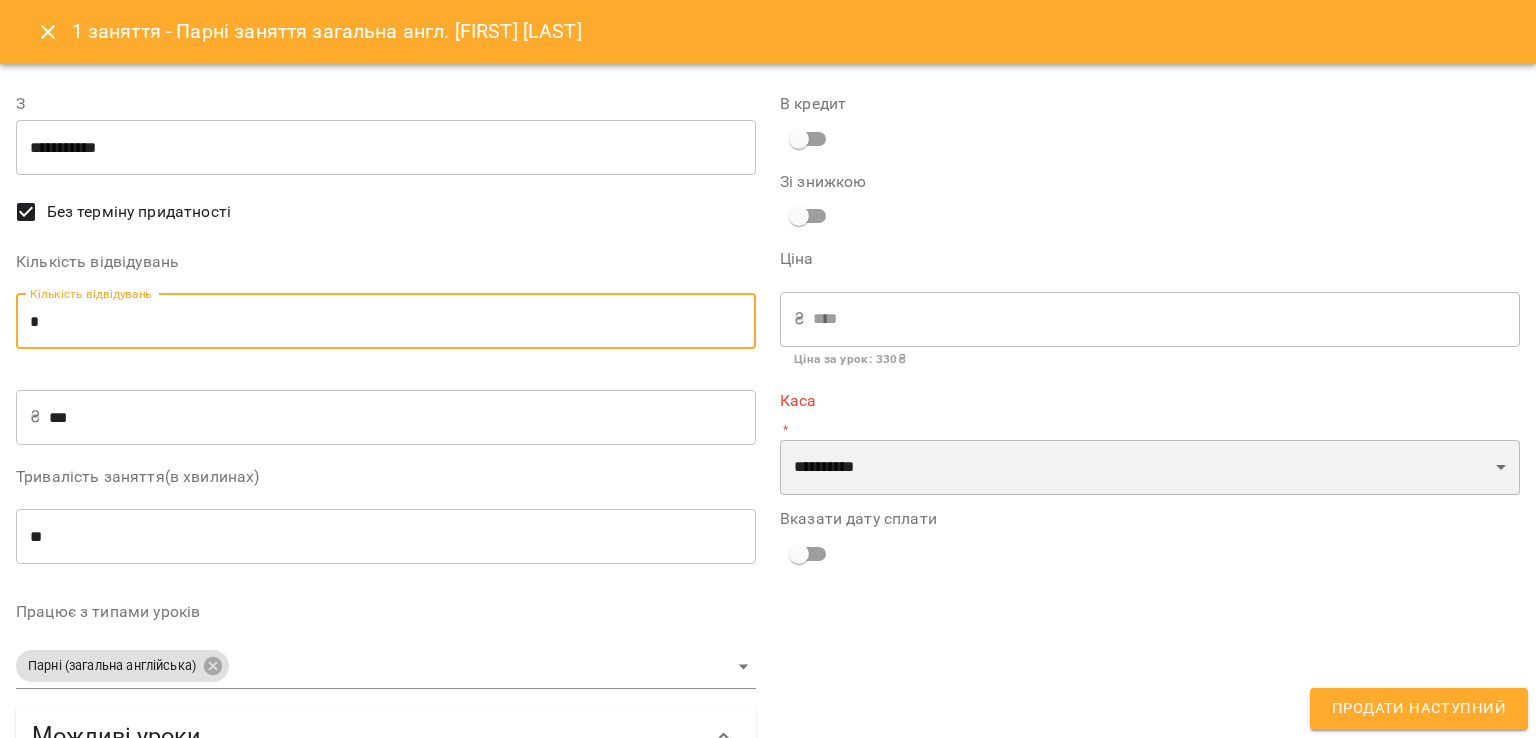 click on "**********" at bounding box center (1150, 468) 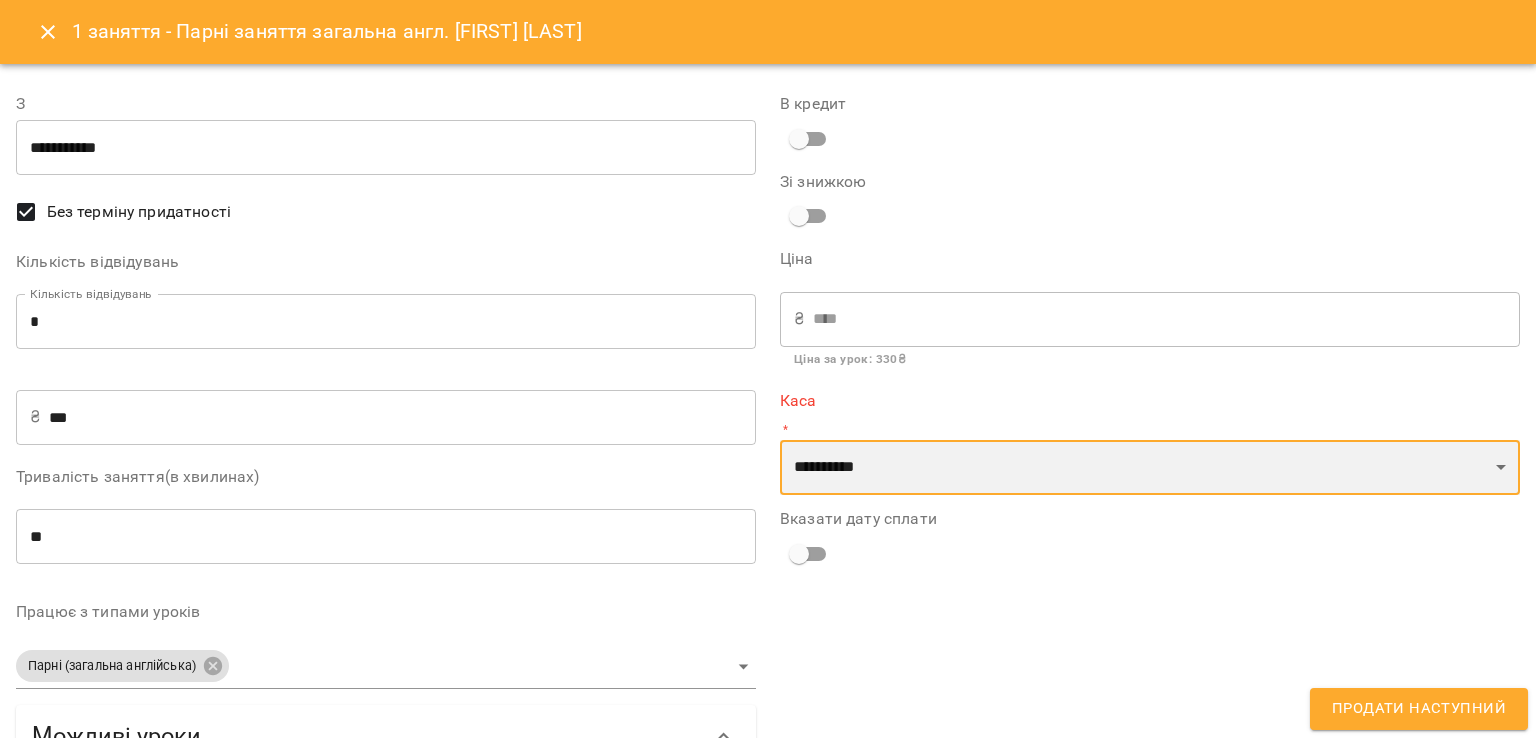 select on "****" 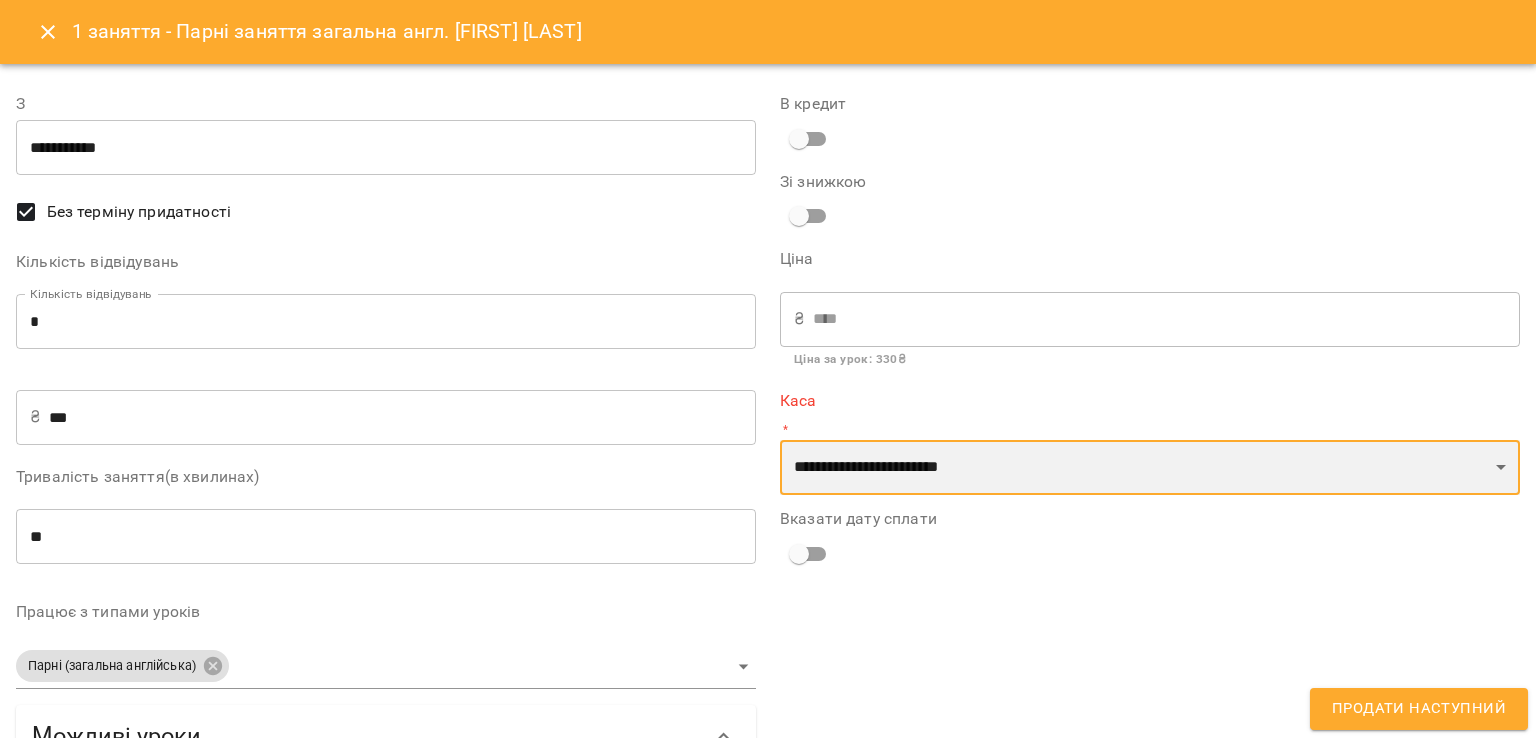 click on "**********" at bounding box center [1150, 468] 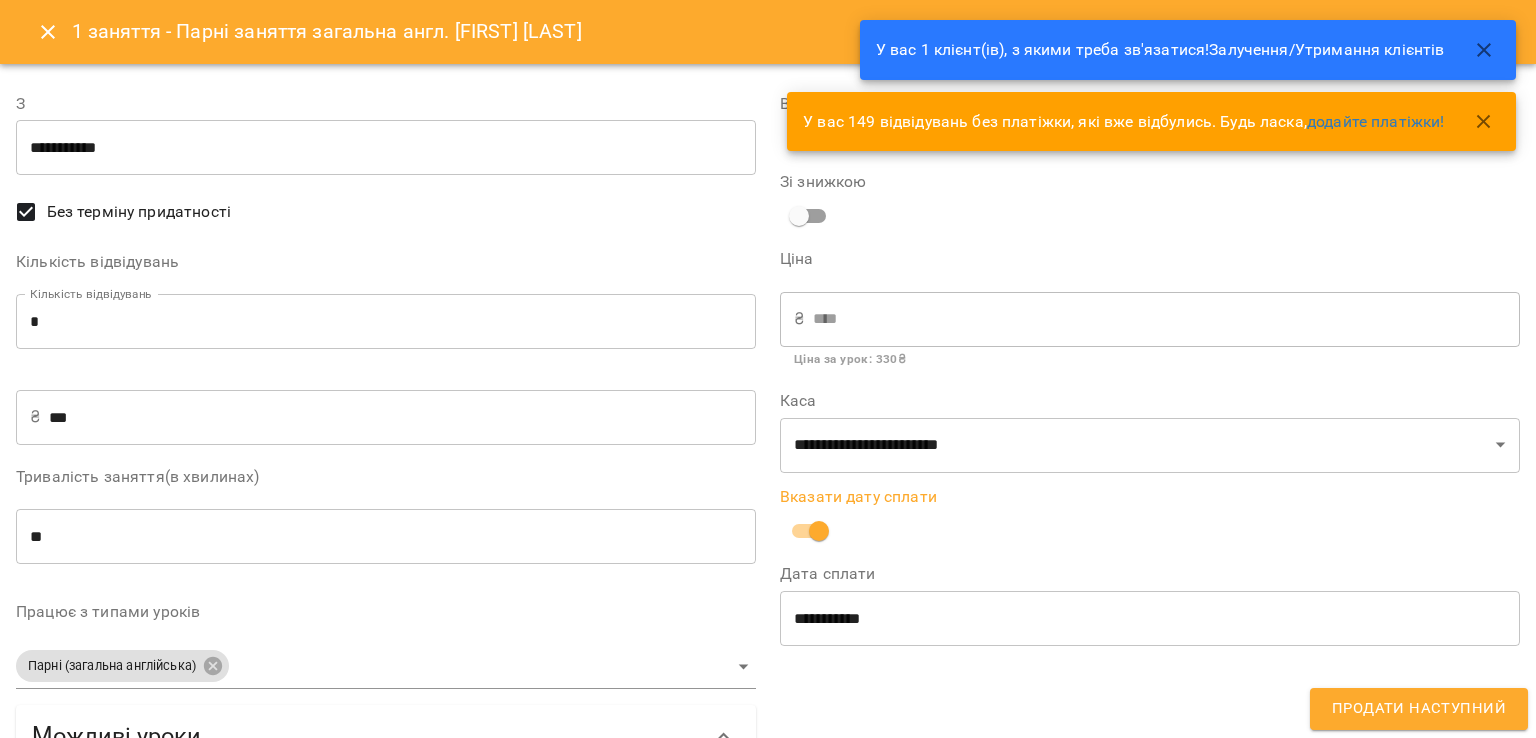 click on "Продати наступний" at bounding box center (1419, 709) 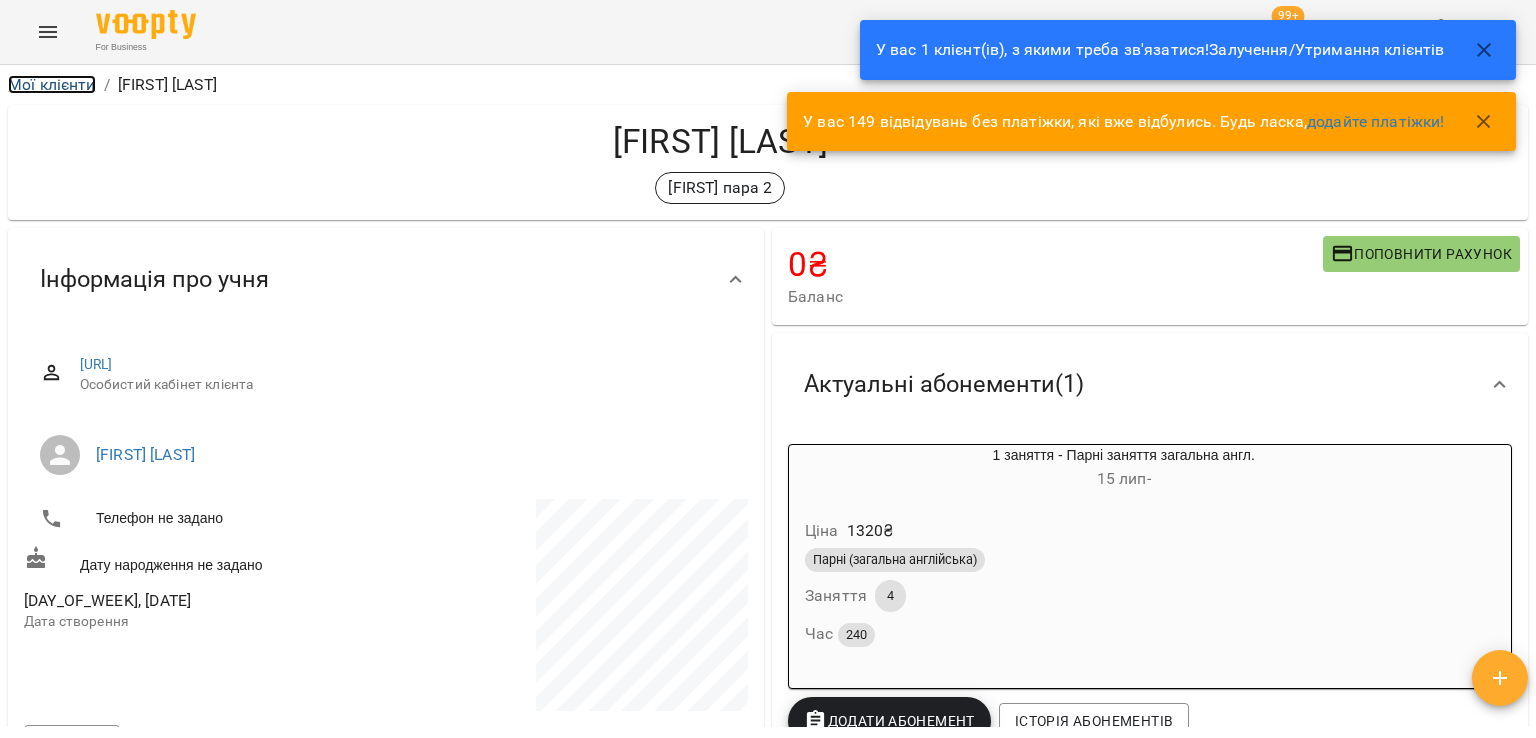 click on "Мої клієнти" at bounding box center [52, 84] 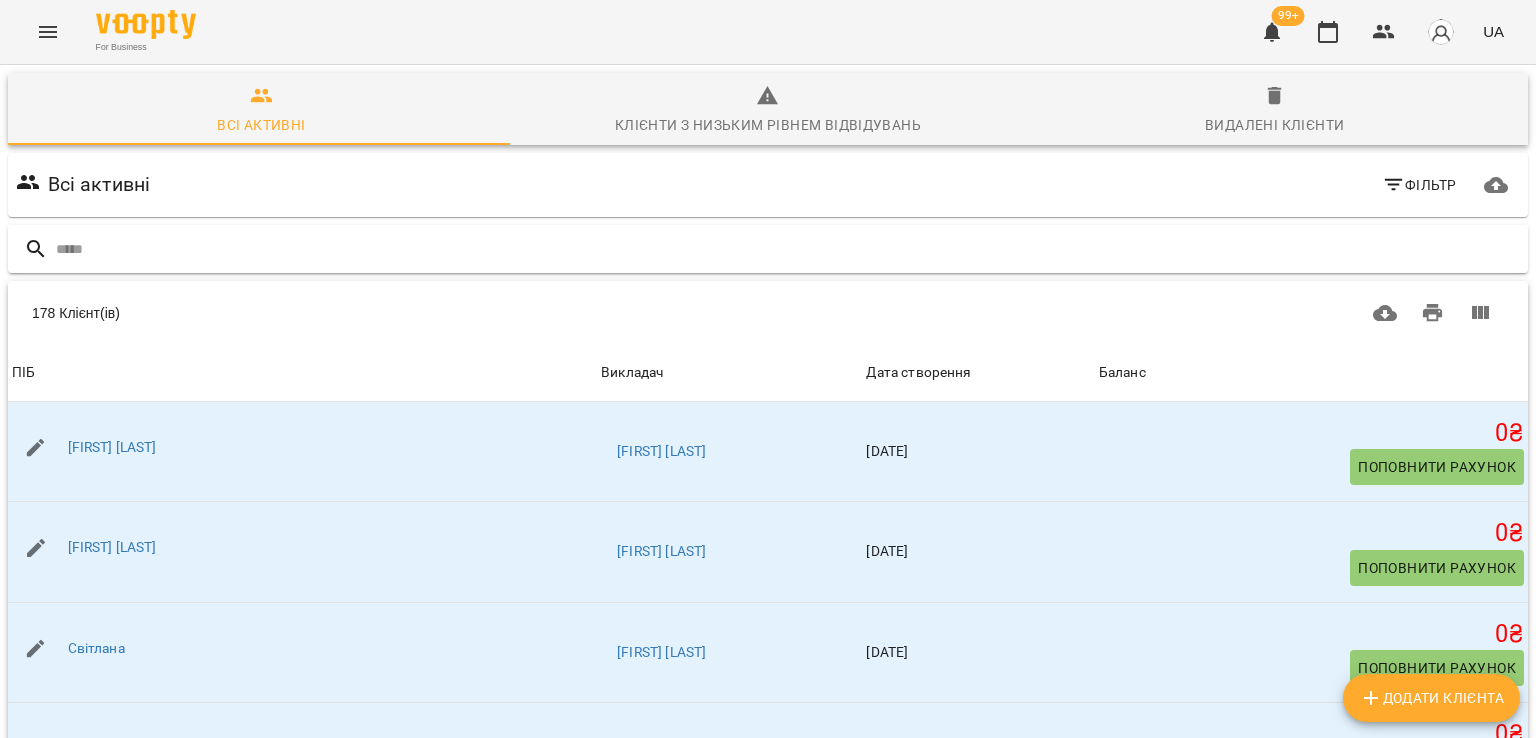 click at bounding box center [788, 249] 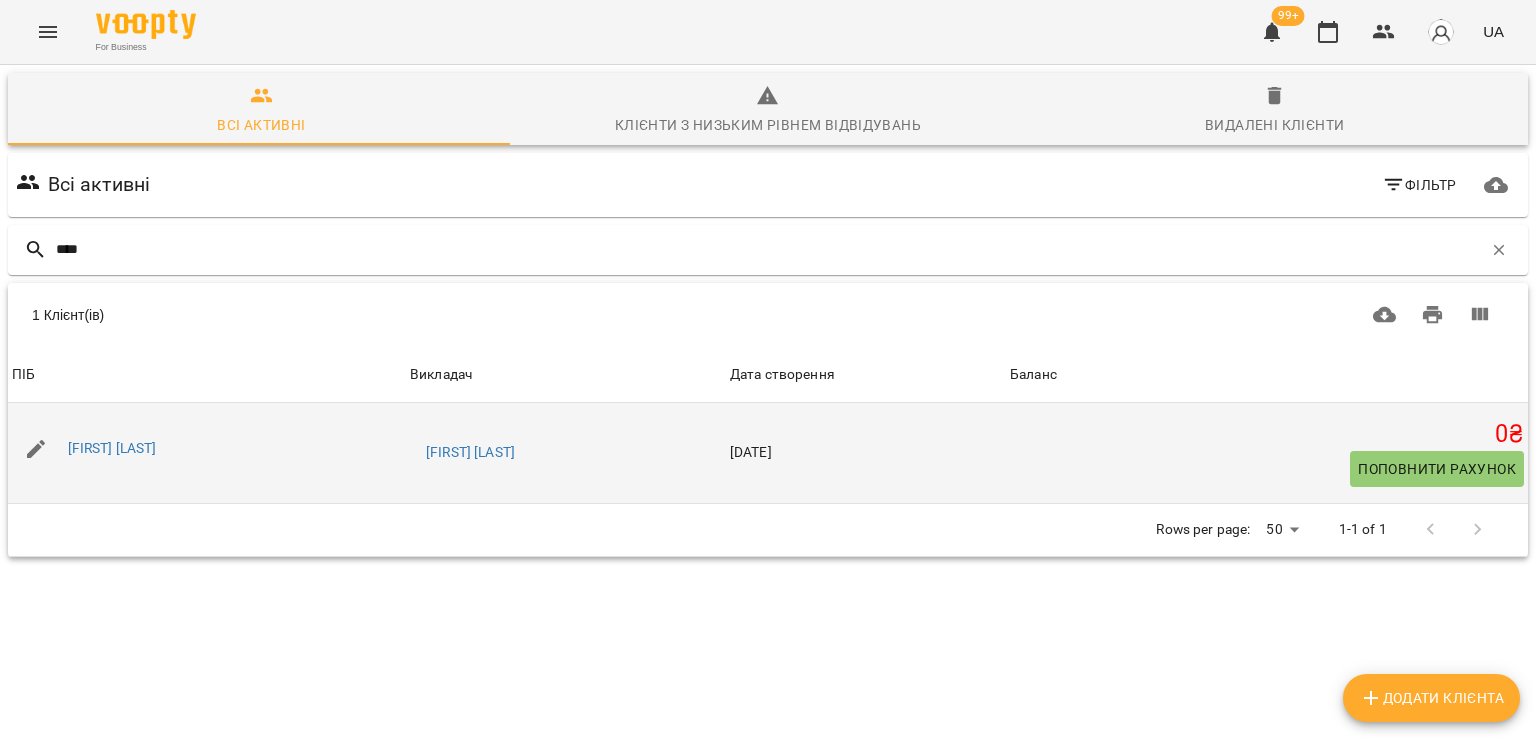 type on "****" 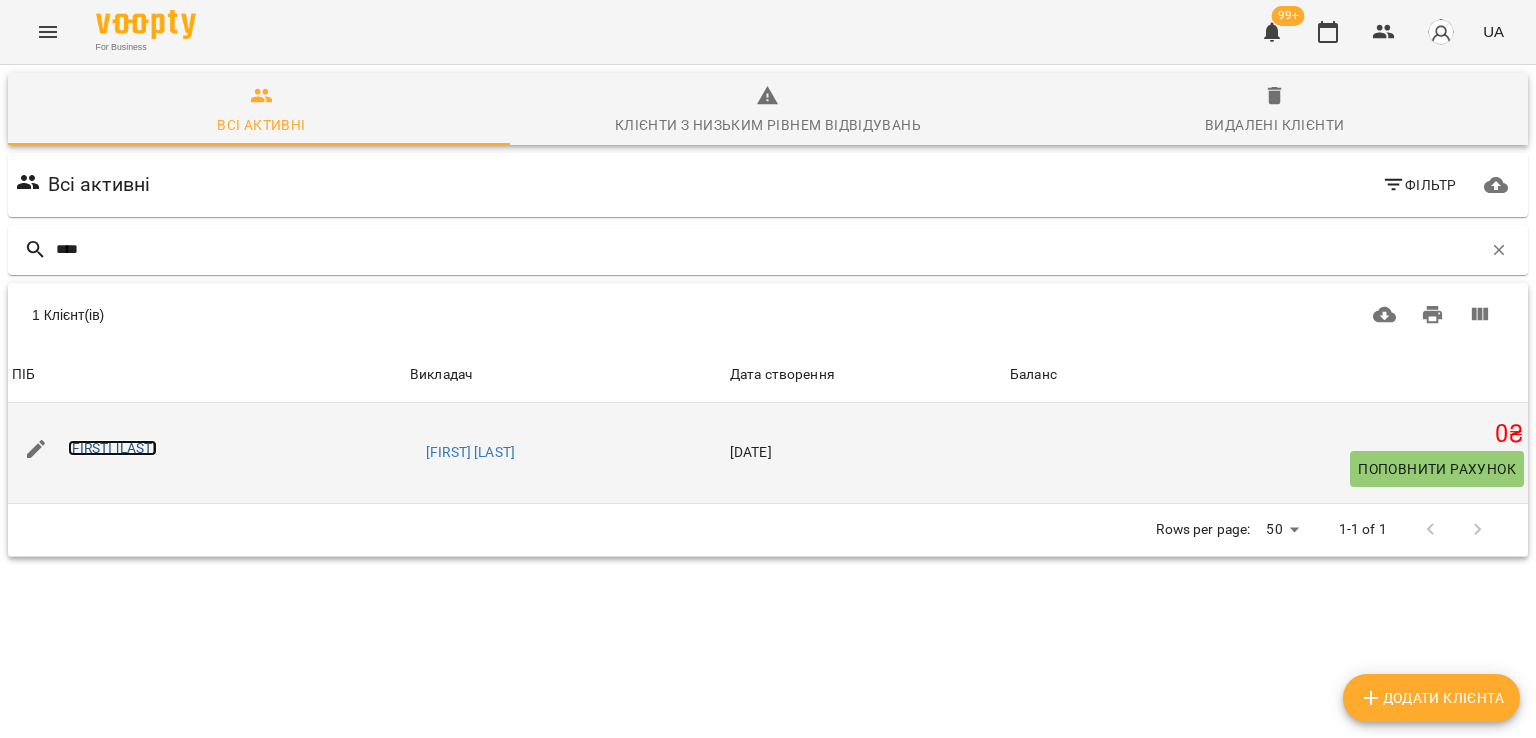 click on "[FIRST] [LAST]" at bounding box center [112, 448] 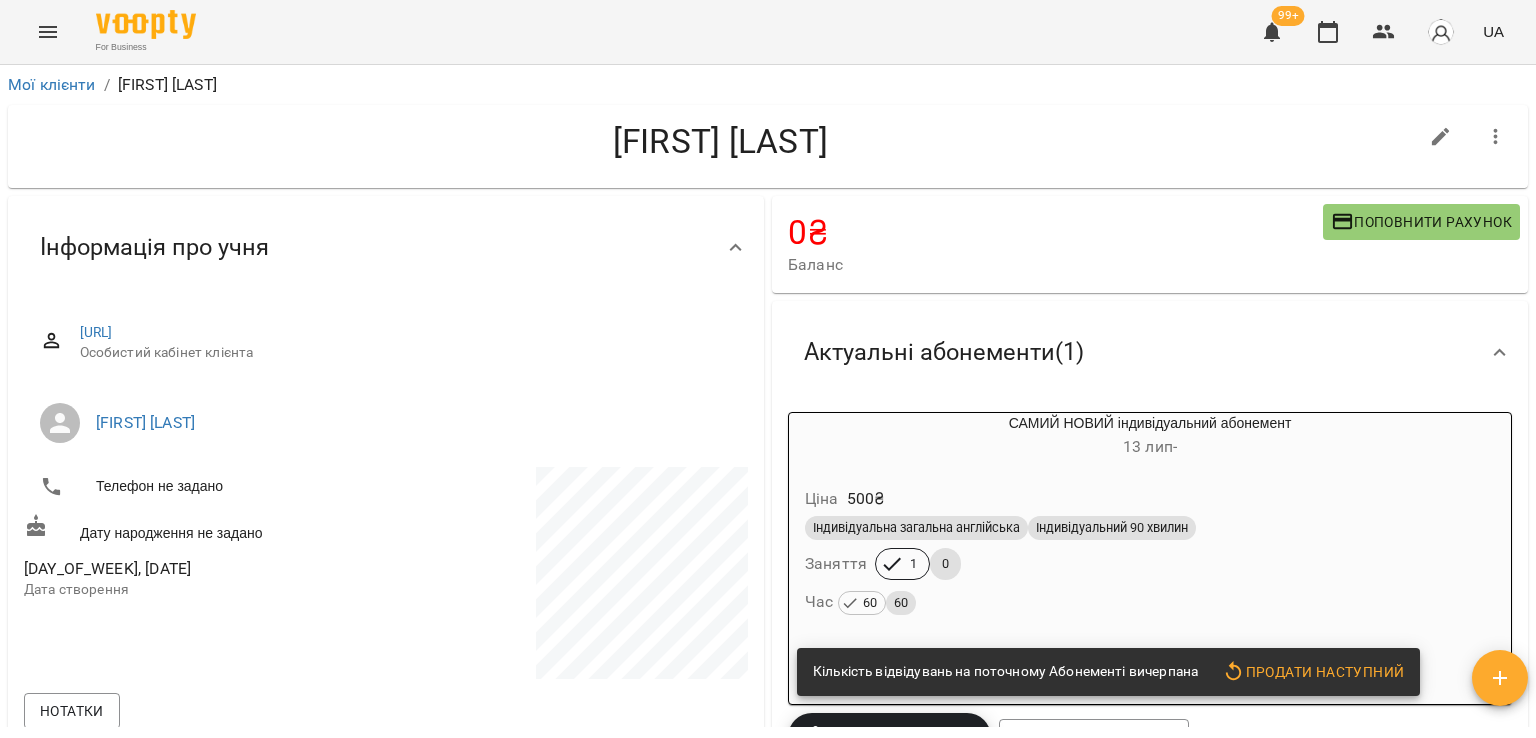 click on "Індивідуальна загальна англійська" at bounding box center [916, 528] 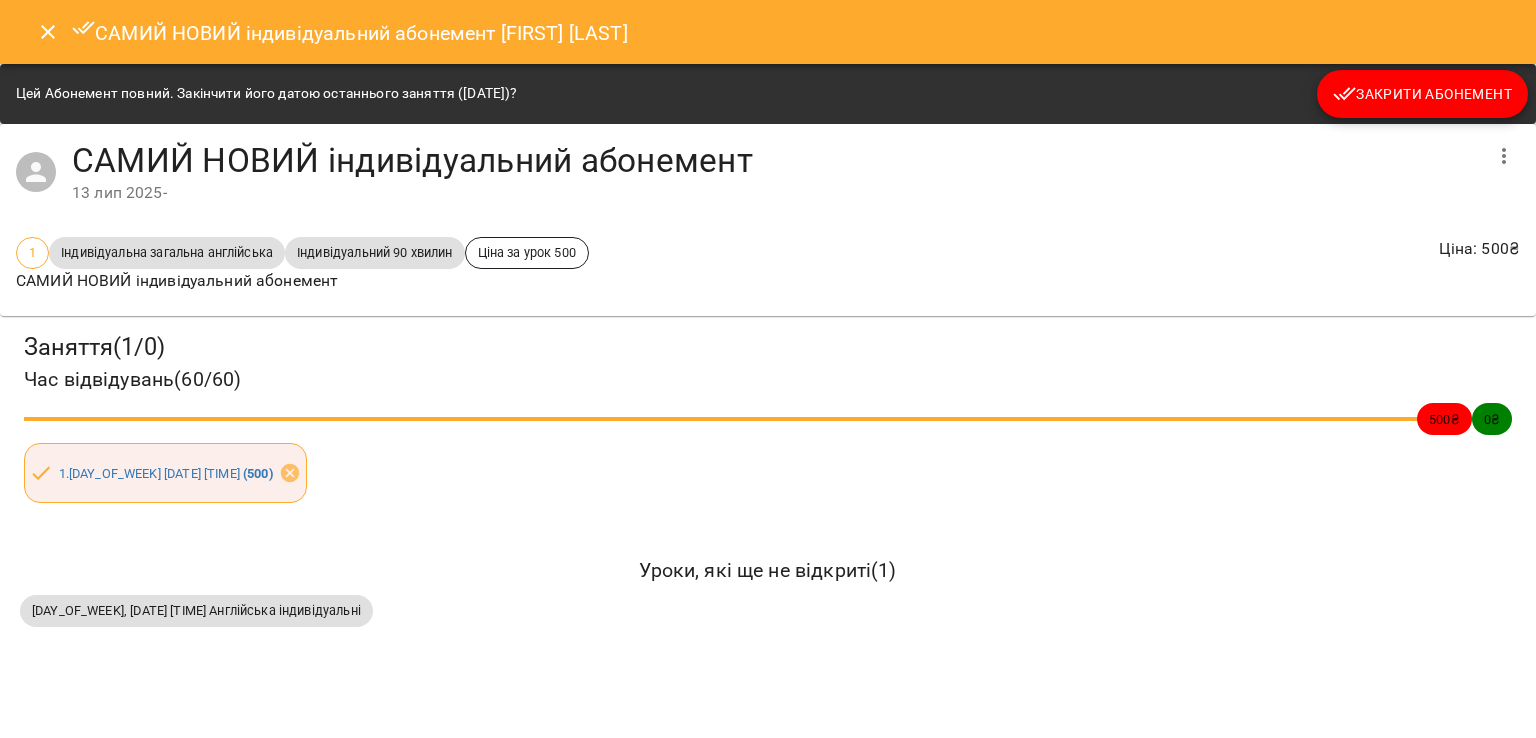 click on "Закрити Абонемент" at bounding box center (1422, 94) 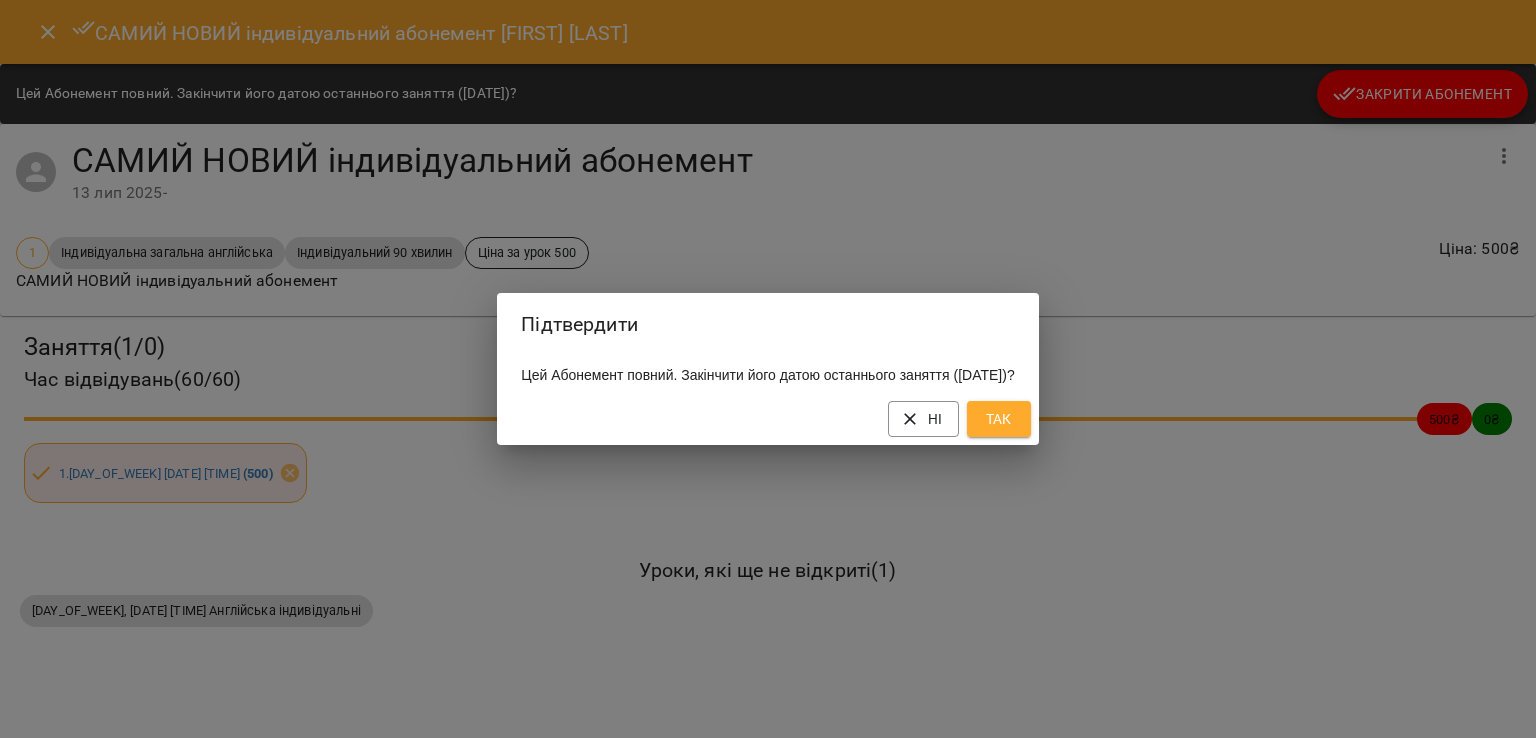 click on "Так" at bounding box center [999, 419] 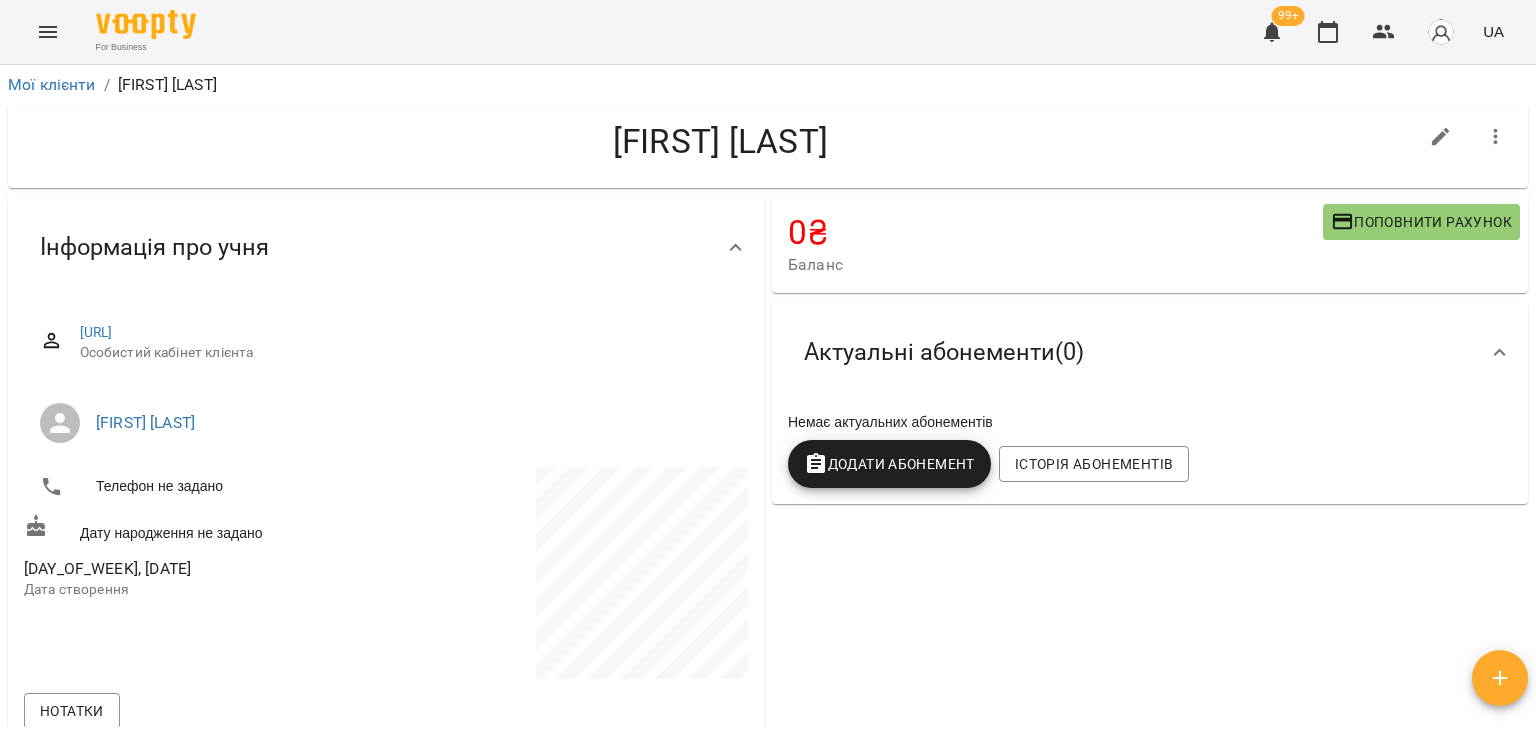 click on "Додати Абонемент" at bounding box center [889, 464] 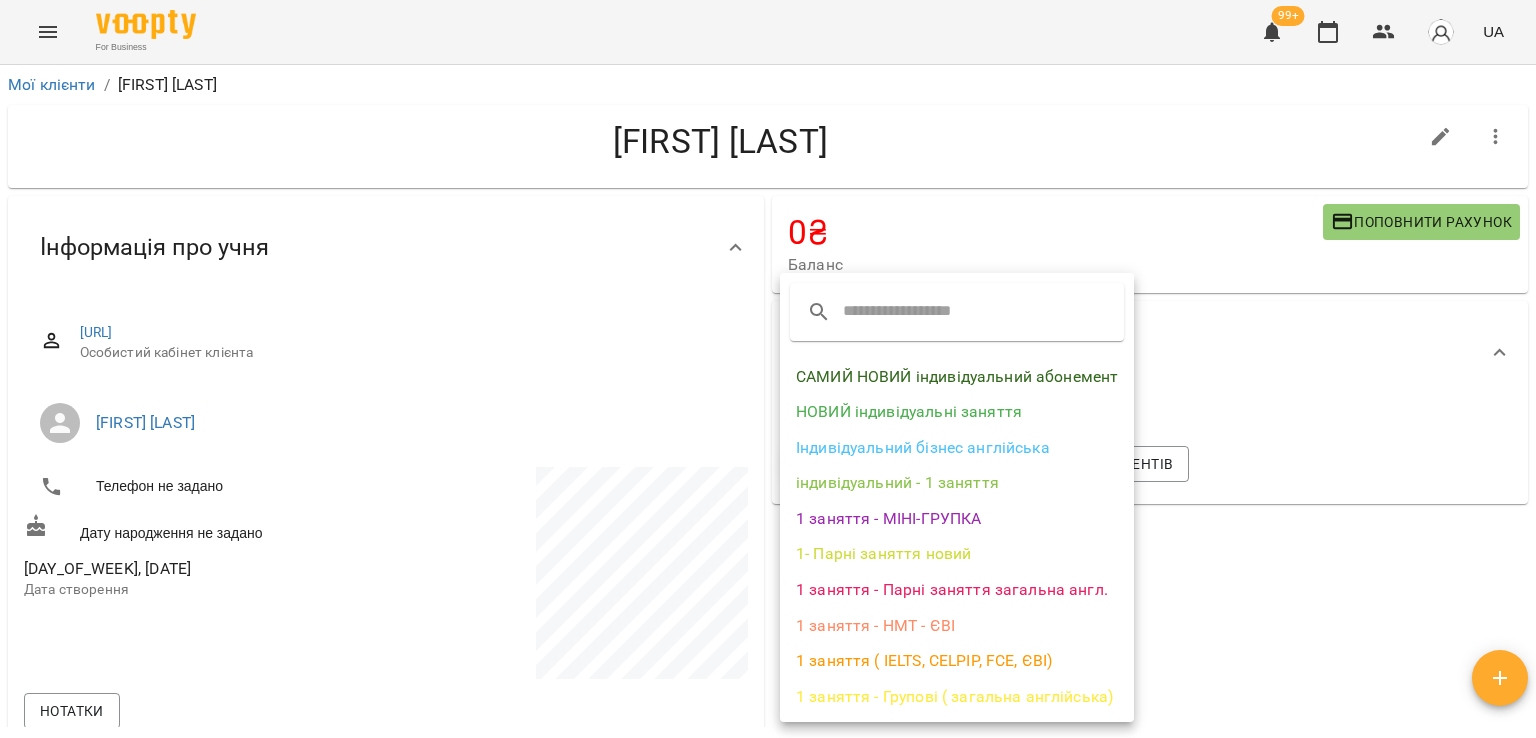 click on "САМИЙ НОВИЙ  індивідуальний абонемент" at bounding box center [957, 377] 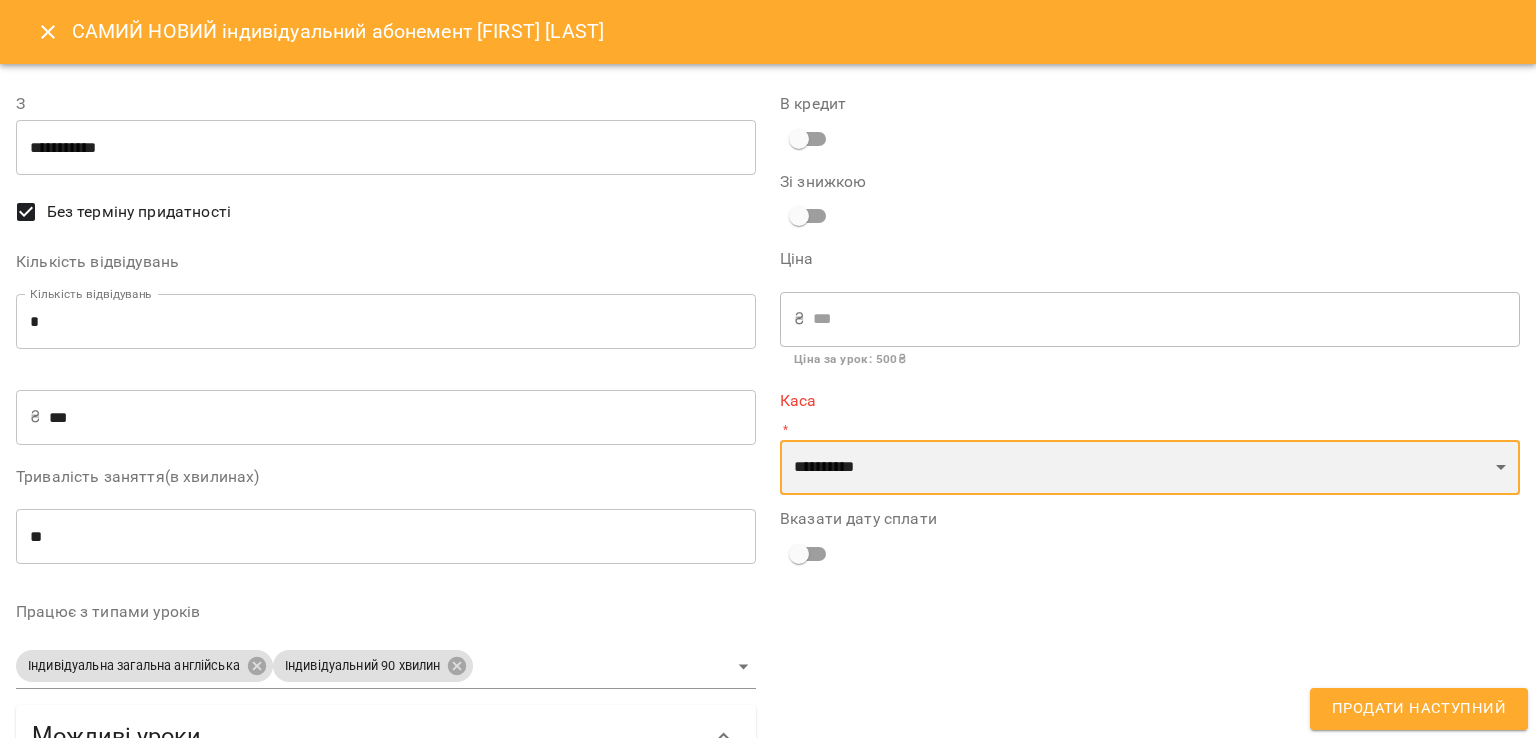 click on "**********" at bounding box center (1150, 468) 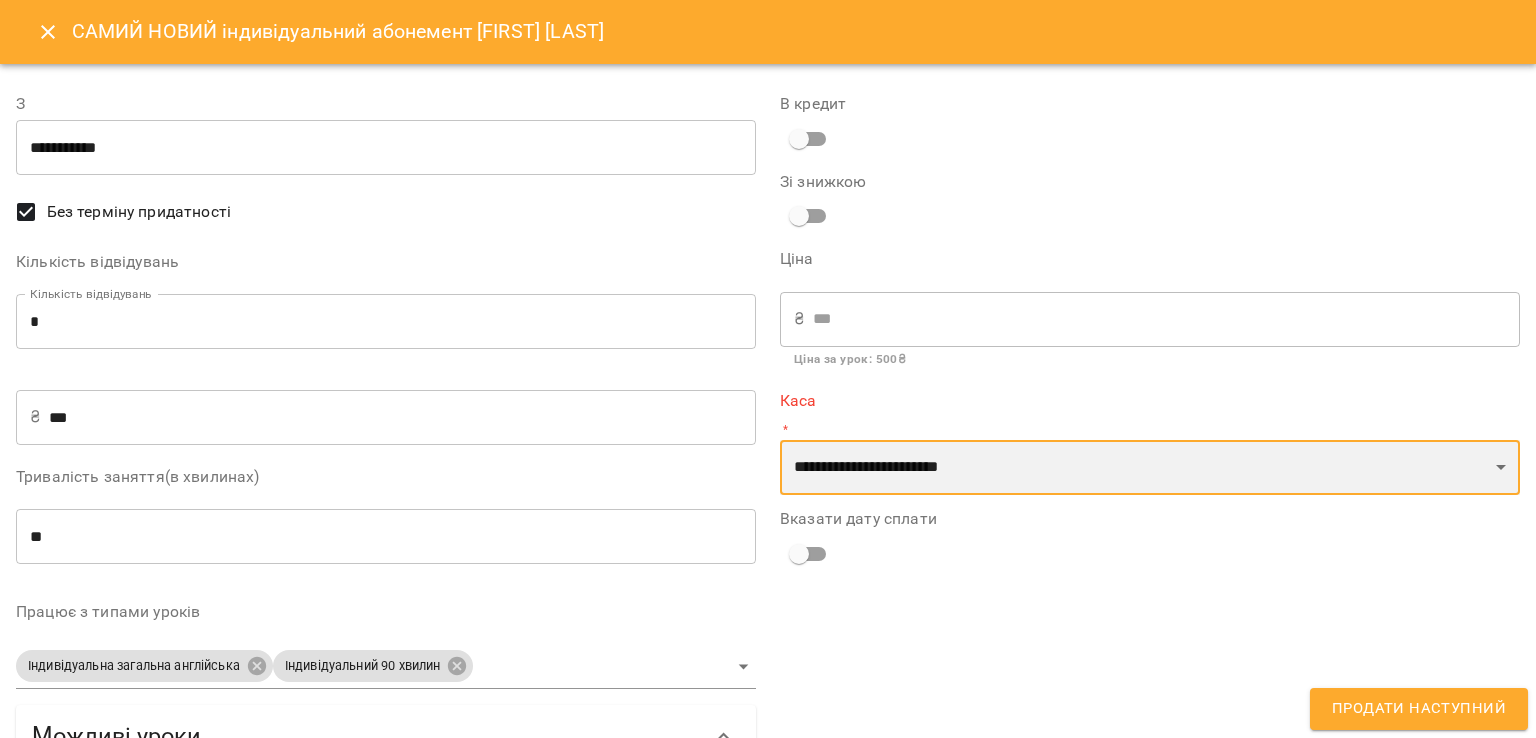 click on "**********" at bounding box center [1150, 468] 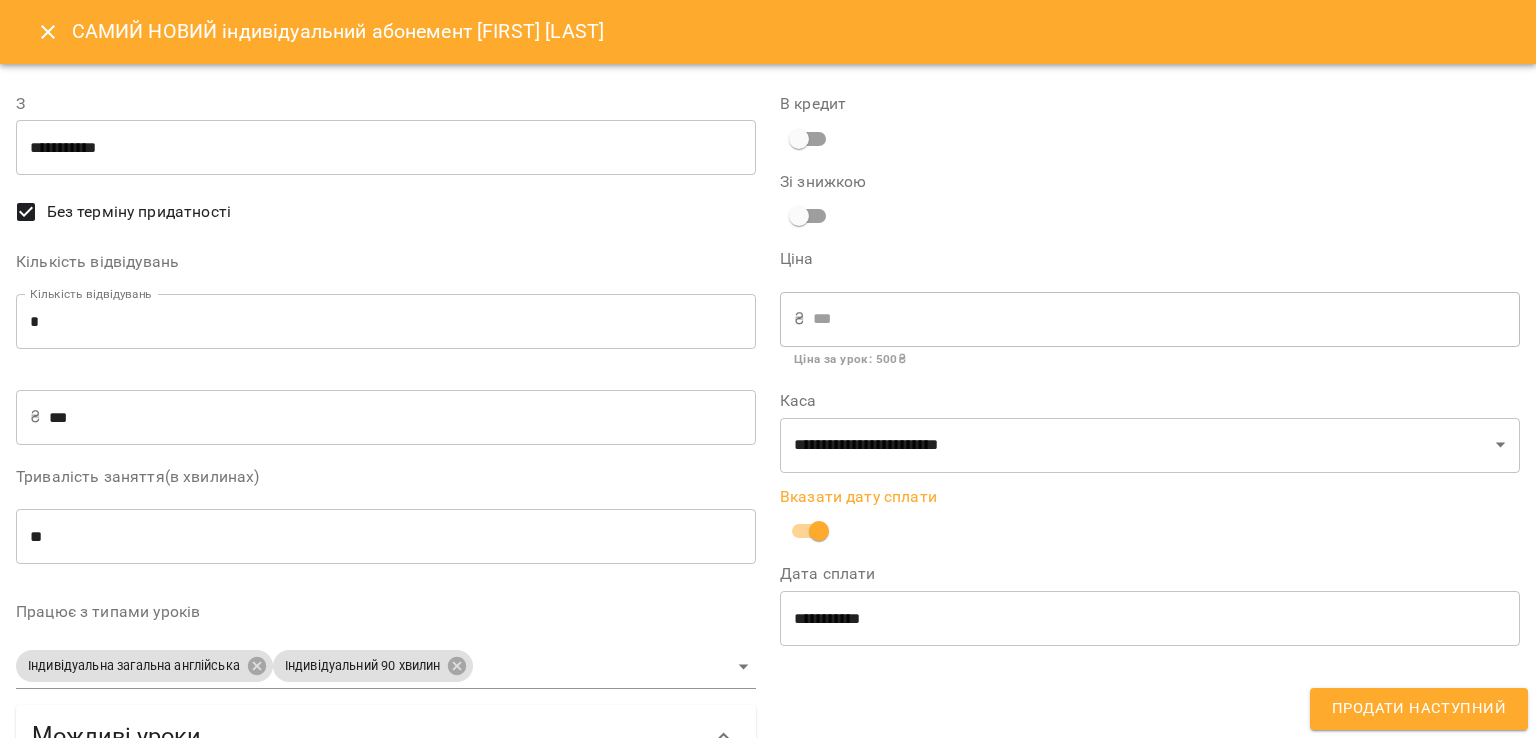 click on "Продати наступний" at bounding box center (1419, 709) 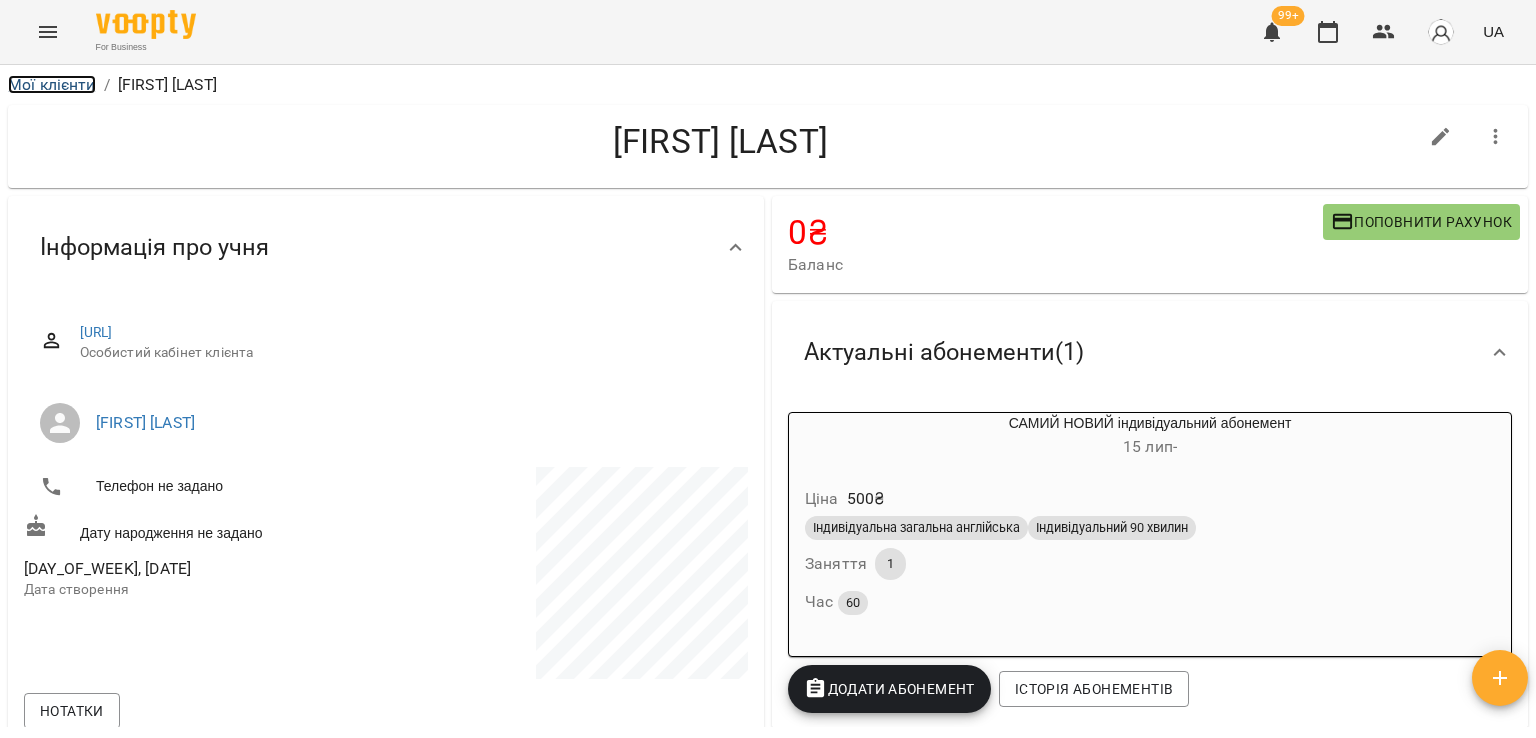 click on "Мої клієнти" at bounding box center [52, 84] 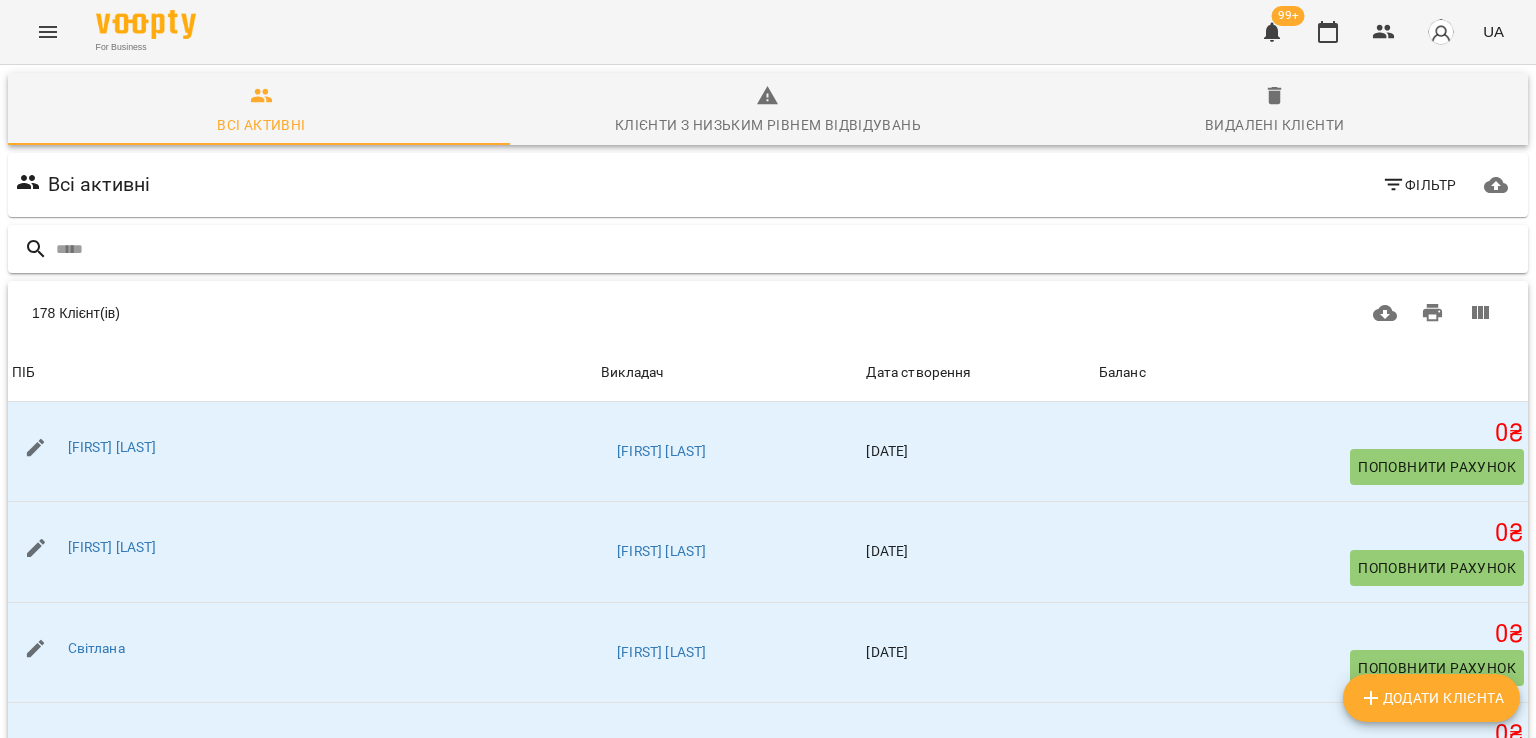 click at bounding box center (788, 249) 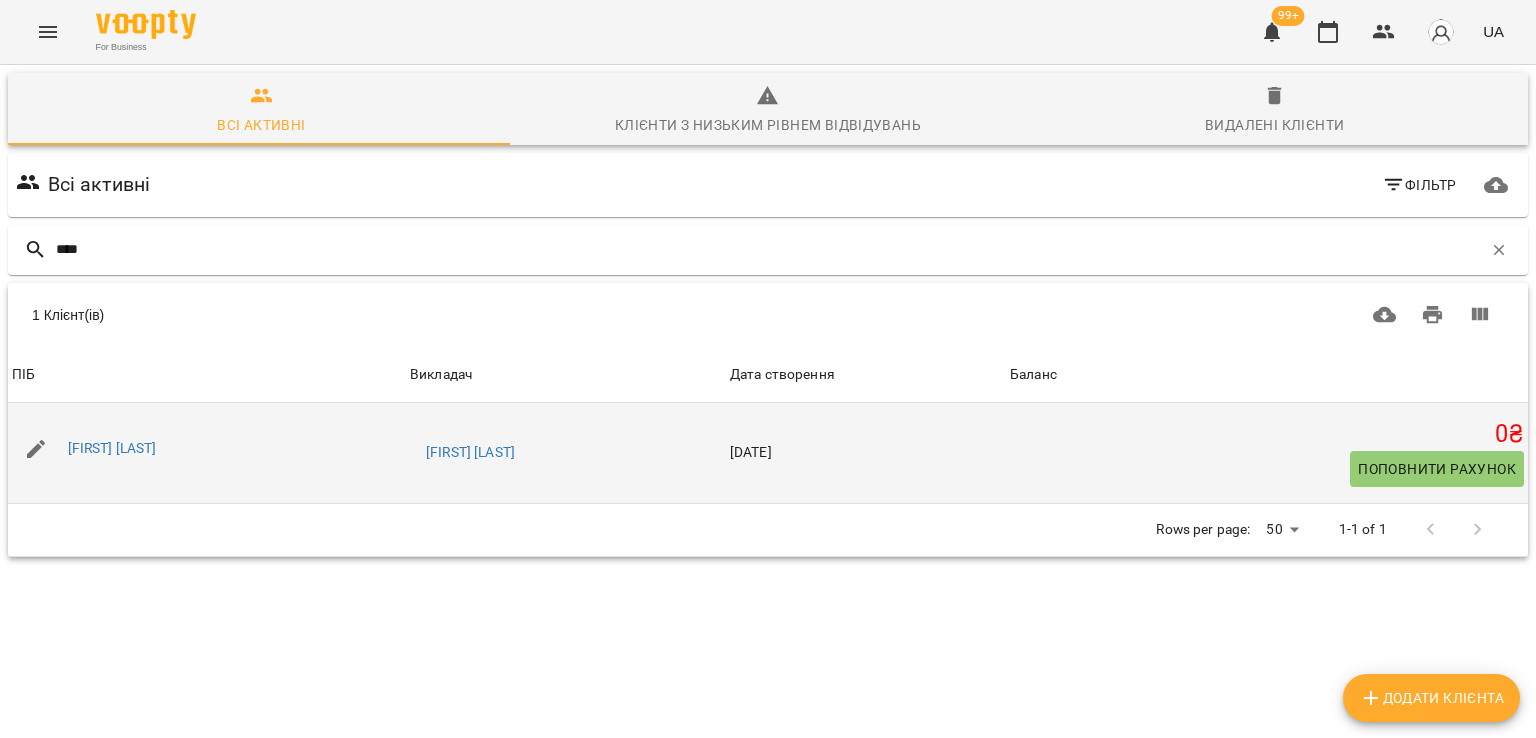 type on "****" 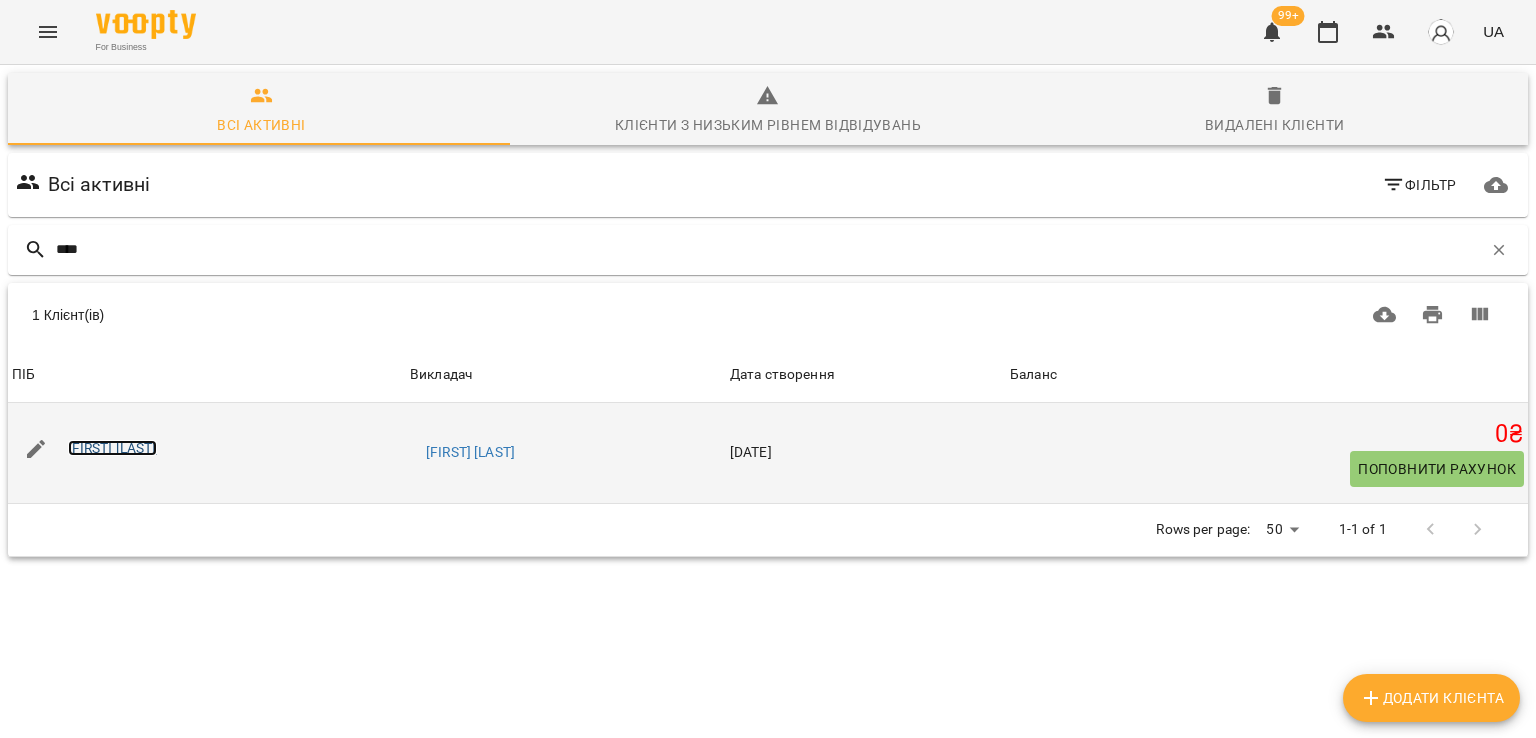 click on "[FIRST] [LAST]" at bounding box center (112, 448) 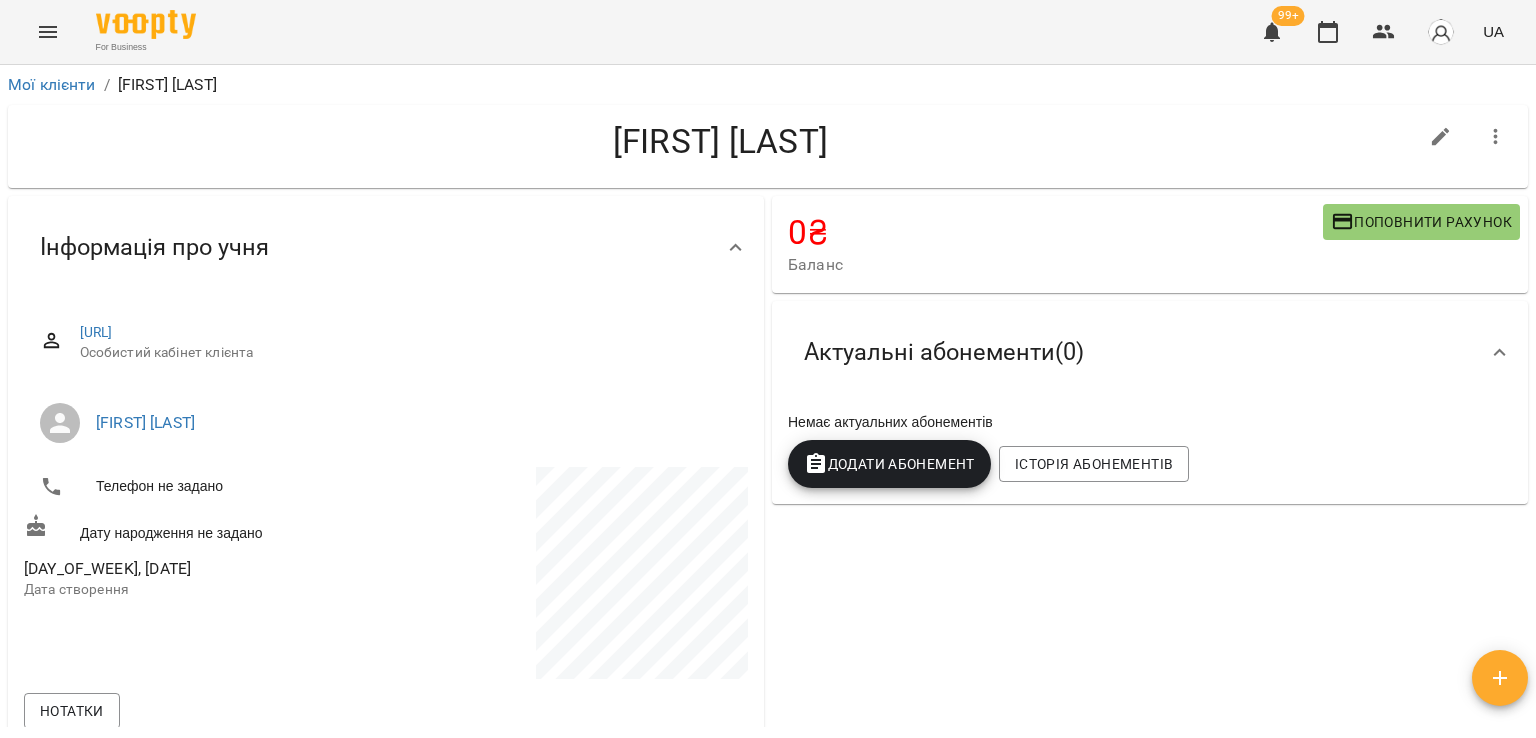click on "Додати Абонемент" at bounding box center [889, 464] 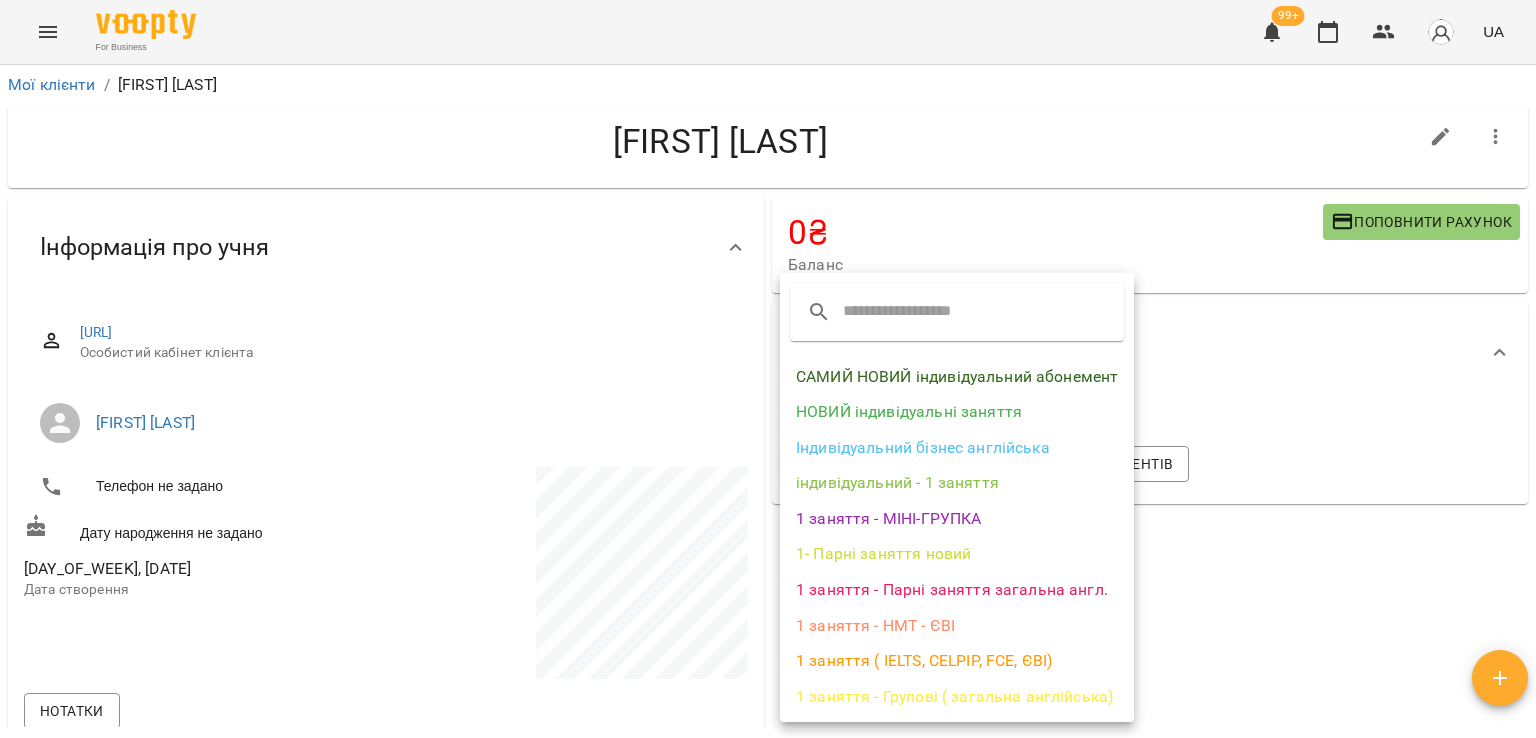 click on "САМИЙ НОВИЙ  індивідуальний абонемент" at bounding box center [957, 377] 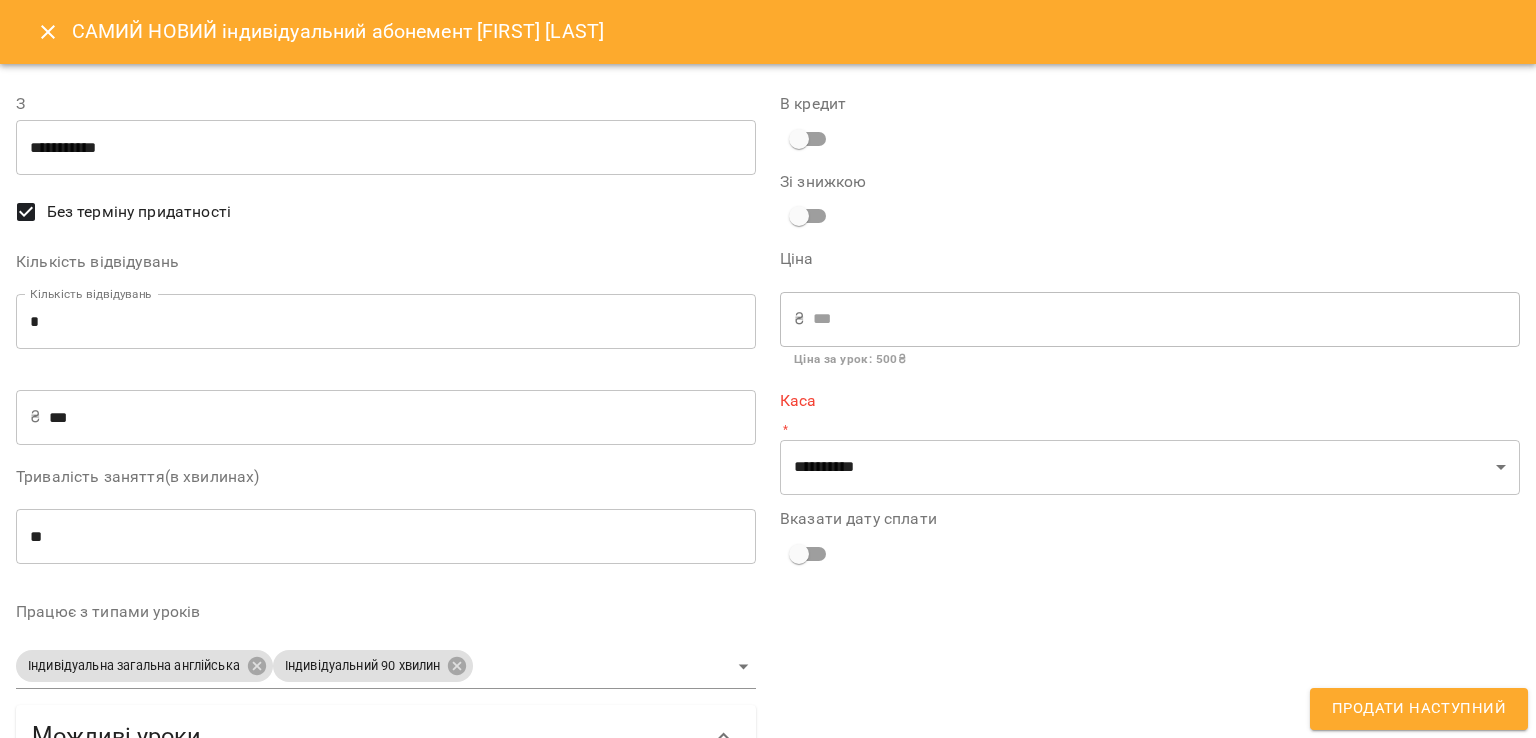 click on "*" at bounding box center (386, 322) 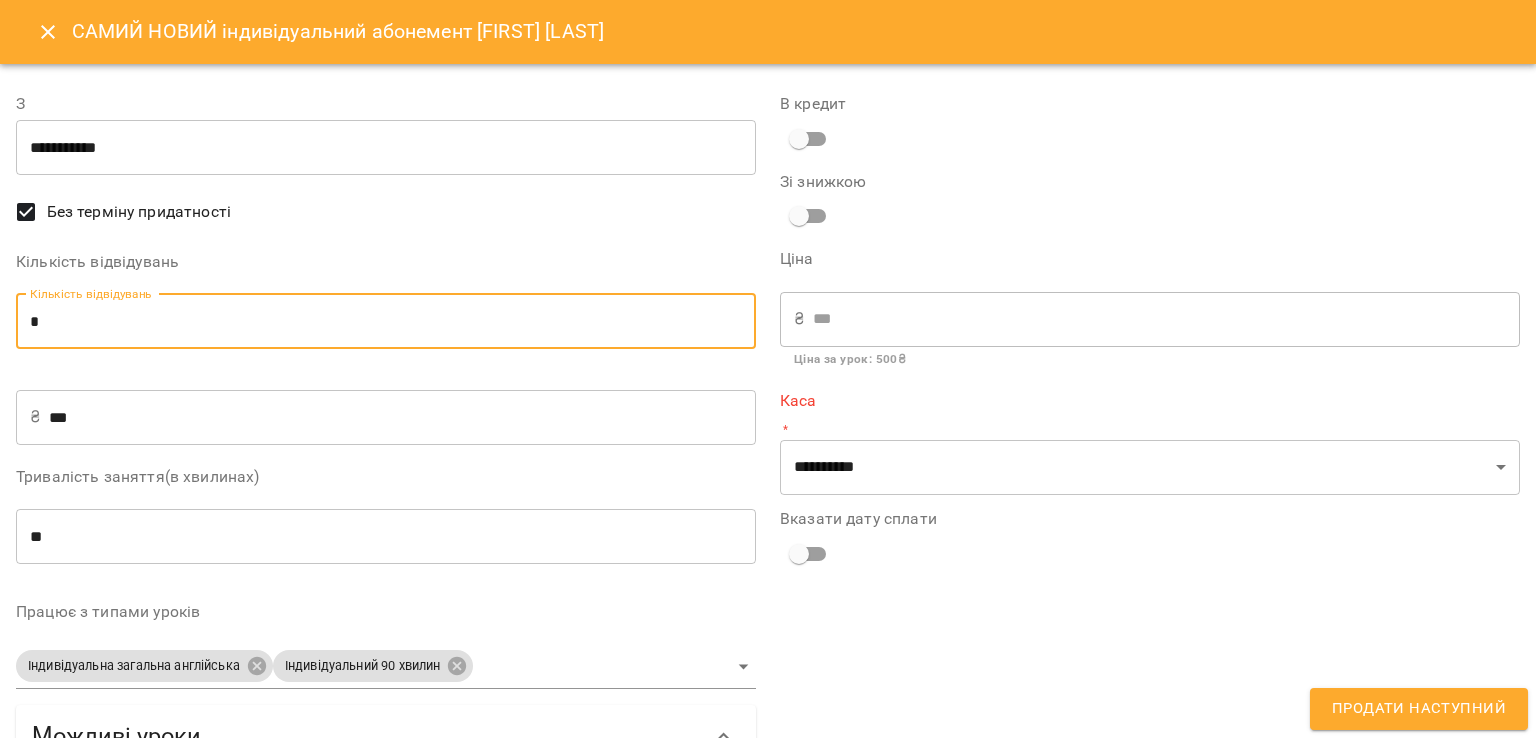 click on "*" at bounding box center [386, 322] 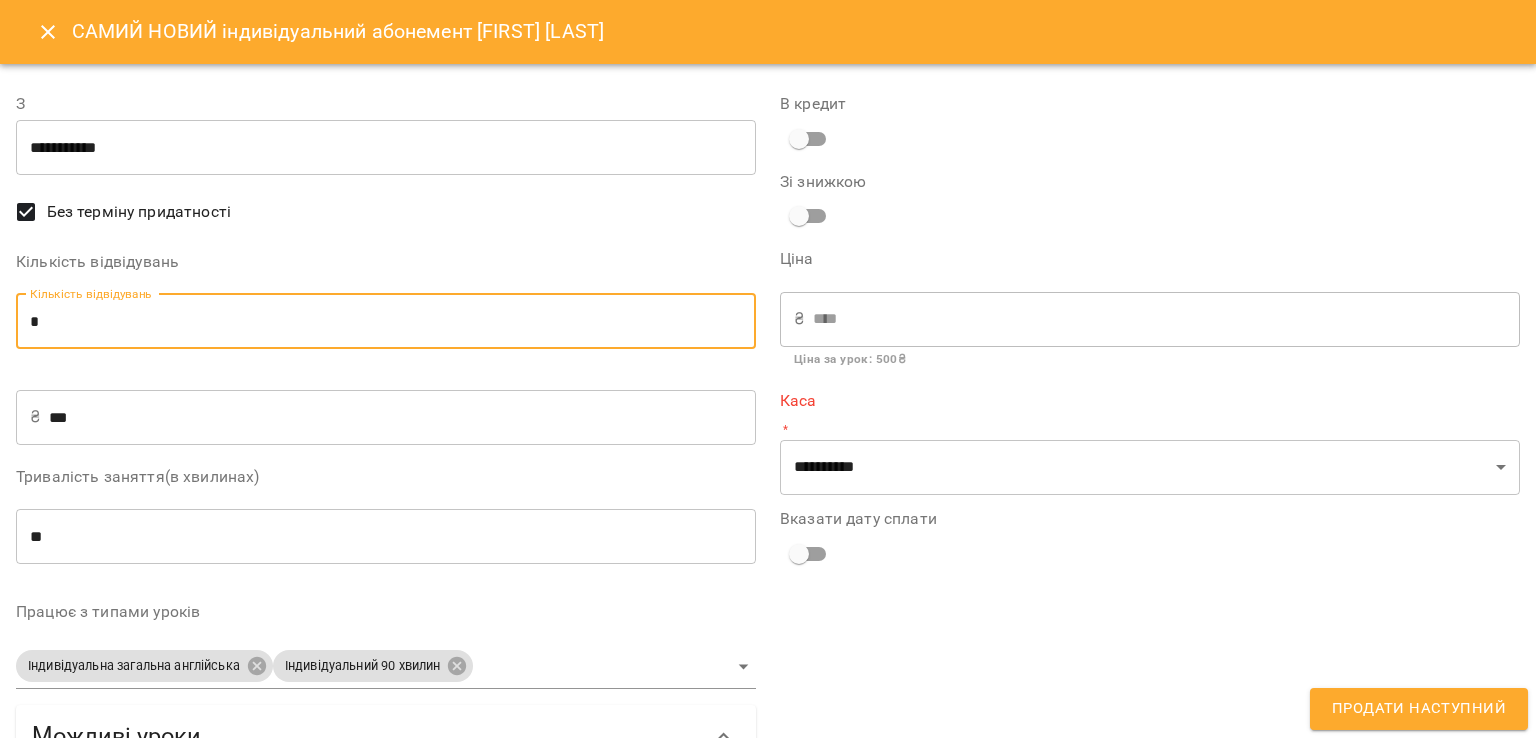 type on "*" 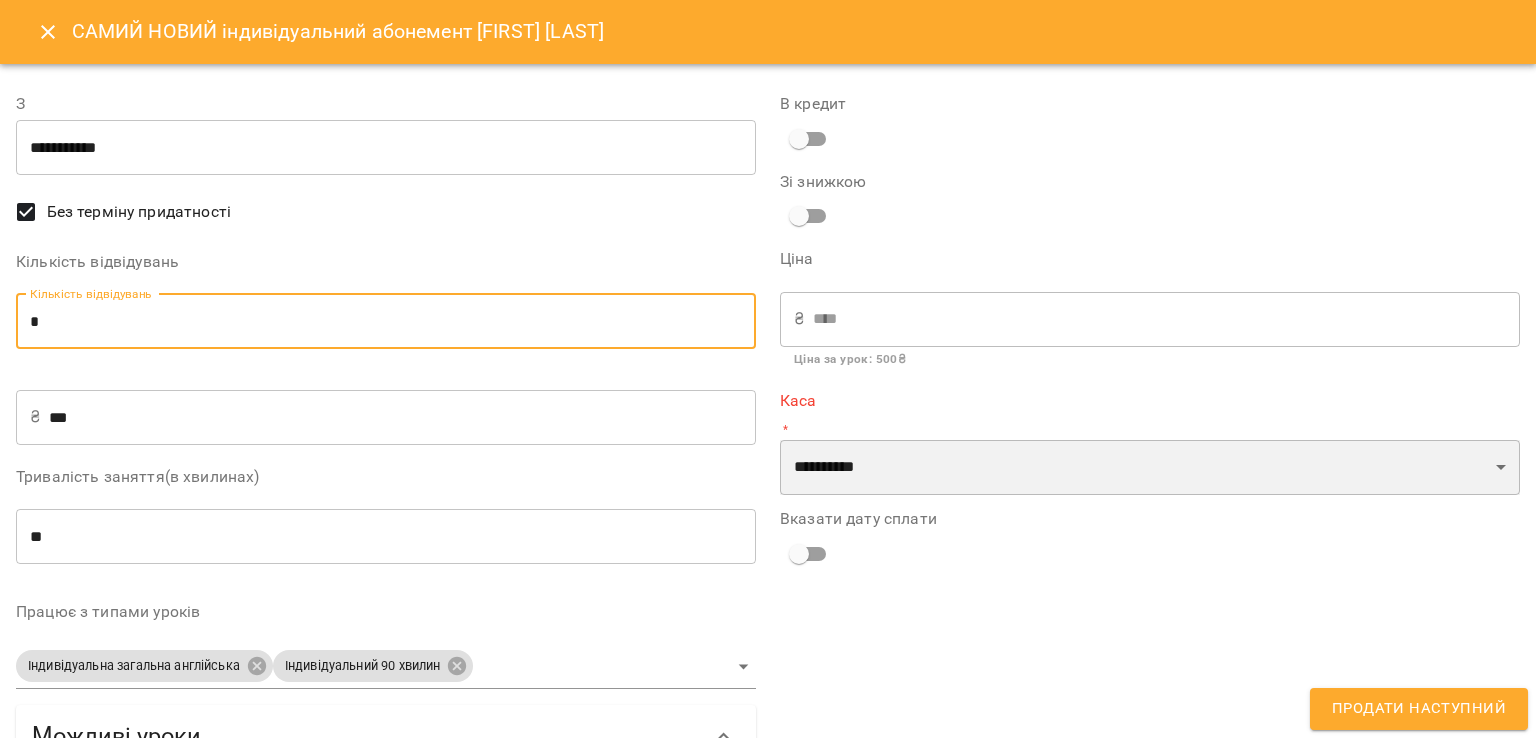 click on "**********" at bounding box center [1150, 468] 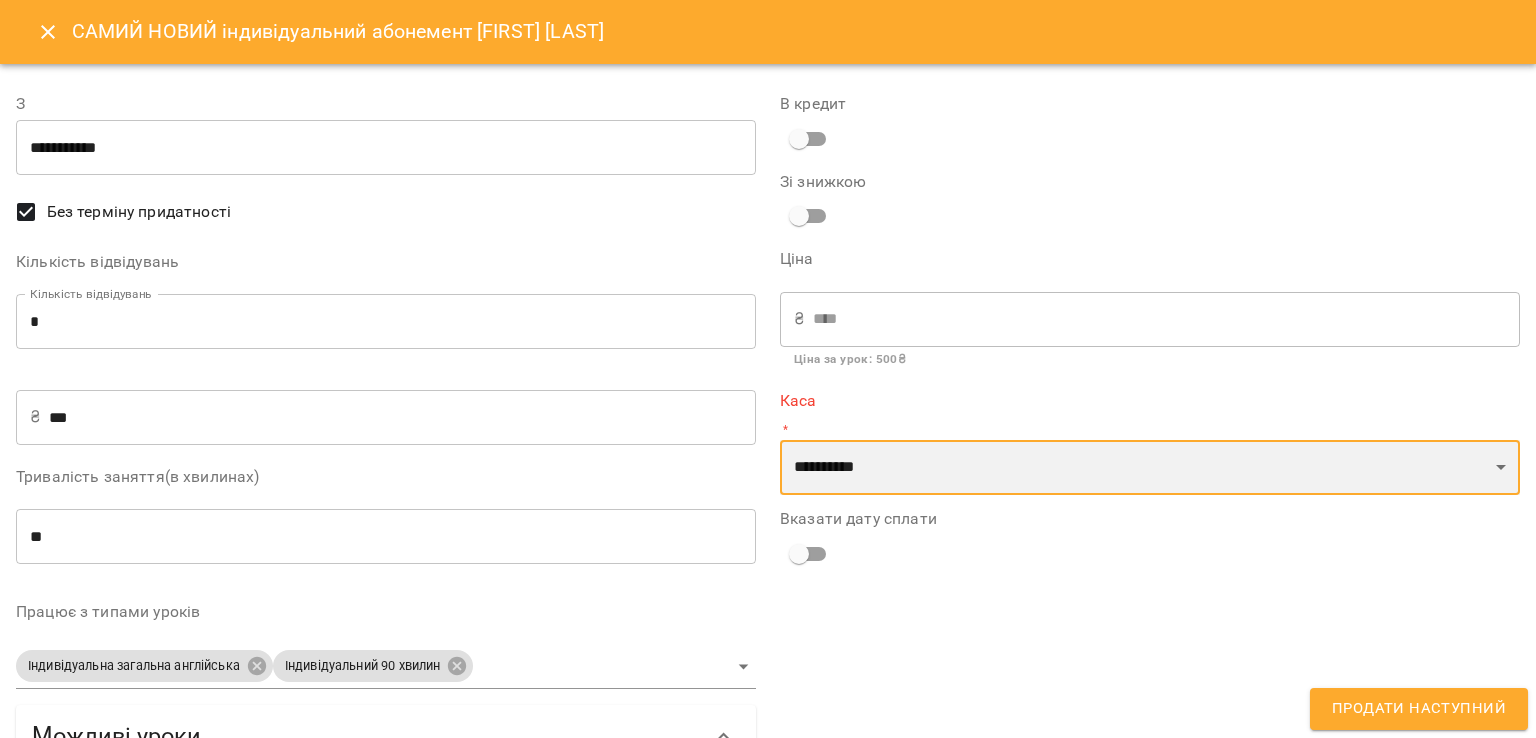 select on "****" 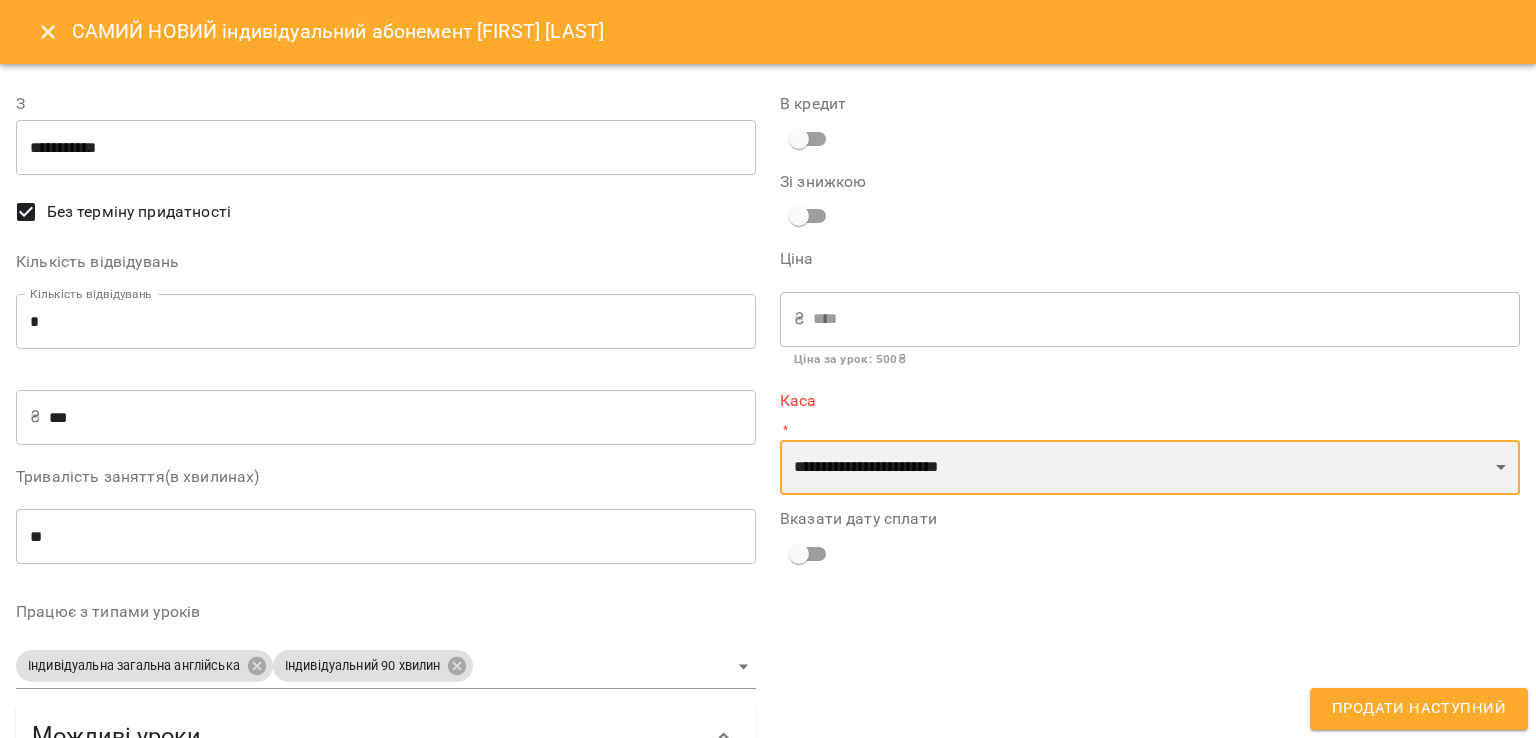 click on "**********" at bounding box center (1150, 468) 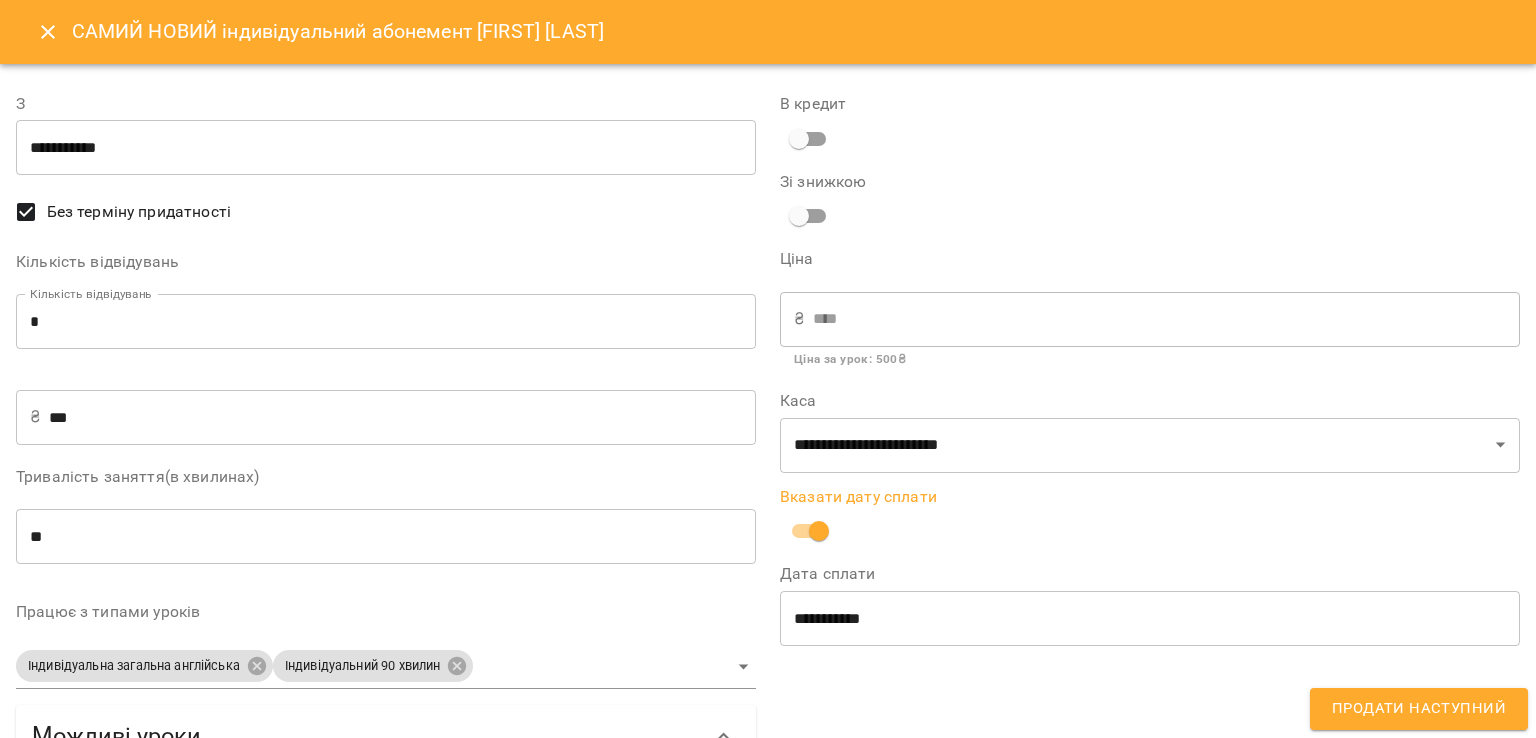 click on "Продати наступний" at bounding box center (1419, 709) 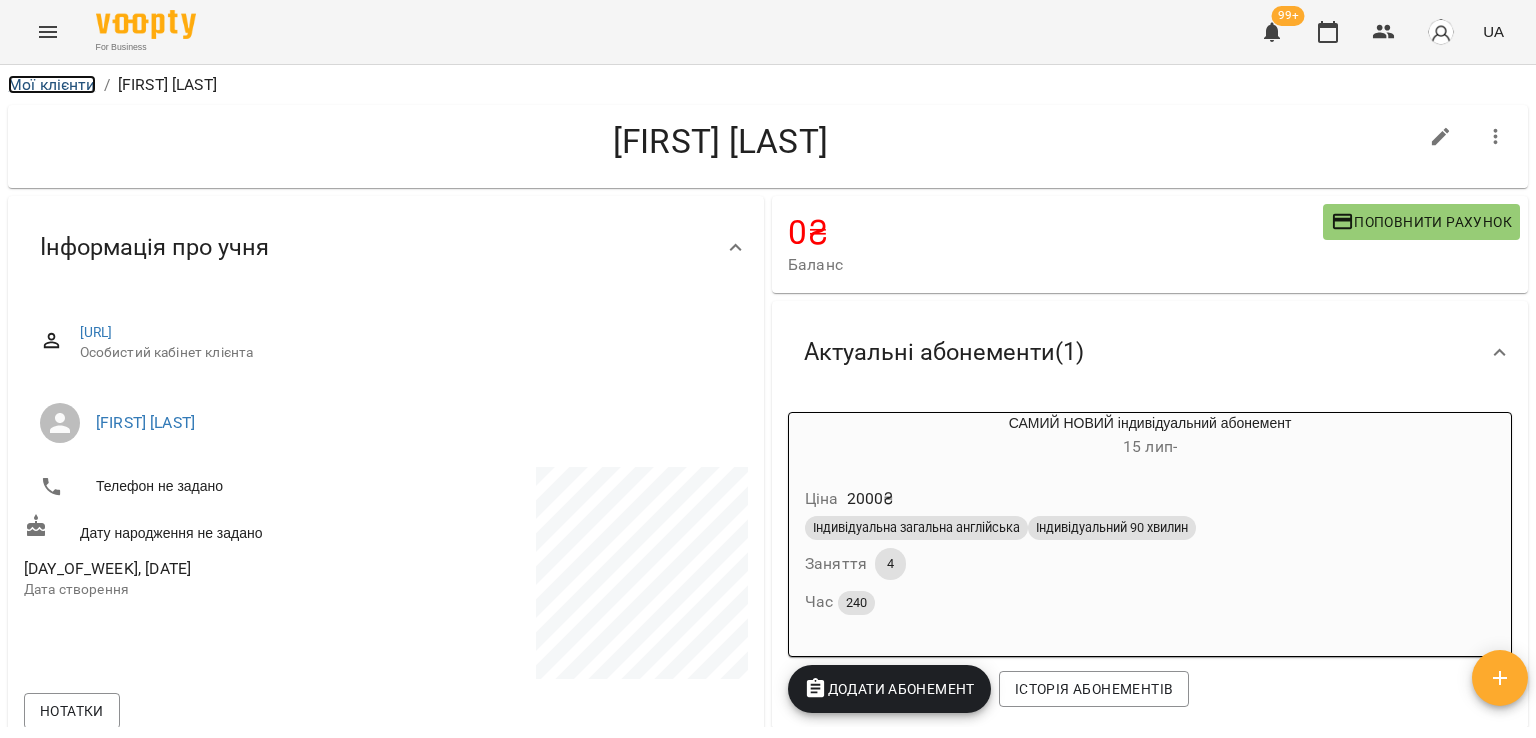 click on "Мої клієнти" at bounding box center [52, 84] 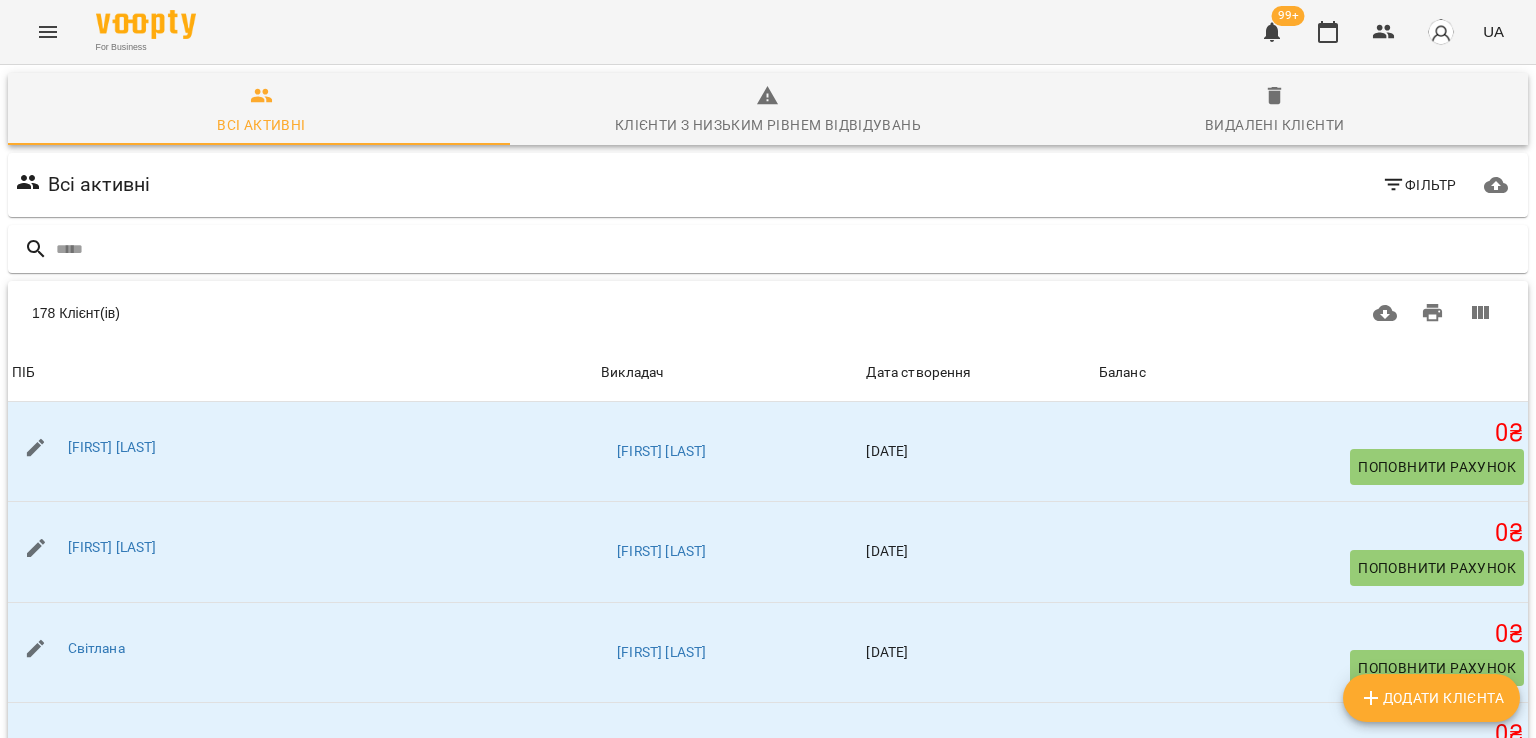 click 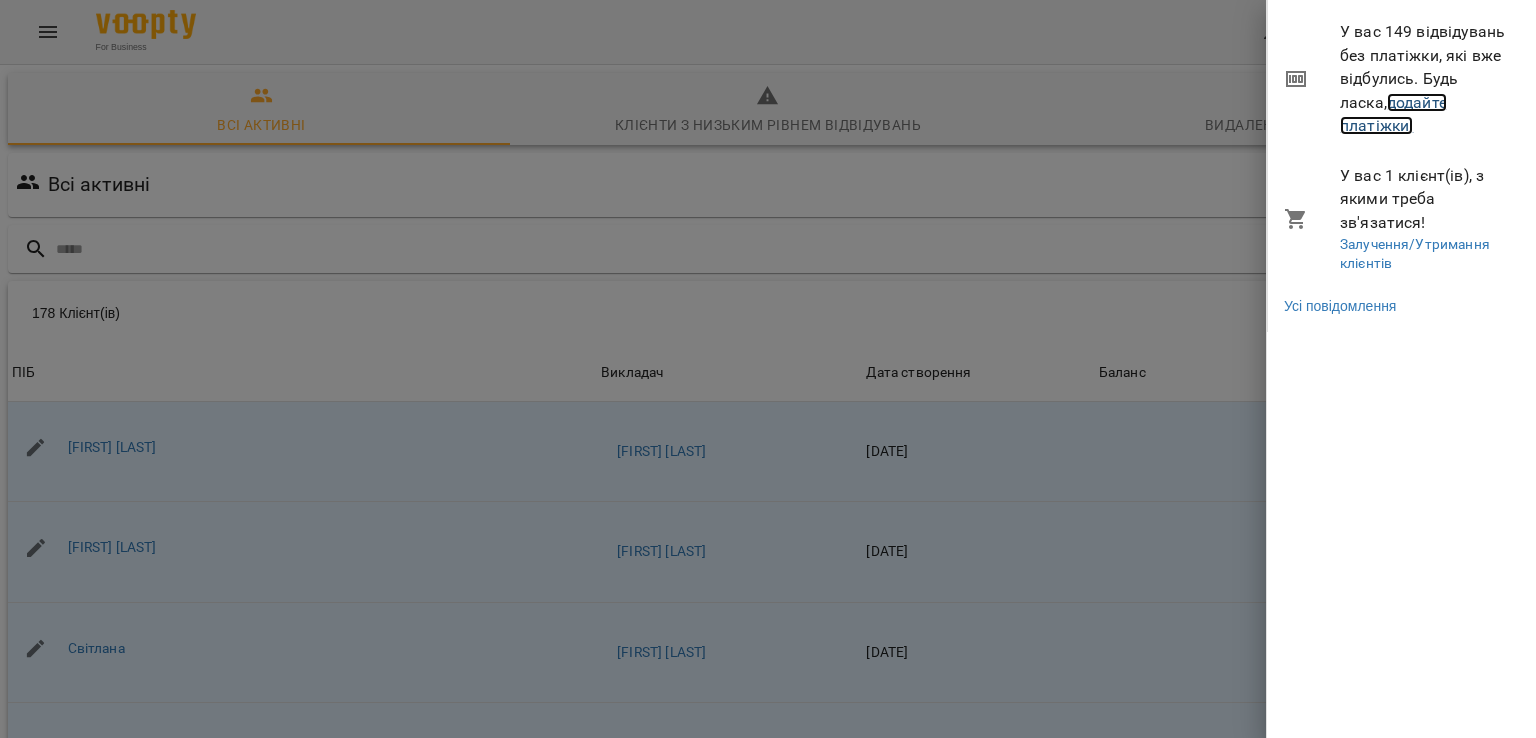 click on "додайте платіжки!" at bounding box center [1393, 114] 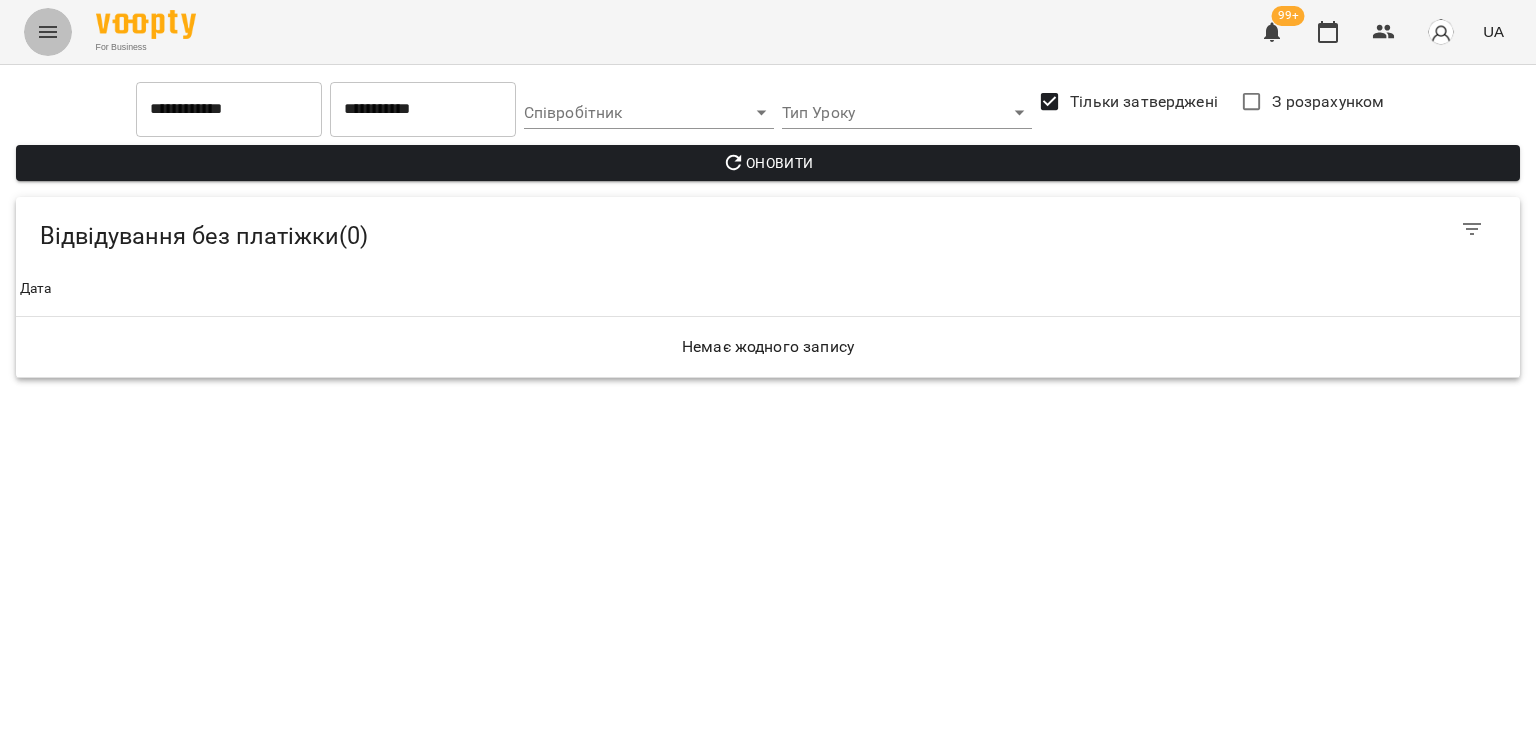 click at bounding box center (48, 32) 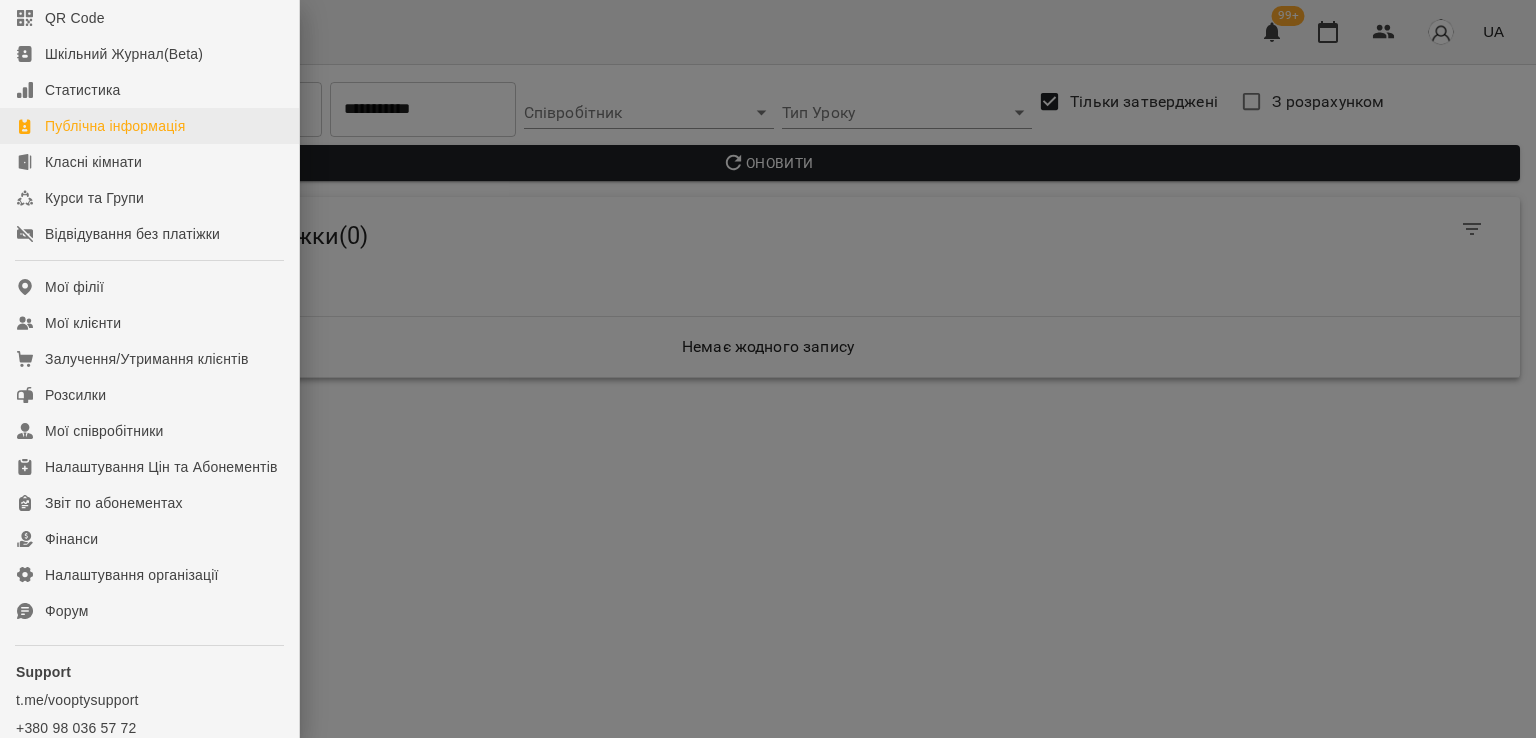 scroll, scrollTop: 274, scrollLeft: 0, axis: vertical 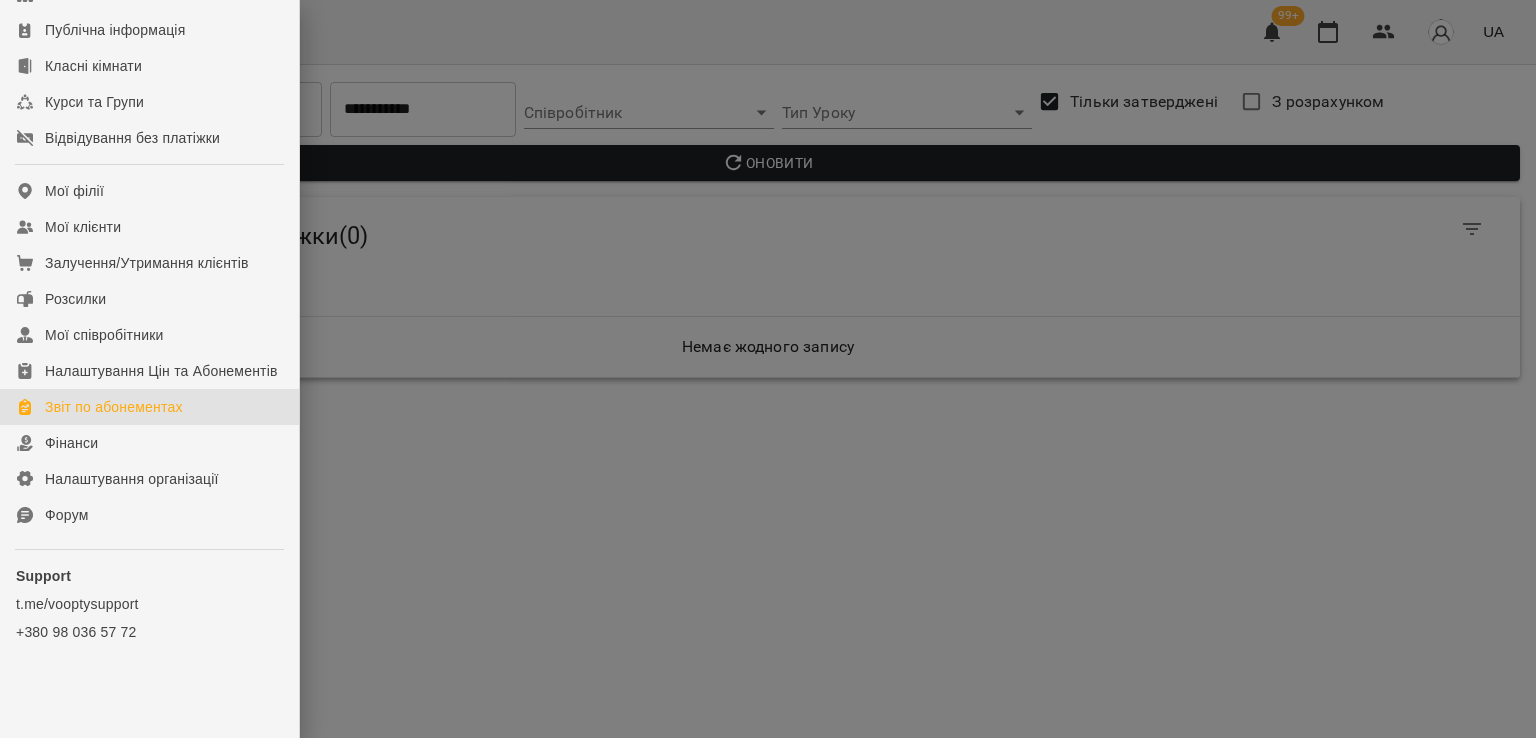 click on "Звіт по абонементах" at bounding box center (114, 407) 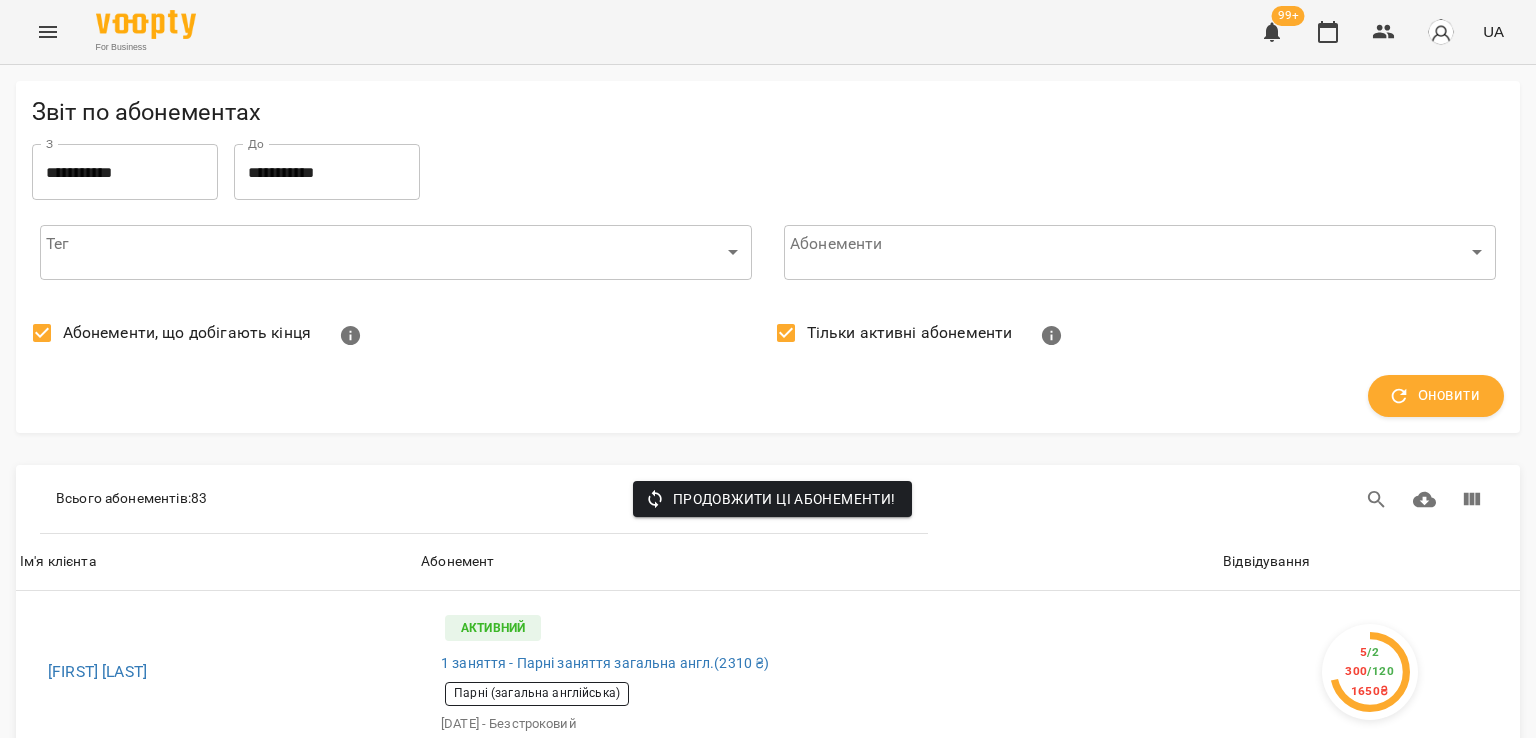 click on "Абонементи, що добігають кінця" at bounding box center (187, 333) 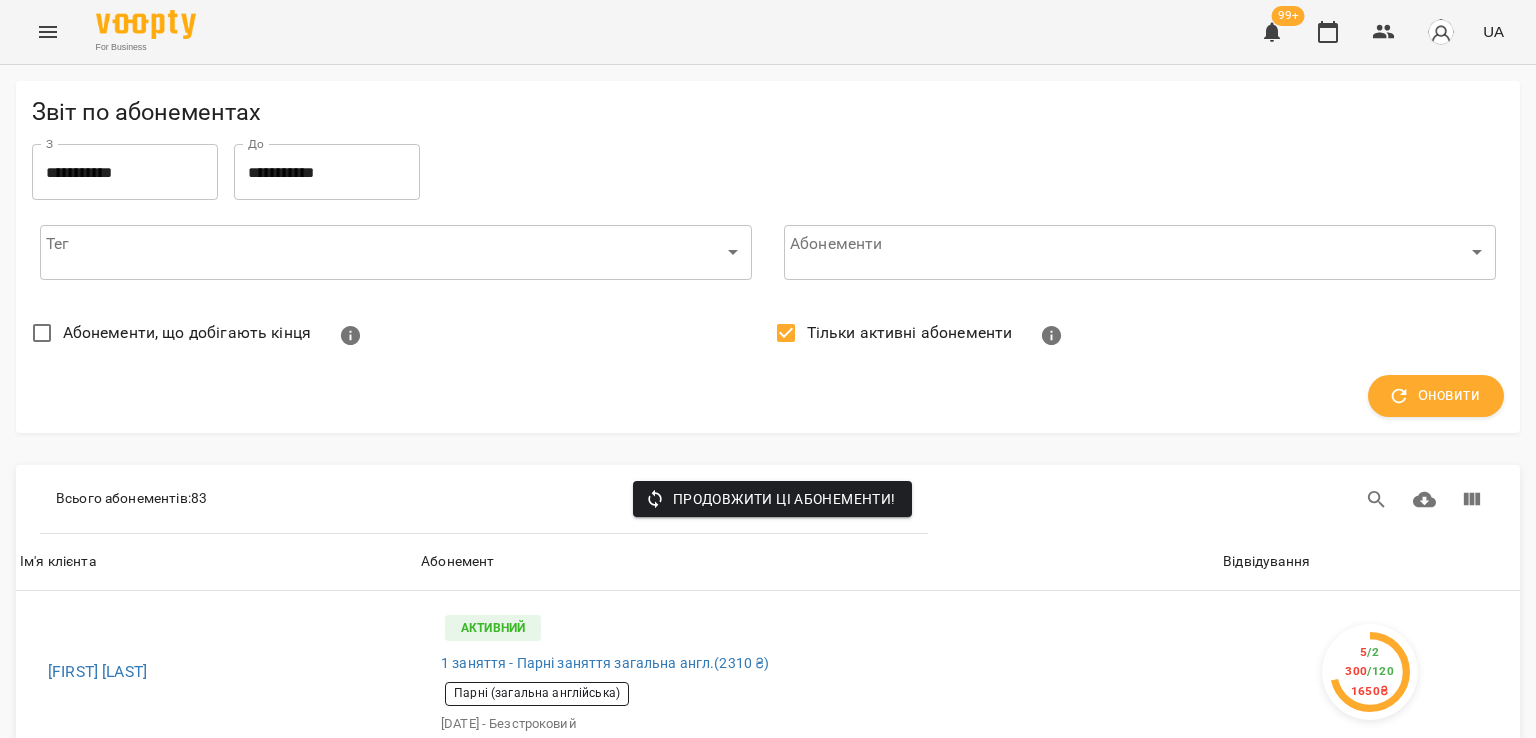 click on "Тільки активні абонементи" at bounding box center (888, 333) 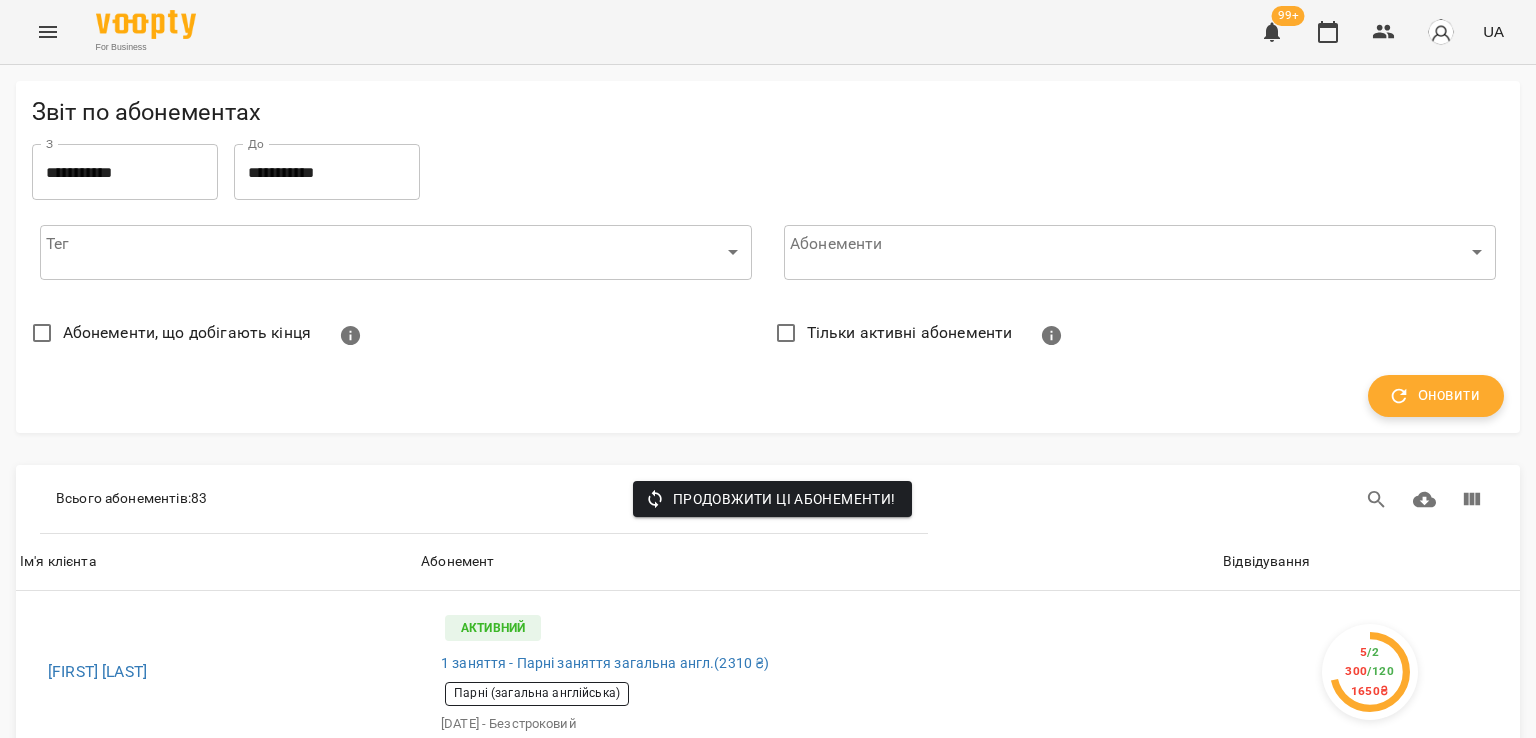 click on "Оновити" at bounding box center [1436, 396] 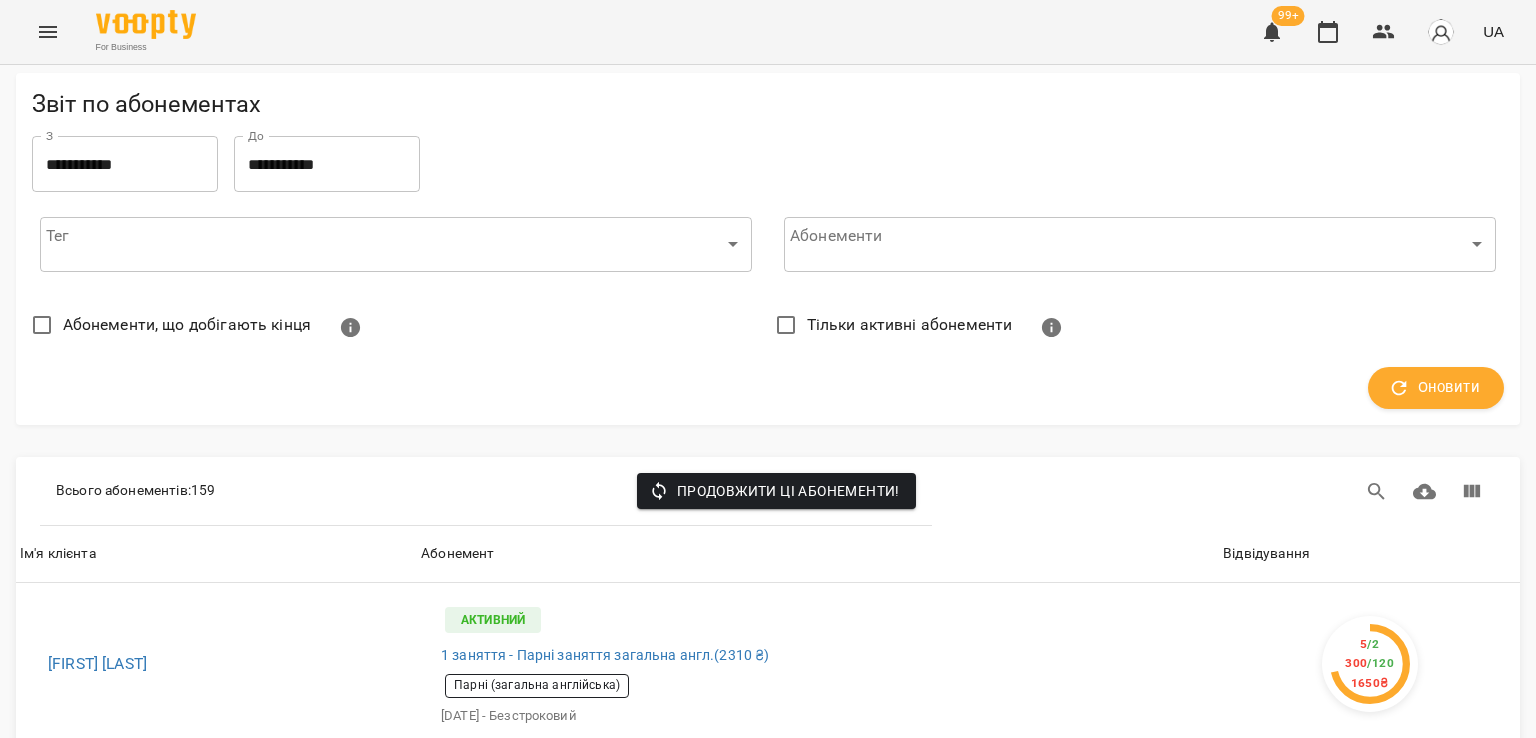 scroll, scrollTop: 300, scrollLeft: 0, axis: vertical 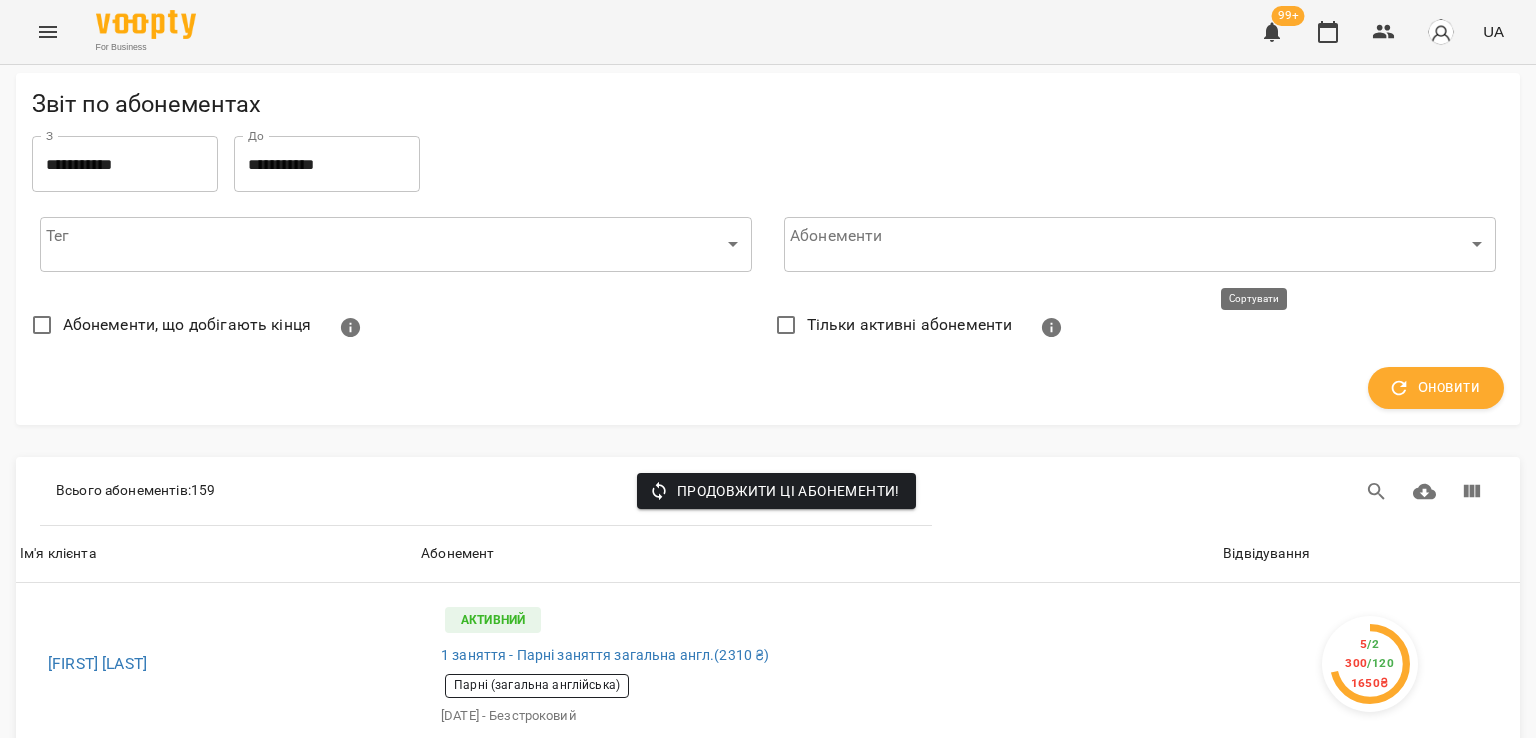 click on "Відвідування" at bounding box center (1266, 554) 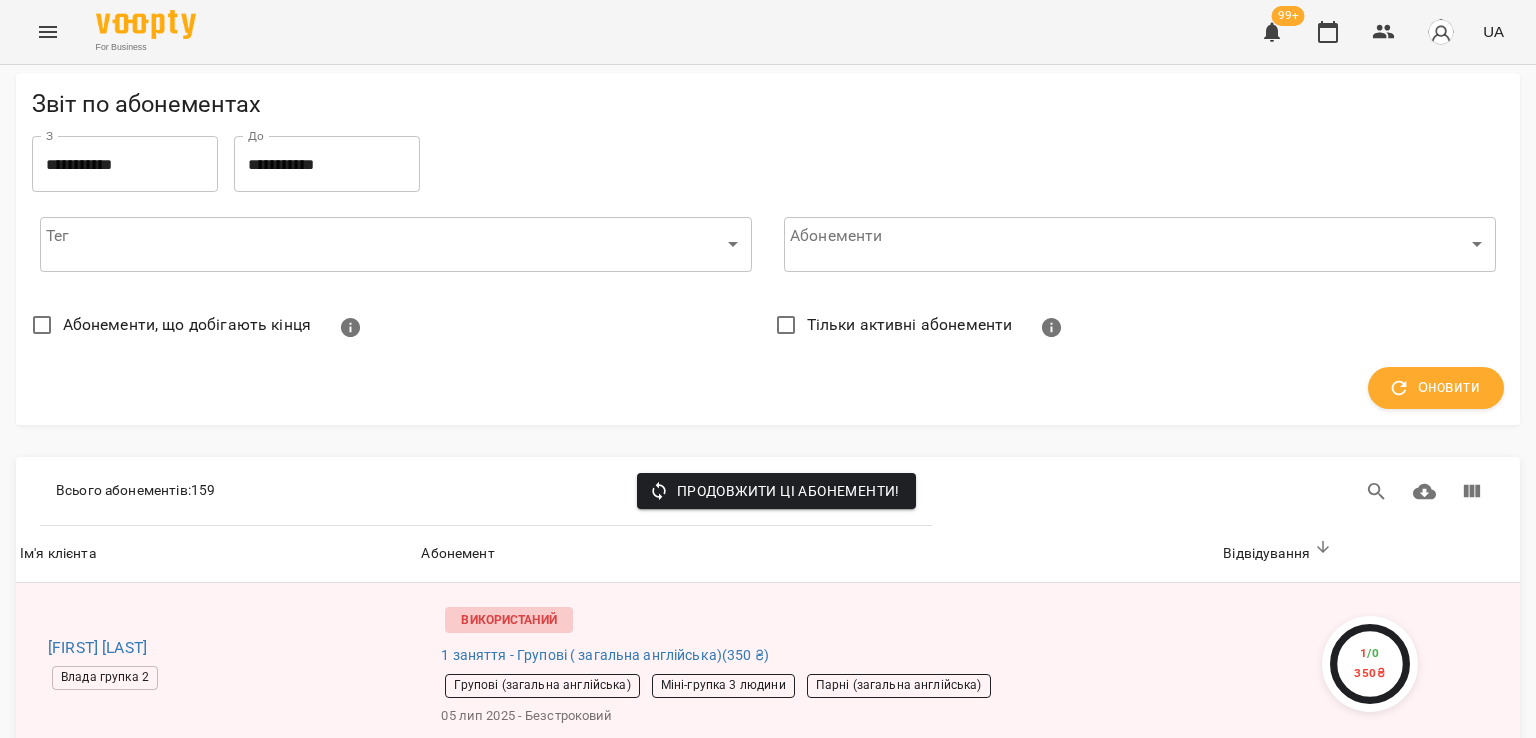 scroll, scrollTop: 800, scrollLeft: 0, axis: vertical 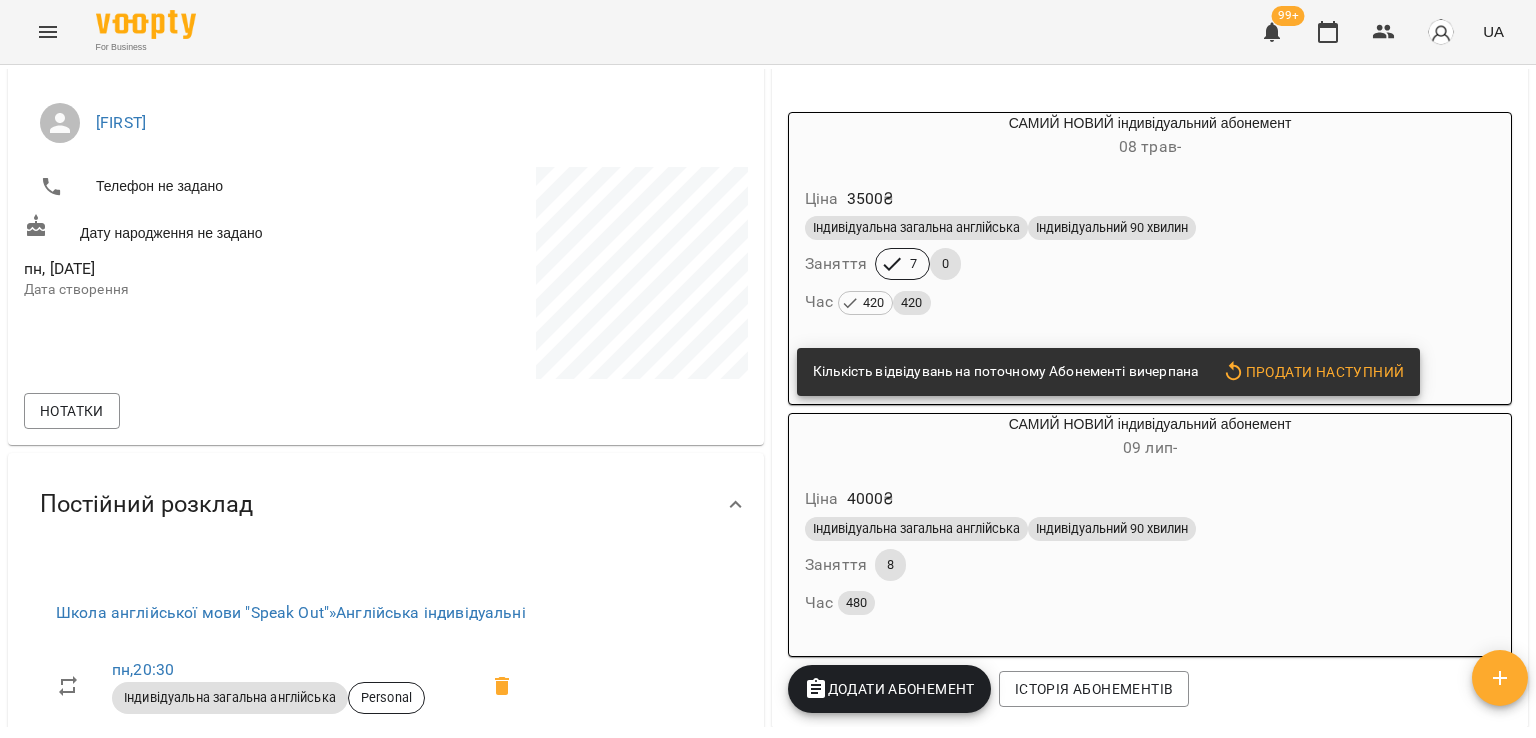 click on "Індивідуальна загальна англійська  Індивідуальний 90 хвилин Заняття 7 0 Час   420 420" at bounding box center [1150, 266] 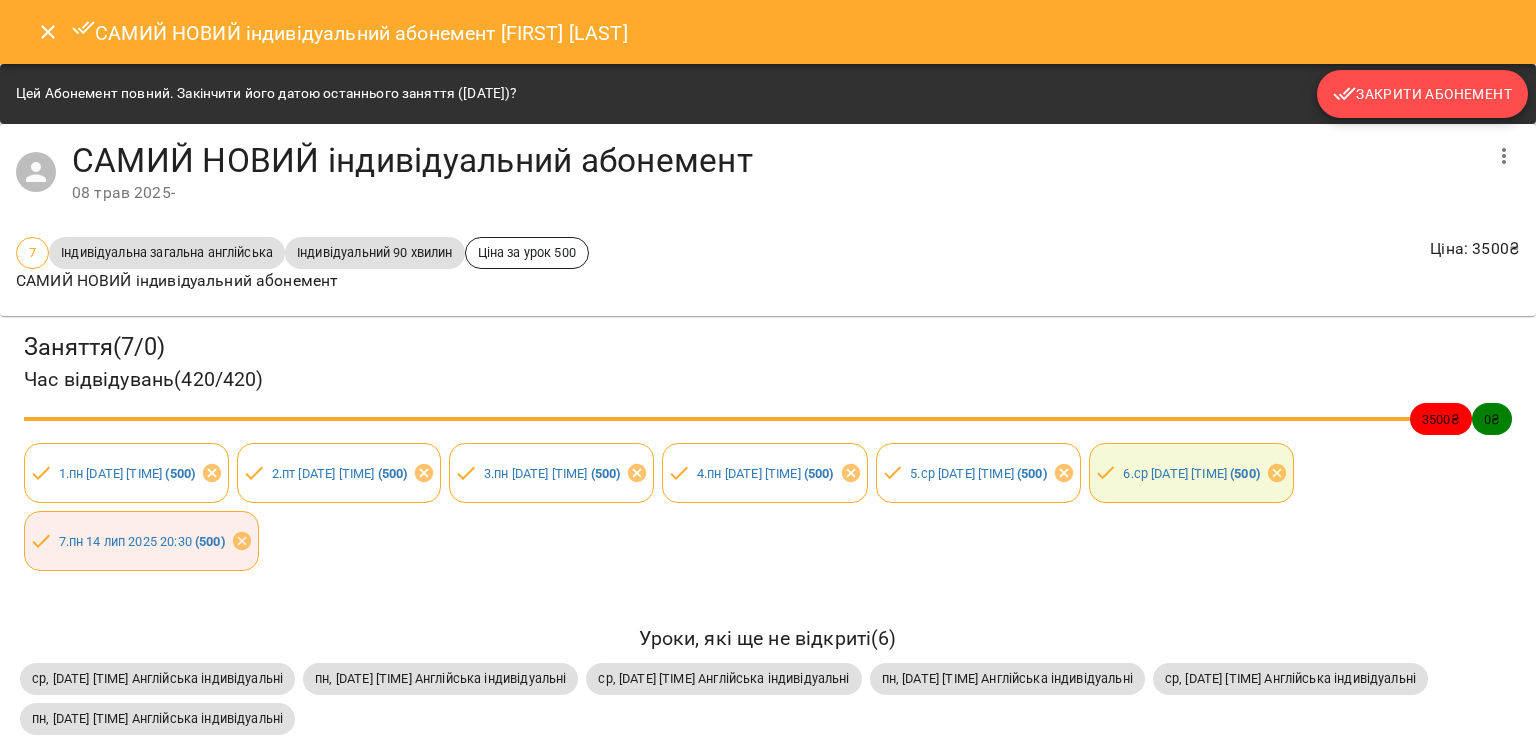 click on "Закрити Абонемент" at bounding box center (1422, 94) 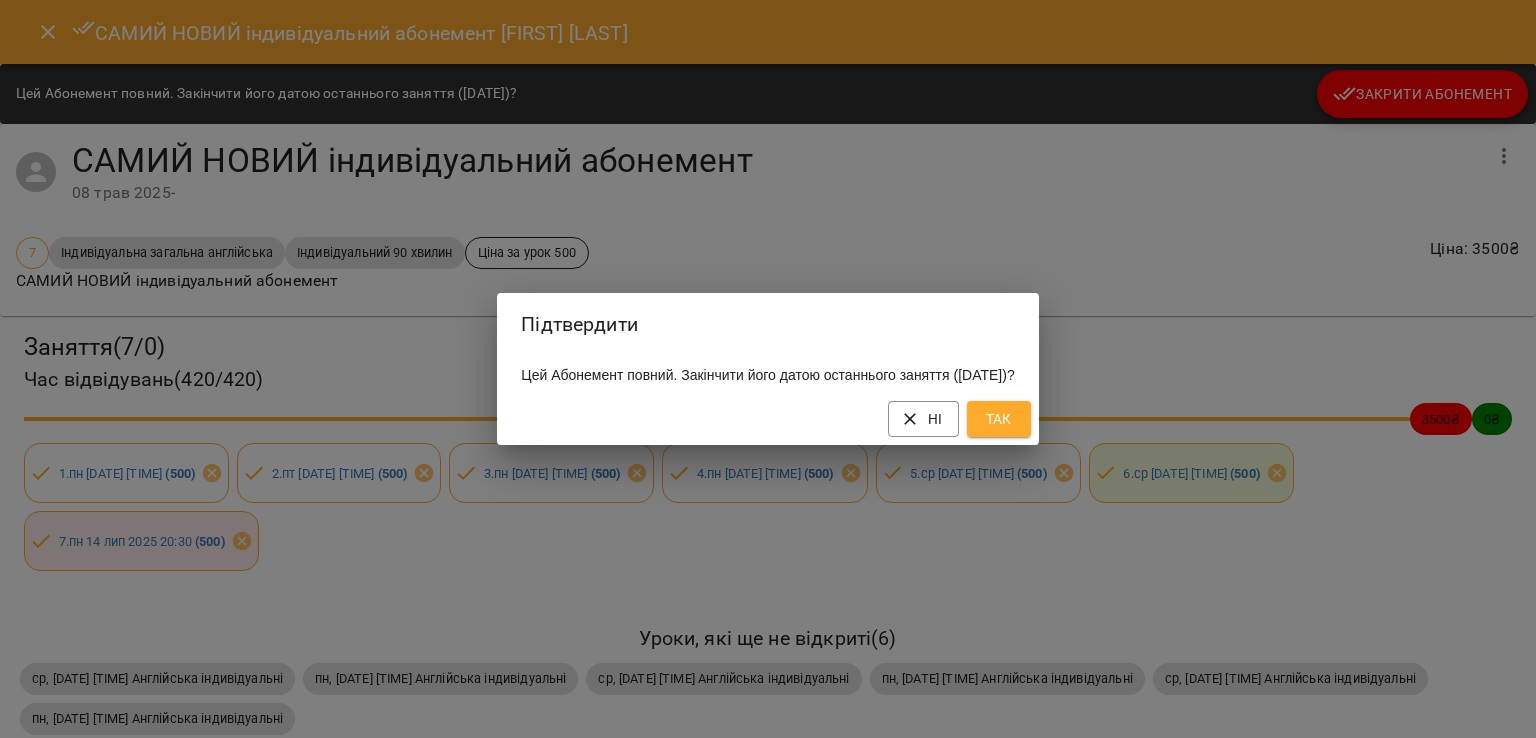 click on "Так" at bounding box center (999, 419) 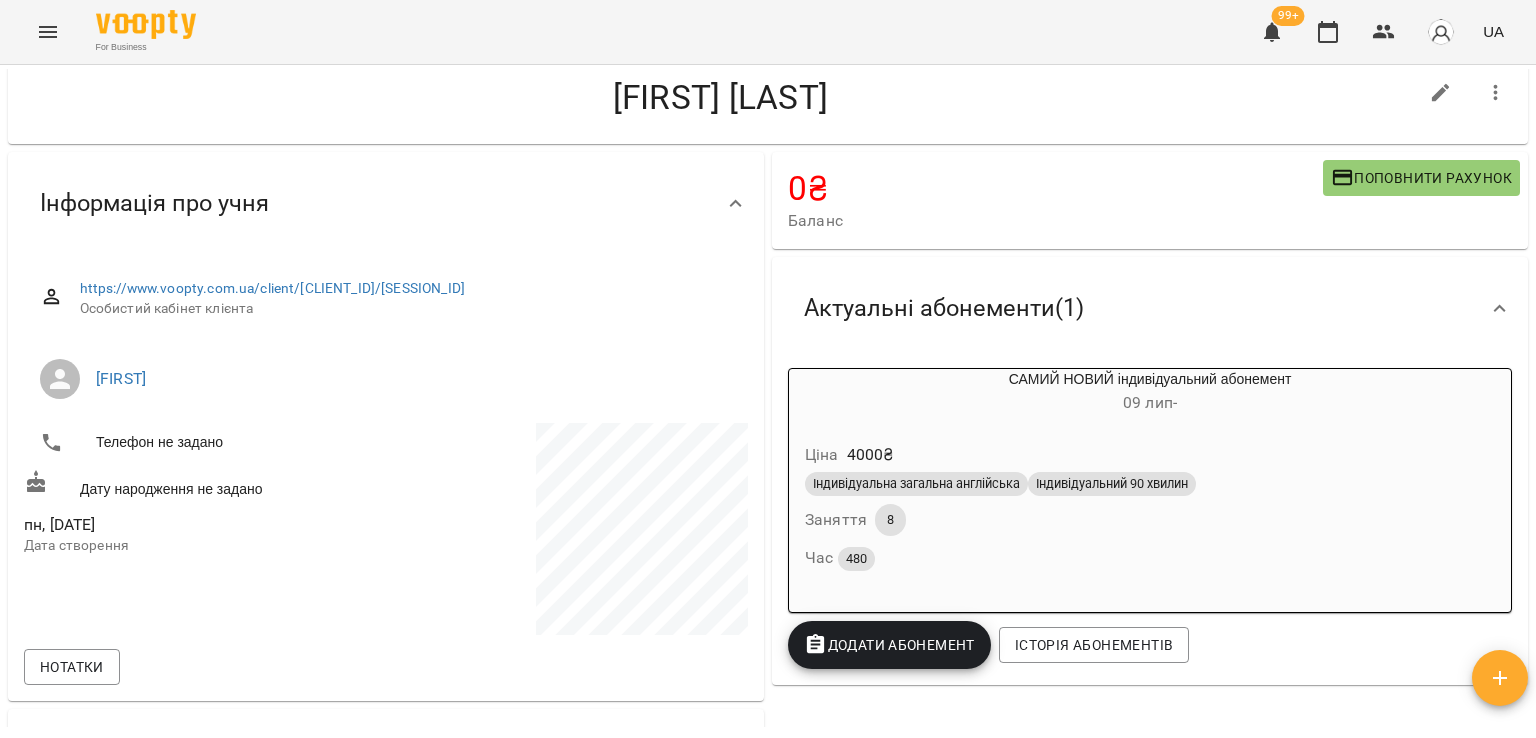scroll, scrollTop: 0, scrollLeft: 0, axis: both 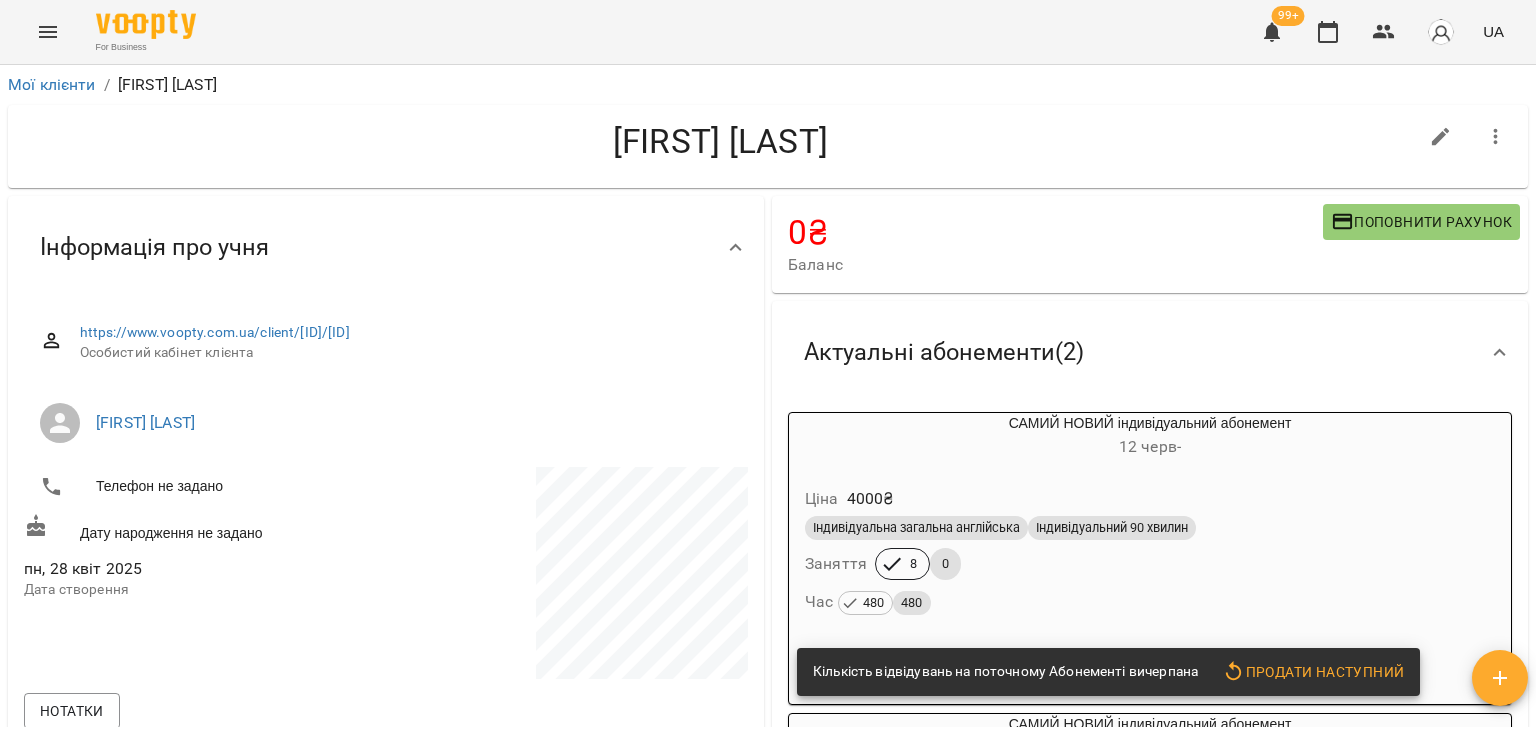 click on "Індивідуальна загальна англійська  Індивідуальний 90 хвилин Заняття 8 0 Час   480 480" at bounding box center (1150, 566) 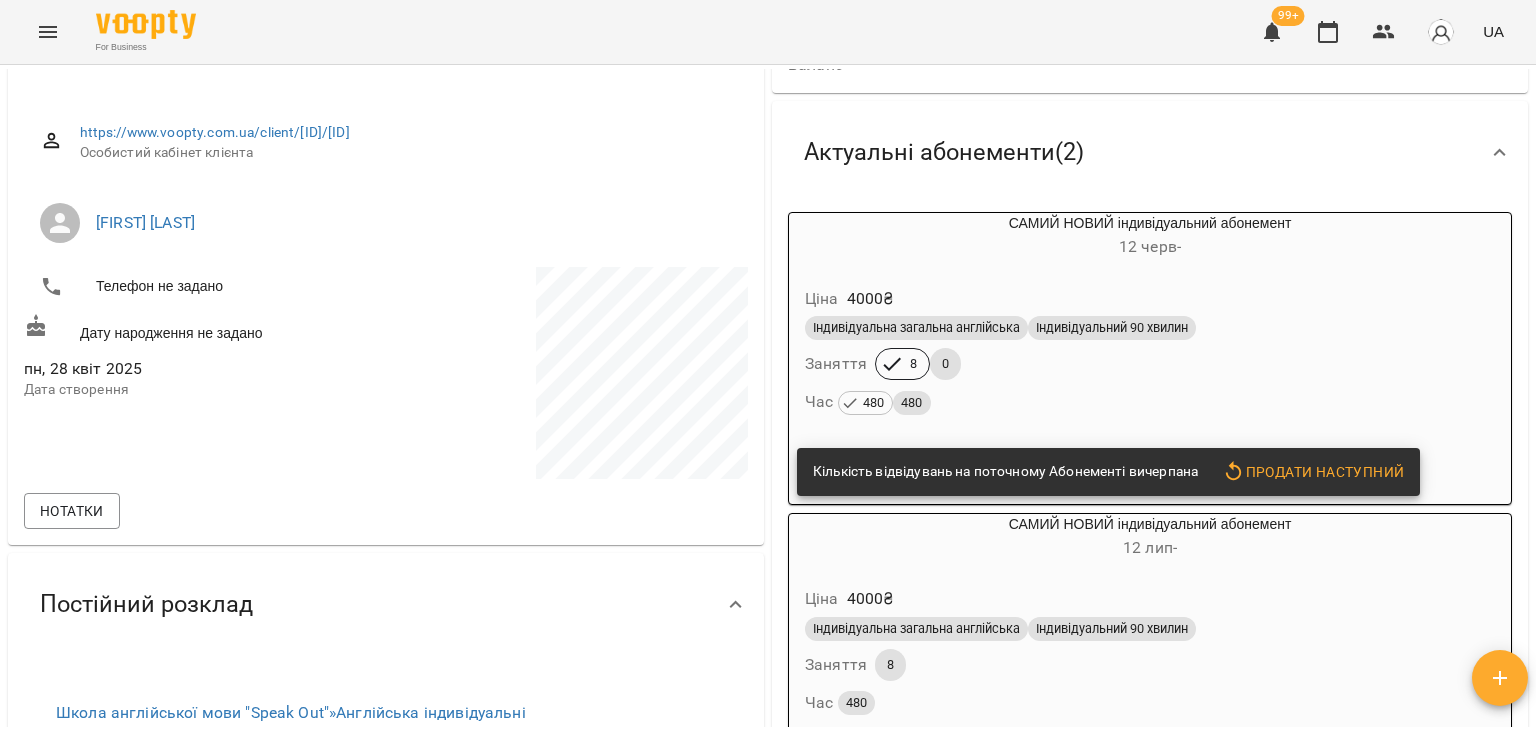 click on "Ціна 4000 ₴" at bounding box center [1150, 299] 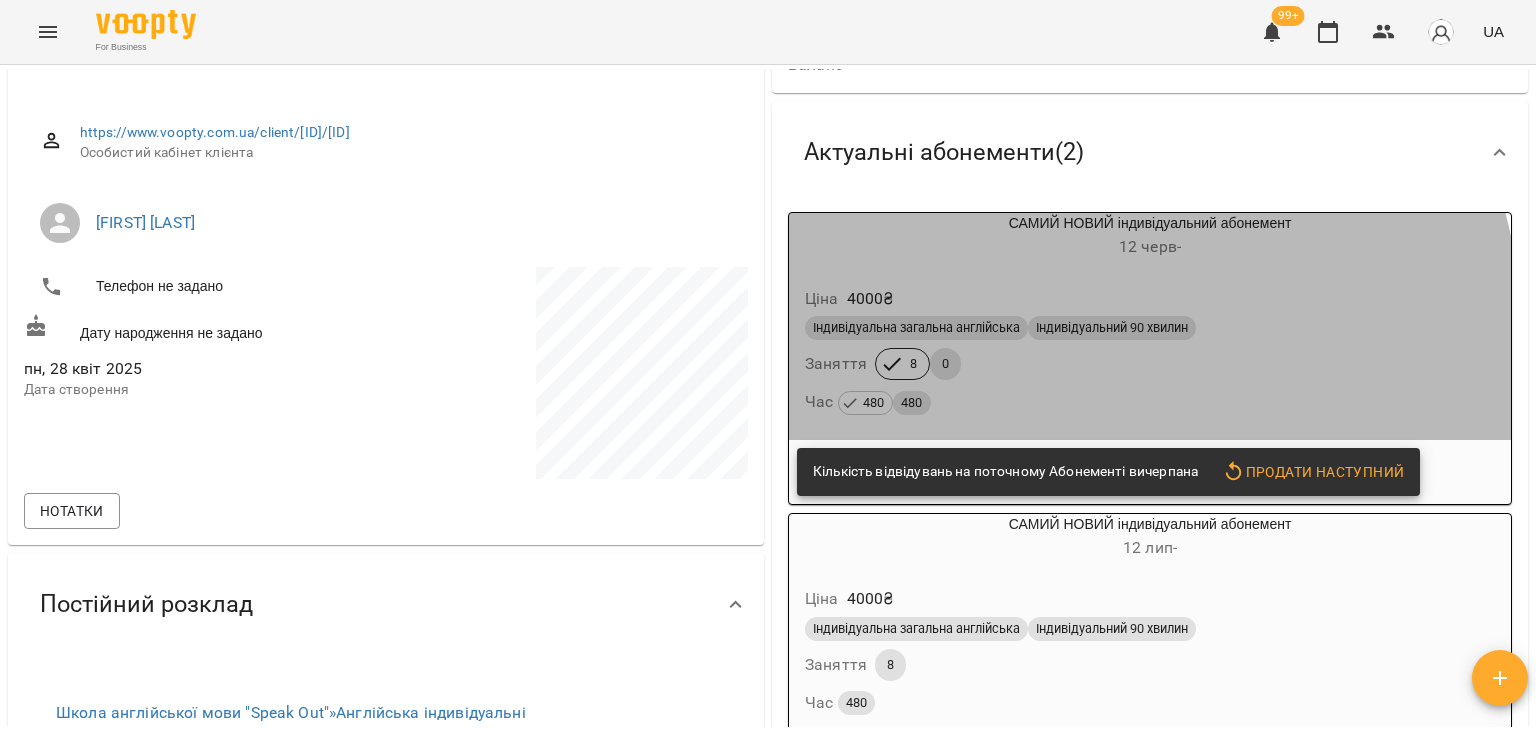click on "0" at bounding box center (945, 364) 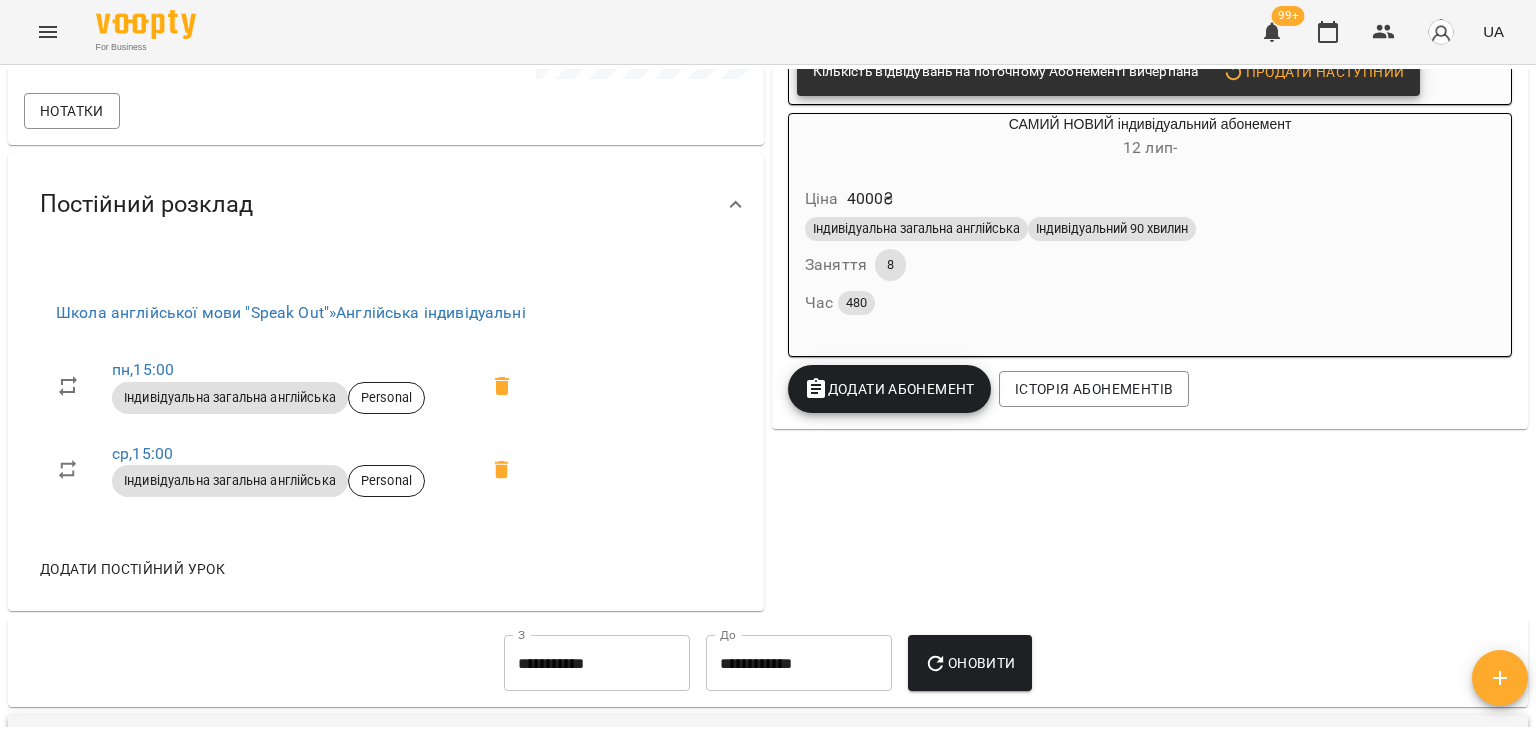 scroll, scrollTop: 100, scrollLeft: 0, axis: vertical 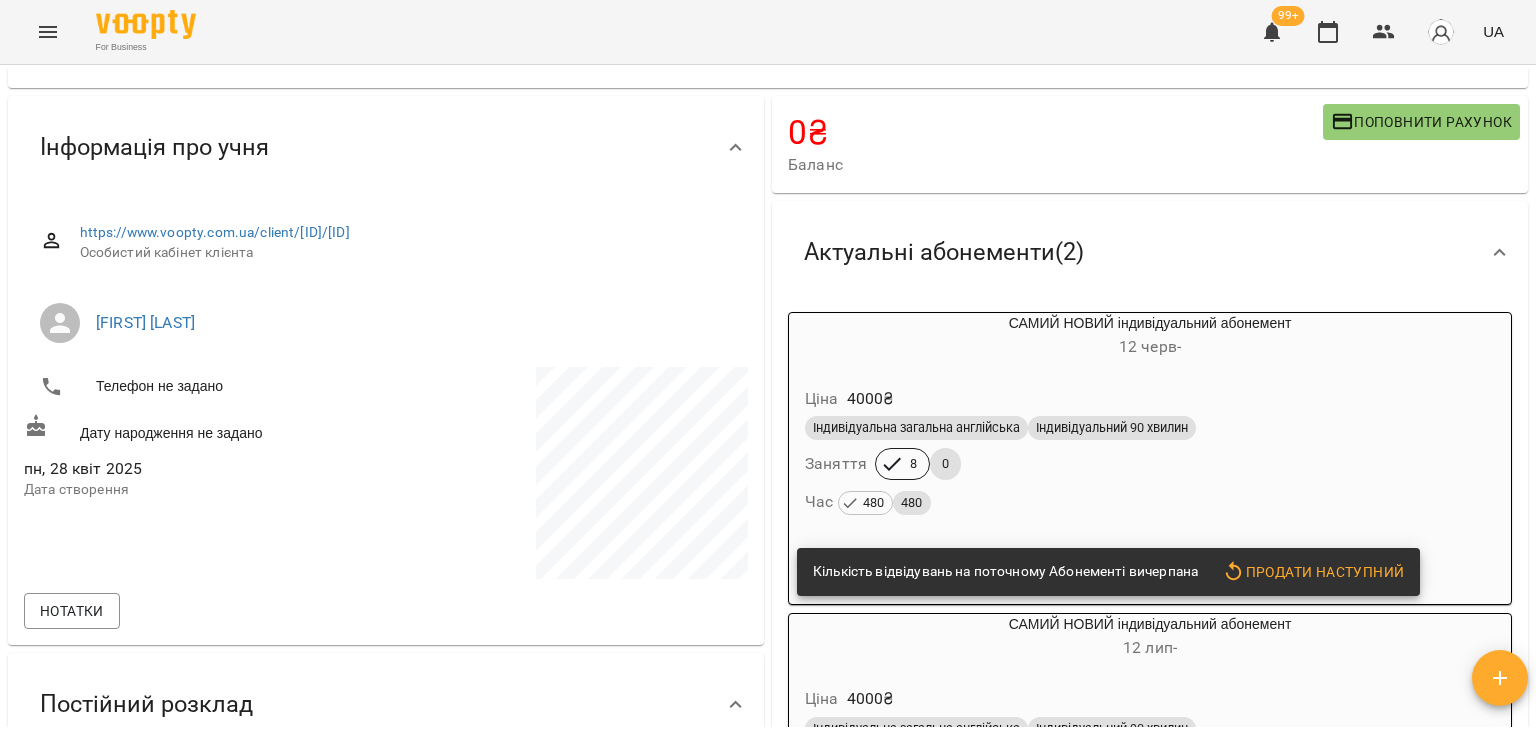click on "12 черв  -" at bounding box center (1150, 347) 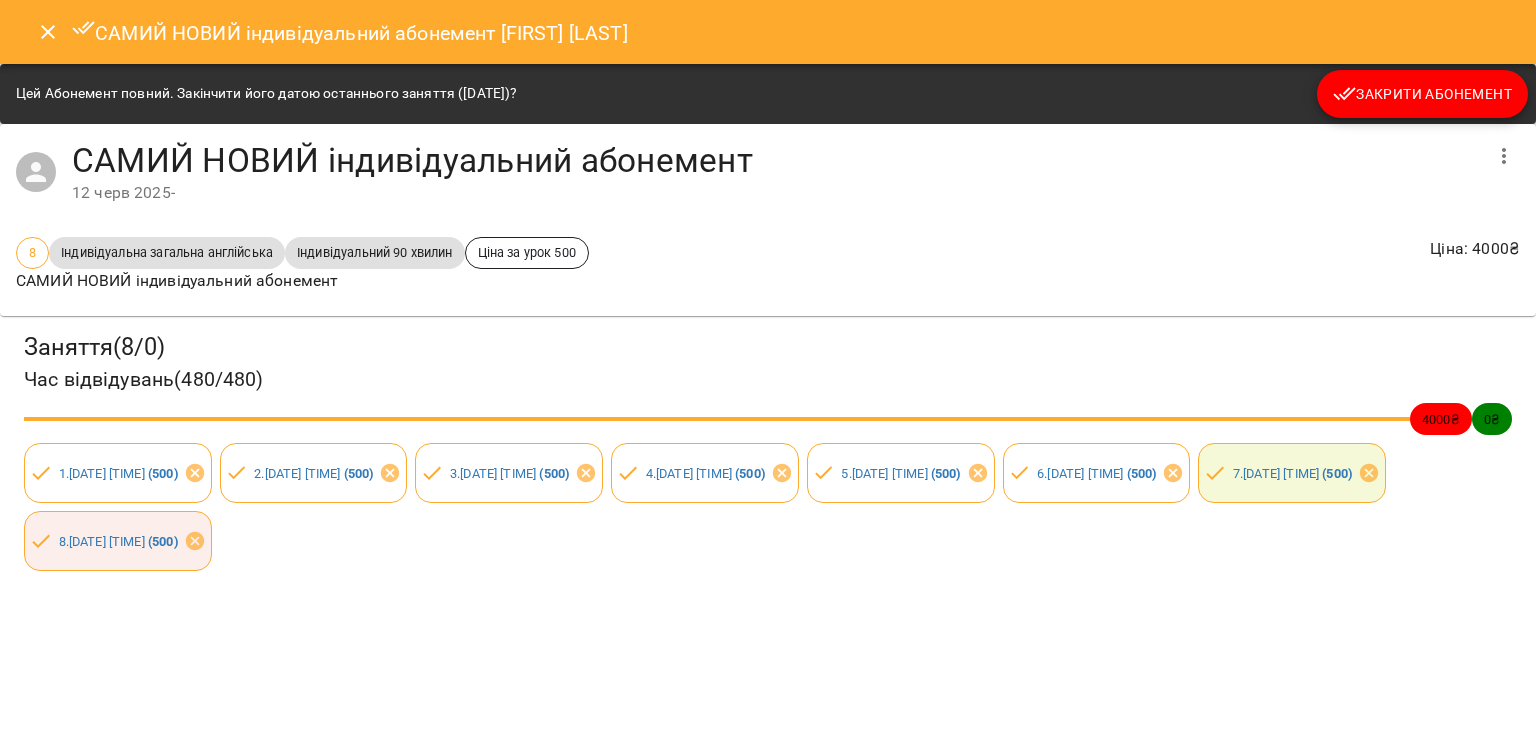 click on "Закрити Абонемент" at bounding box center (1422, 94) 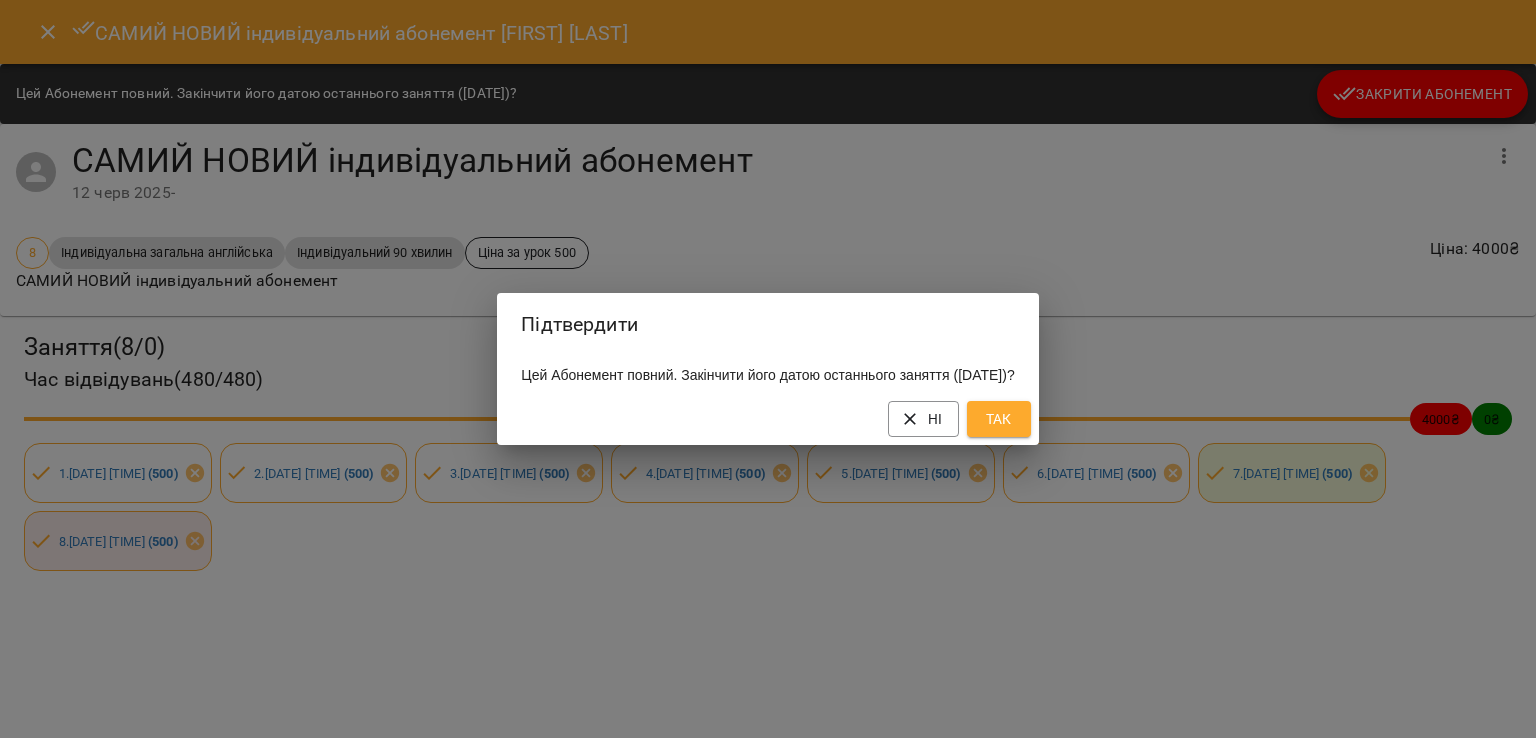 click on "Так" at bounding box center (999, 419) 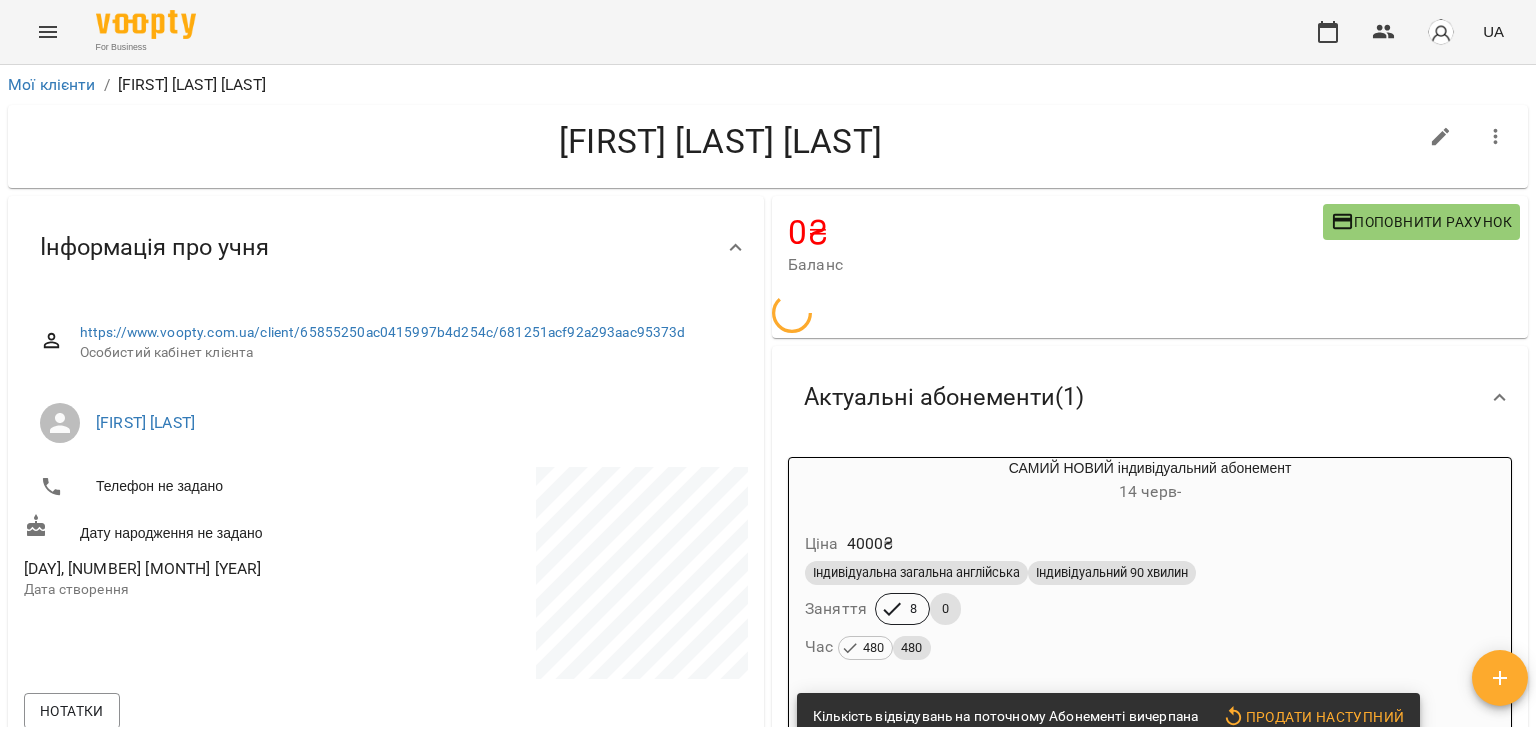 scroll, scrollTop: 0, scrollLeft: 0, axis: both 